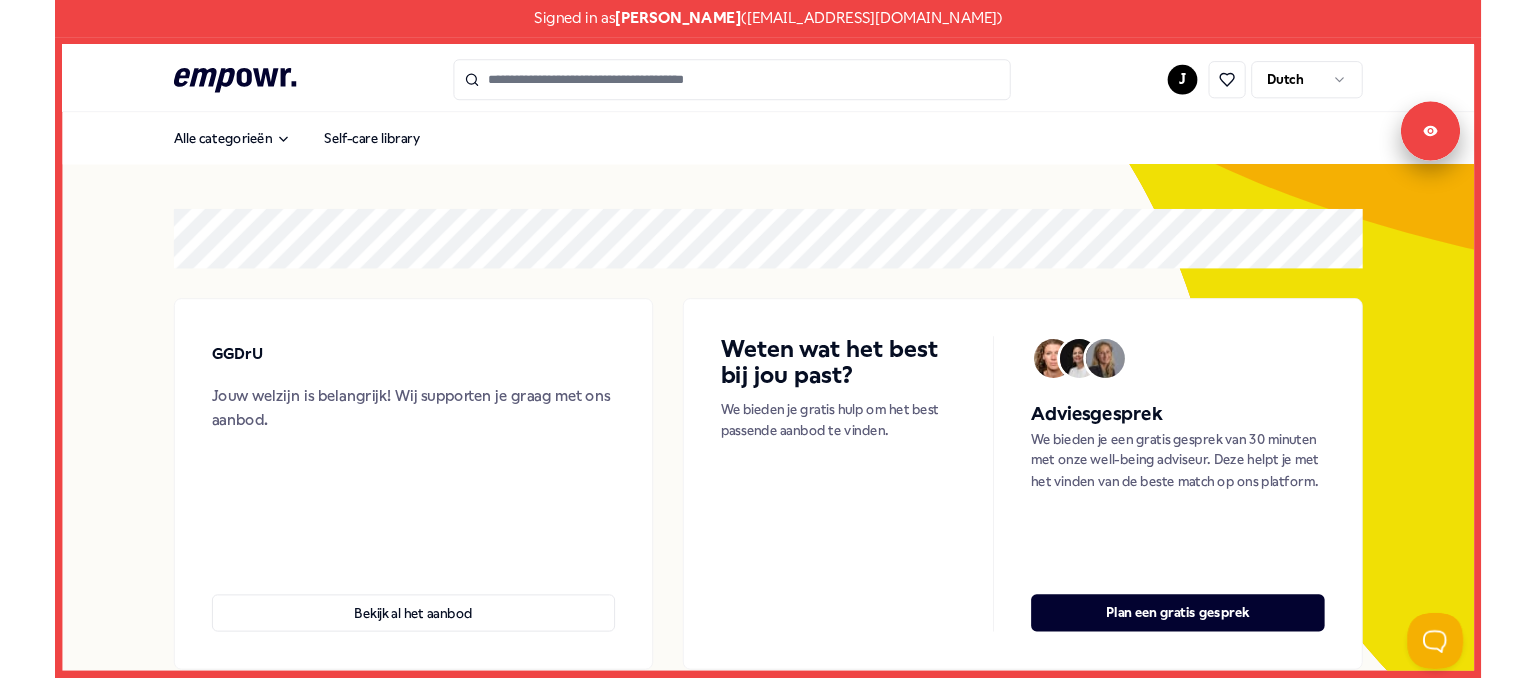 scroll, scrollTop: 0, scrollLeft: 0, axis: both 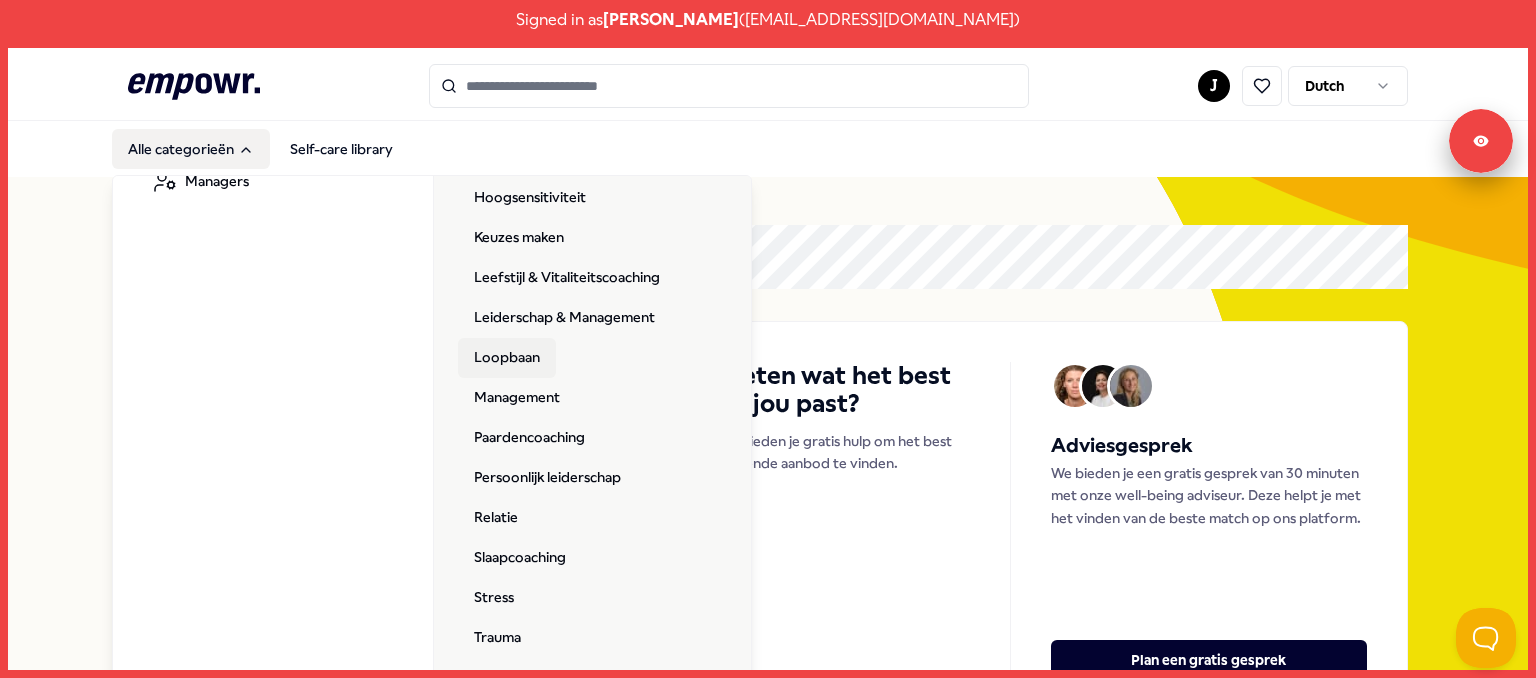 click on "Loopbaan" at bounding box center (507, 358) 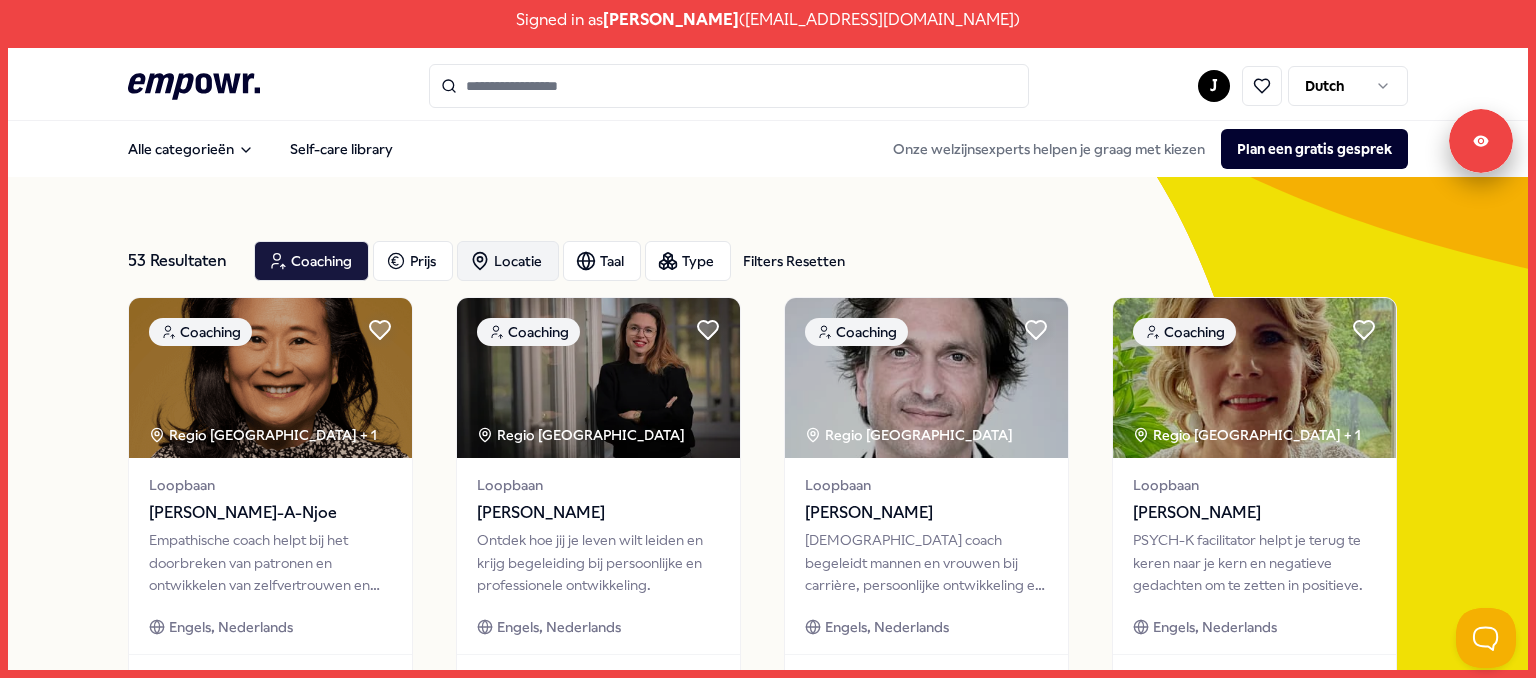 click on "Locatie" at bounding box center [508, 261] 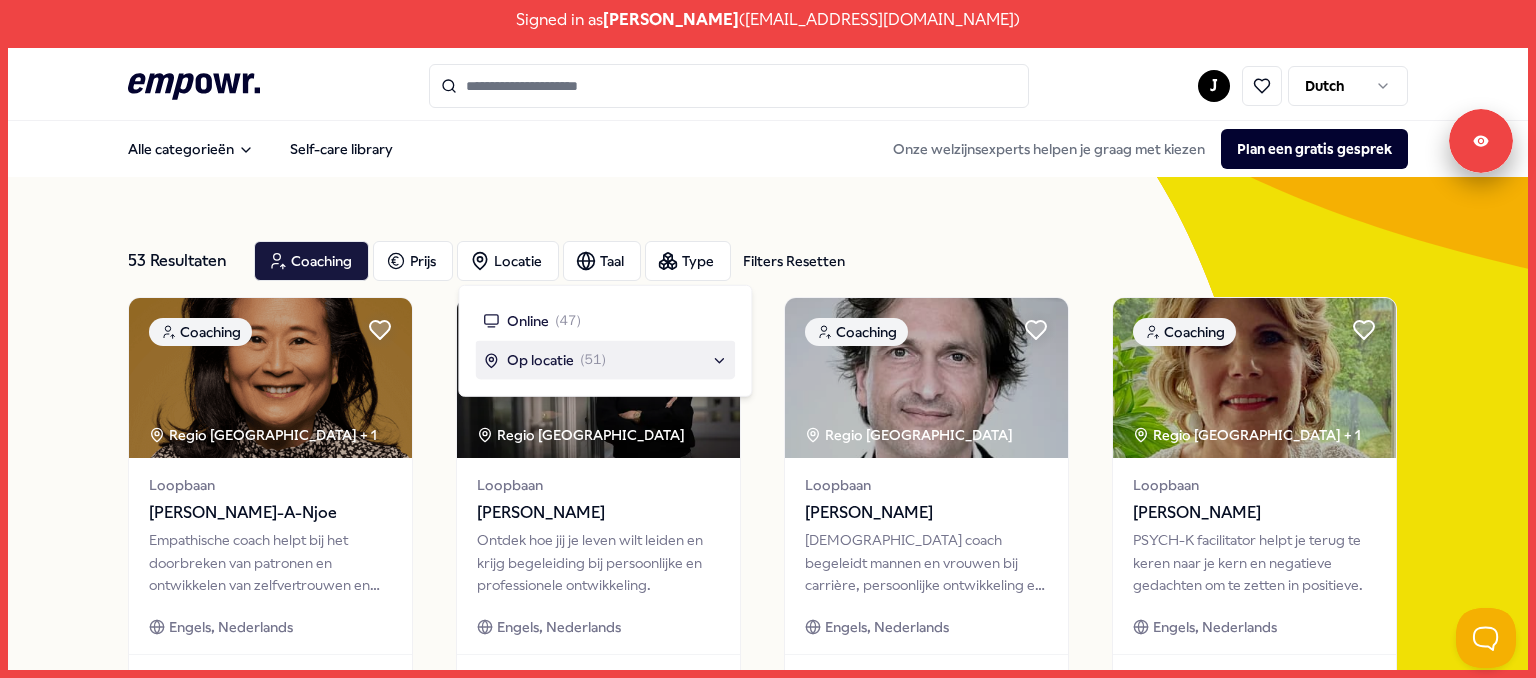 click on "Op locatie" at bounding box center (540, 360) 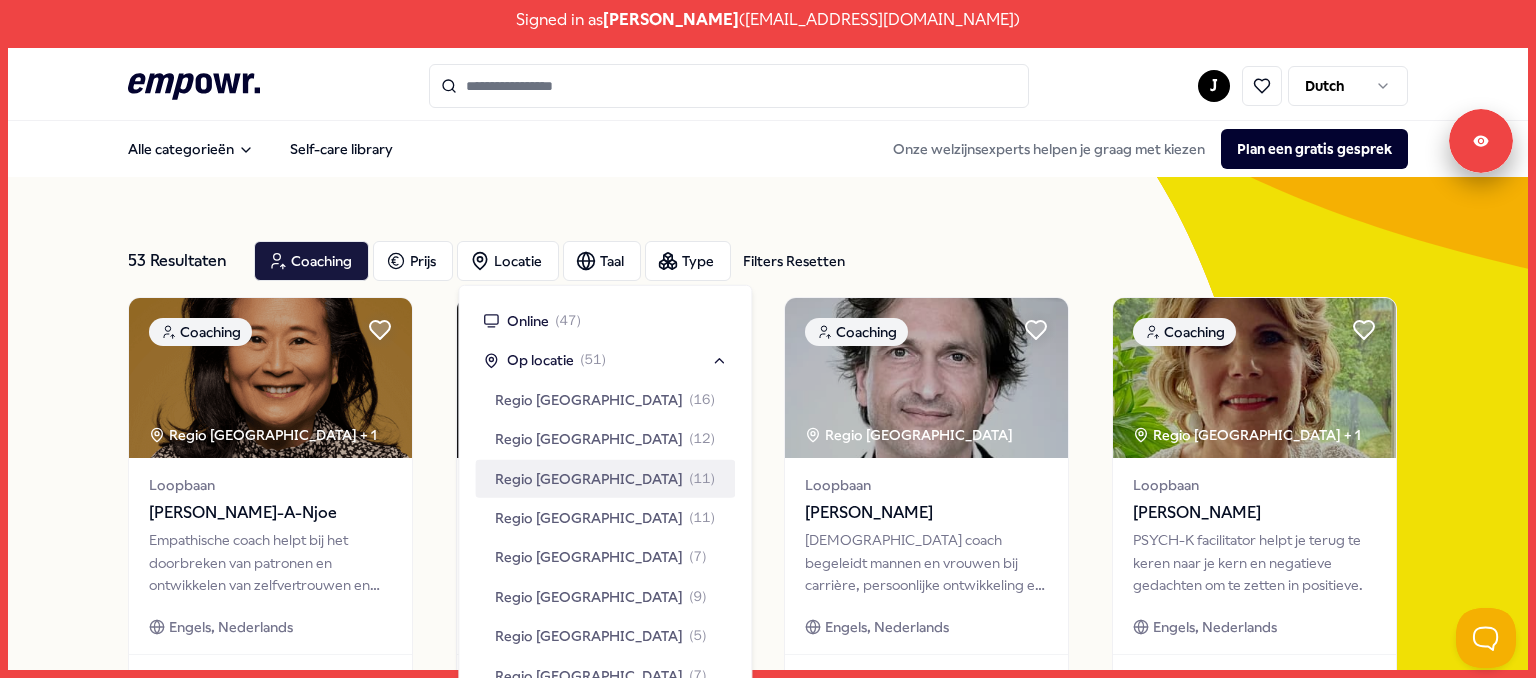 click on "Regio [GEOGRAPHIC_DATA]" at bounding box center [589, 478] 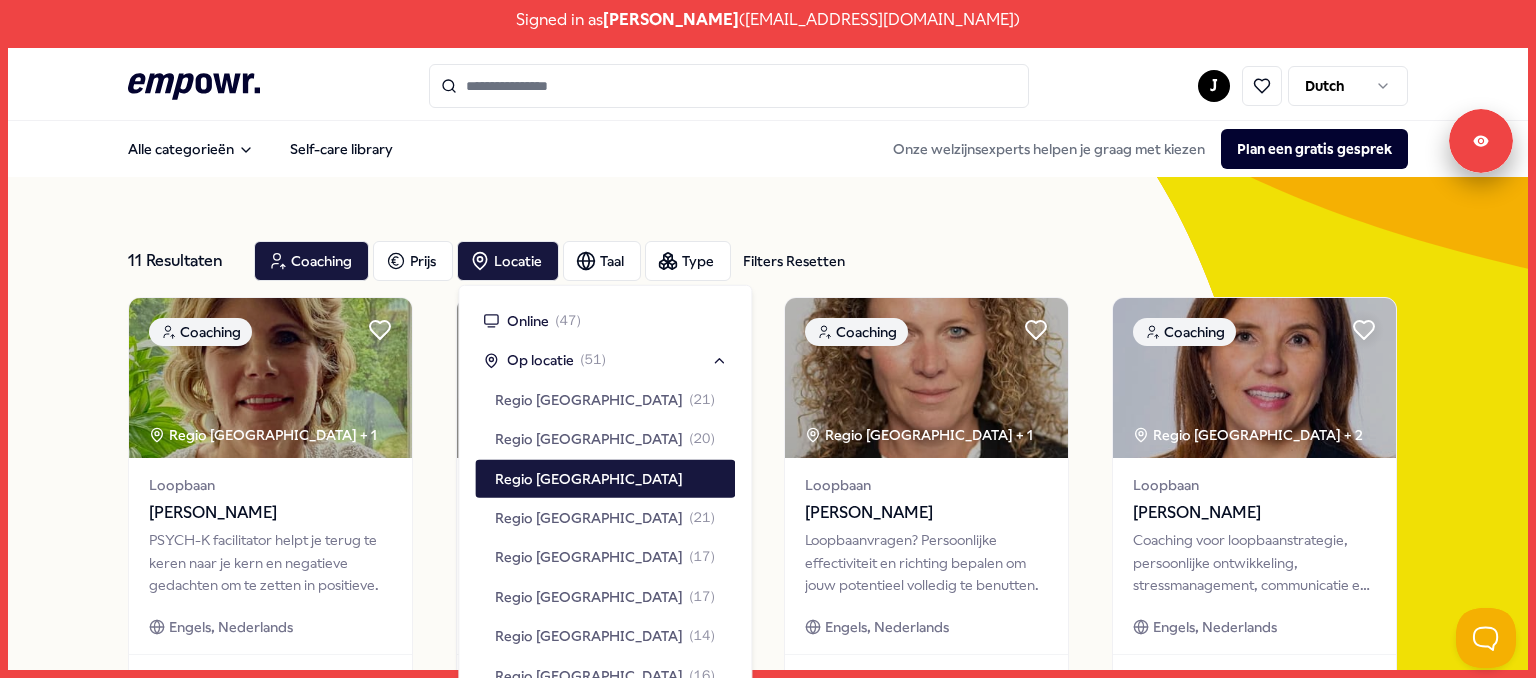 click on "11 Resultaten Filters Resetten Coaching Prijs Locatie Taal Type Filters Resetten Coaching Regio [GEOGRAPHIC_DATA]    + 1 Loopbaan  [PERSON_NAME] PSYCH-K facilitator helpt je terug te keren naar je kern en negatieve gedachten
om te zetten in positieve. Engels, Nederlands Vanaf  € 250,- Coaching Regio Utrecht    Loopbaan  [PERSON_NAME] Lifecoach en loopbaancoach [PERSON_NAME] helpt mensen wereldwijd met meer rust, energie,
en voldoening in hun leven. Engels, Nederlands Vanaf  € 220,- Coaching Regio [GEOGRAPHIC_DATA]    + 1 Loopbaan  [PERSON_NAME][GEOGRAPHIC_DATA]? Persoonlijke effectiviteit en richting bepalen om jouw
potentieel volledig te benutten. Engels, Nederlands Vanaf  € 150,- Coaching Regio [GEOGRAPHIC_DATA]    + 2 Loopbaan  [PERSON_NAME] Coaching voor loopbaanstrategie, persoonlijke ontwikkeling, stressmanagement,
communicatie en werk-privé balans. Engels, Nederlands Vanaf  € 125,- Coaching Regio [GEOGRAPHIC_DATA]    + 3 Loopbaan  [PERSON_NAME], Nederlands, Spaans Vanaf  € 225,- Coaching Regio [GEOGRAPHIC_DATA]    + 1 Loopbaan" at bounding box center [768, 957] 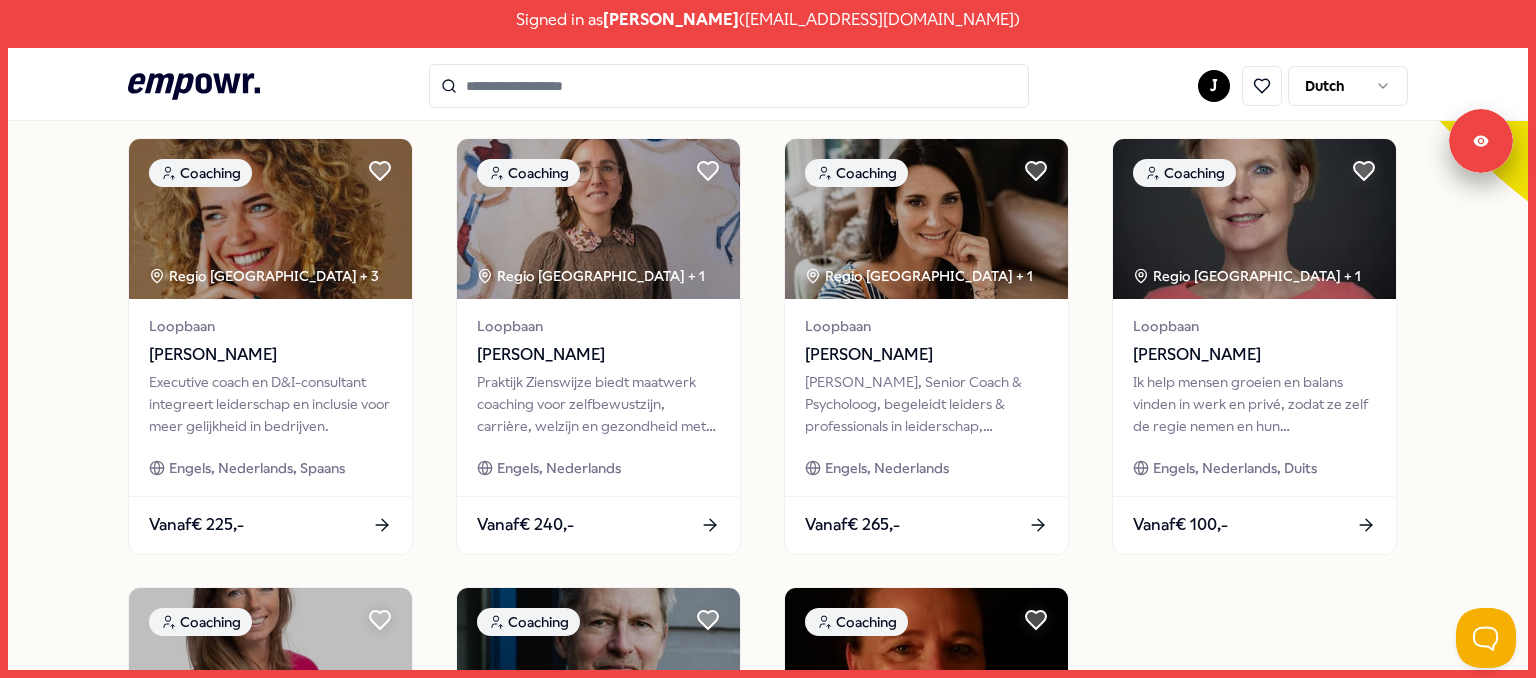 scroll, scrollTop: 603, scrollLeft: 0, axis: vertical 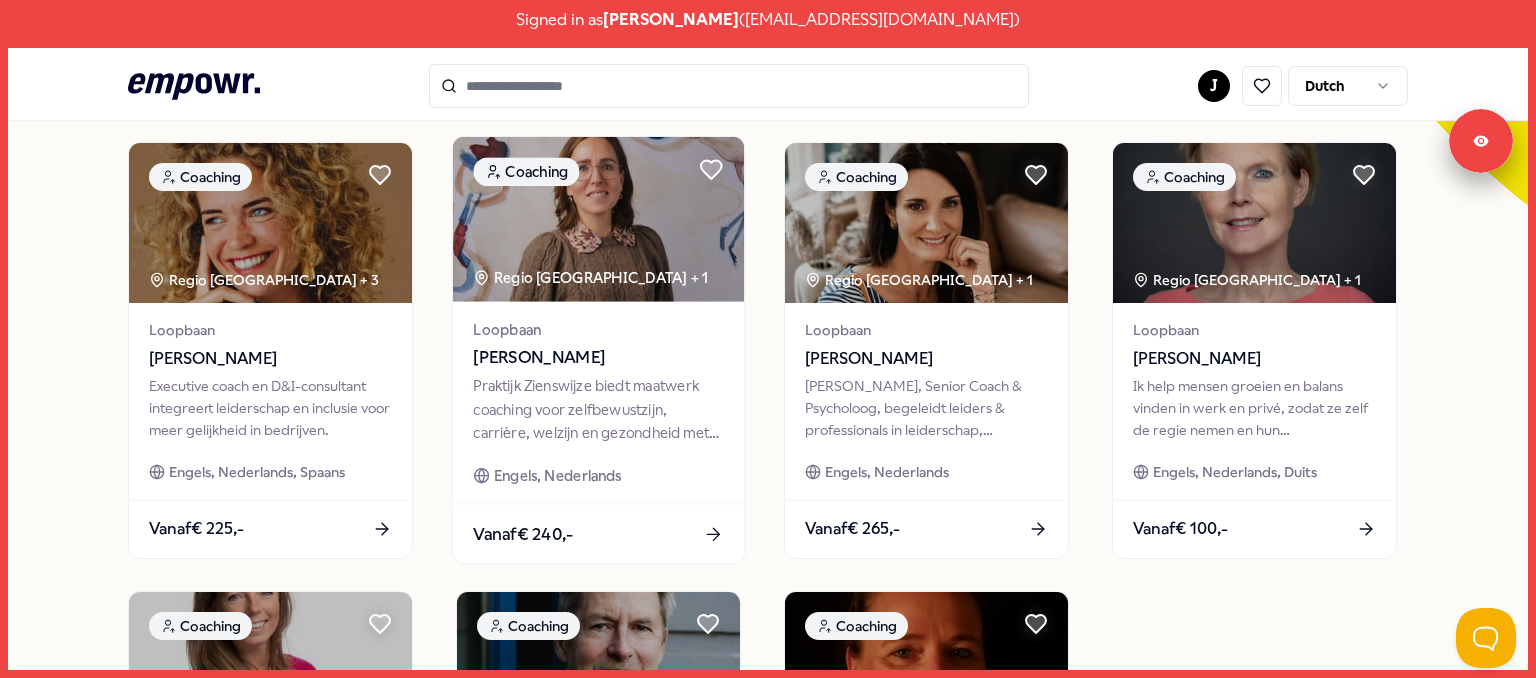 click at bounding box center [598, 219] 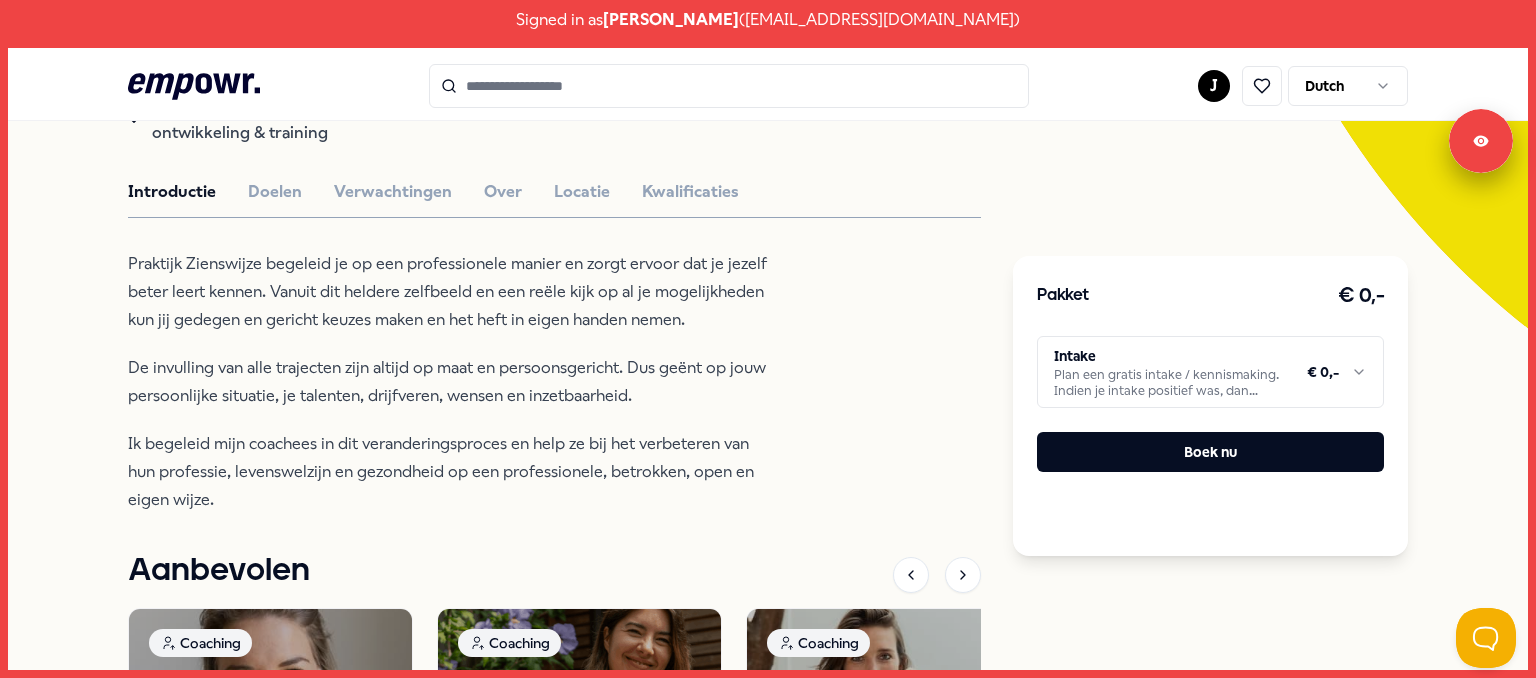 scroll, scrollTop: 481, scrollLeft: 0, axis: vertical 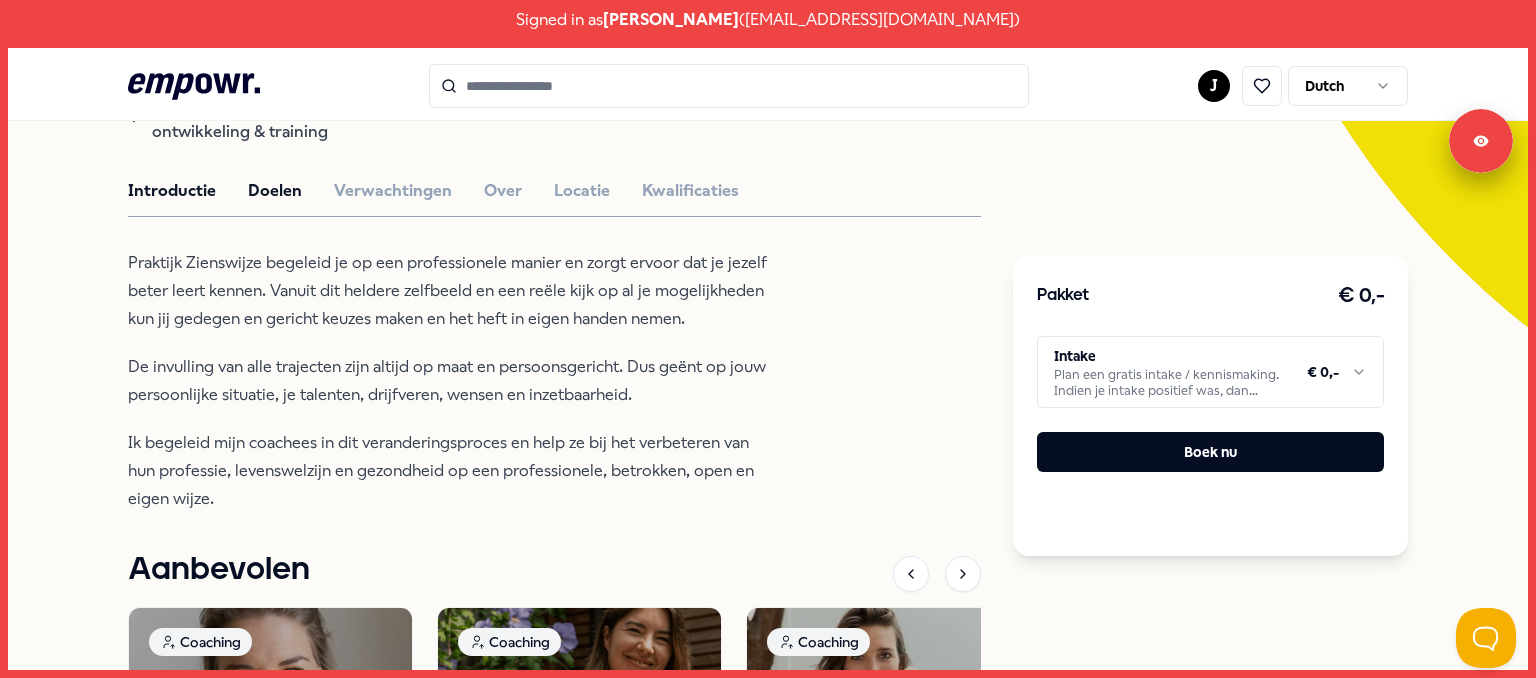 click on "Doelen" at bounding box center (275, 191) 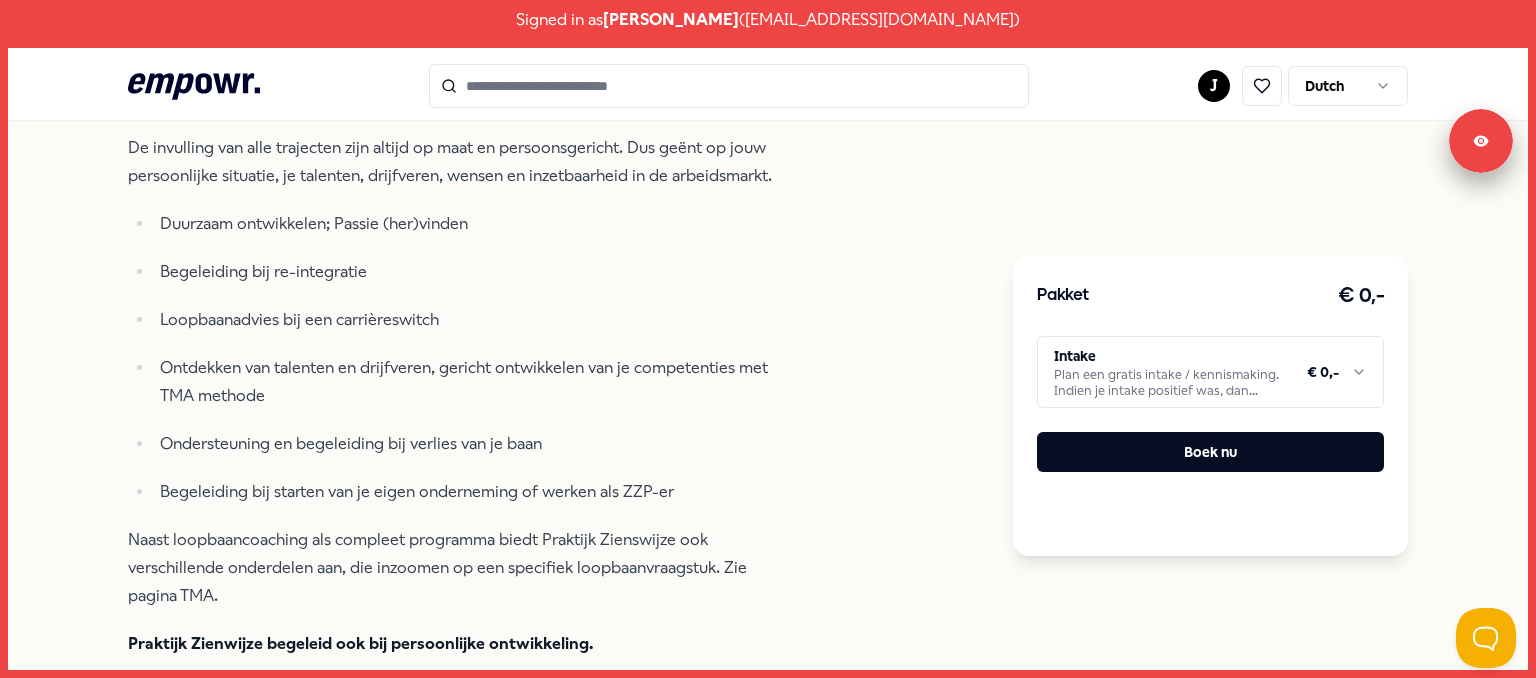 scroll, scrollTop: 700, scrollLeft: 0, axis: vertical 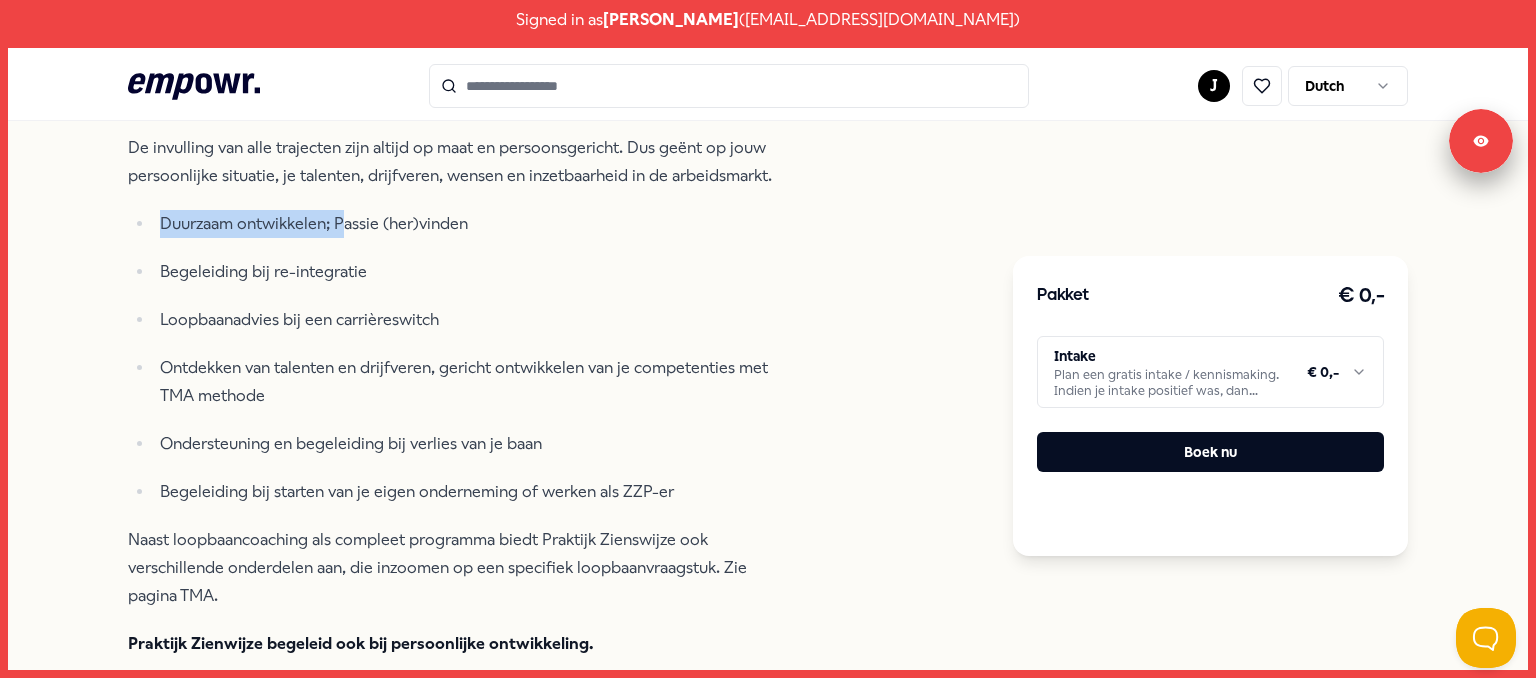 drag, startPoint x: 343, startPoint y: 222, endPoint x: 127, endPoint y: 224, distance: 216.00926 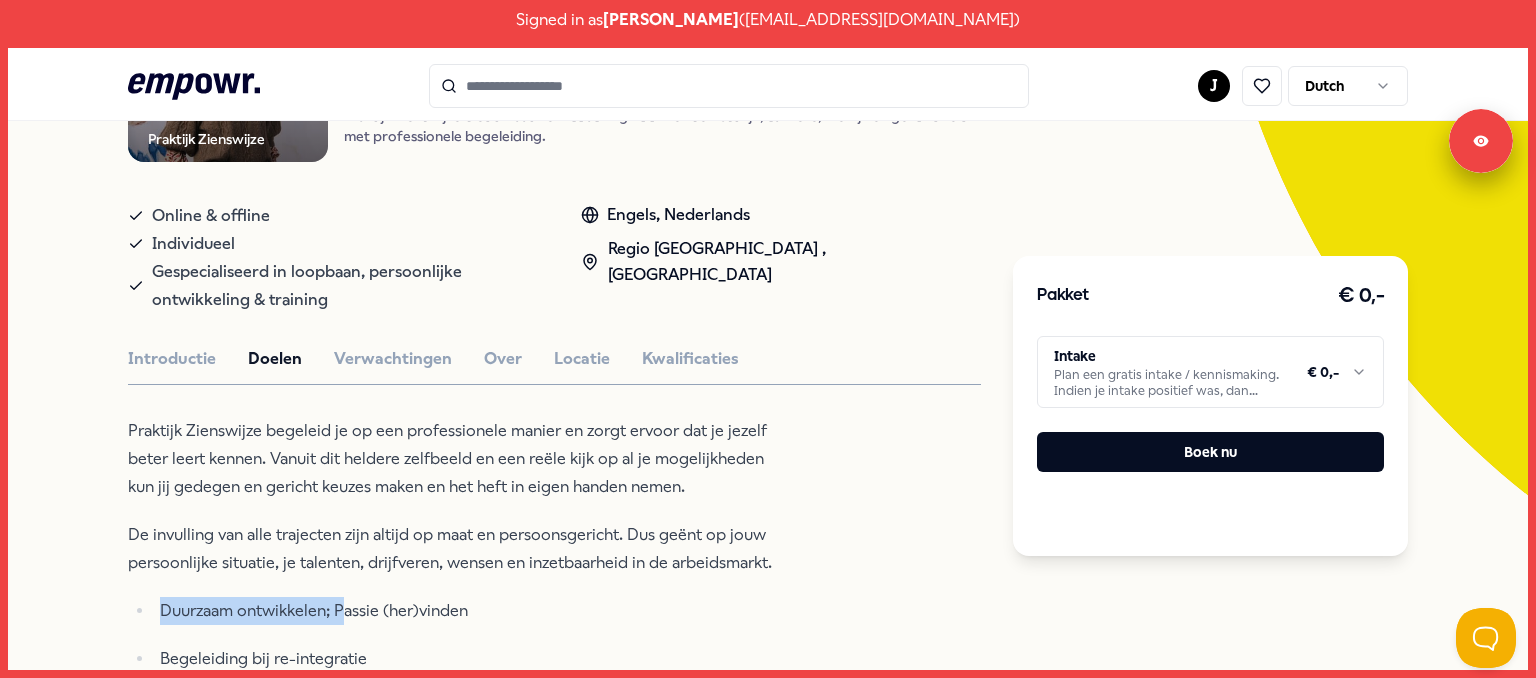 scroll, scrollTop: 312, scrollLeft: 0, axis: vertical 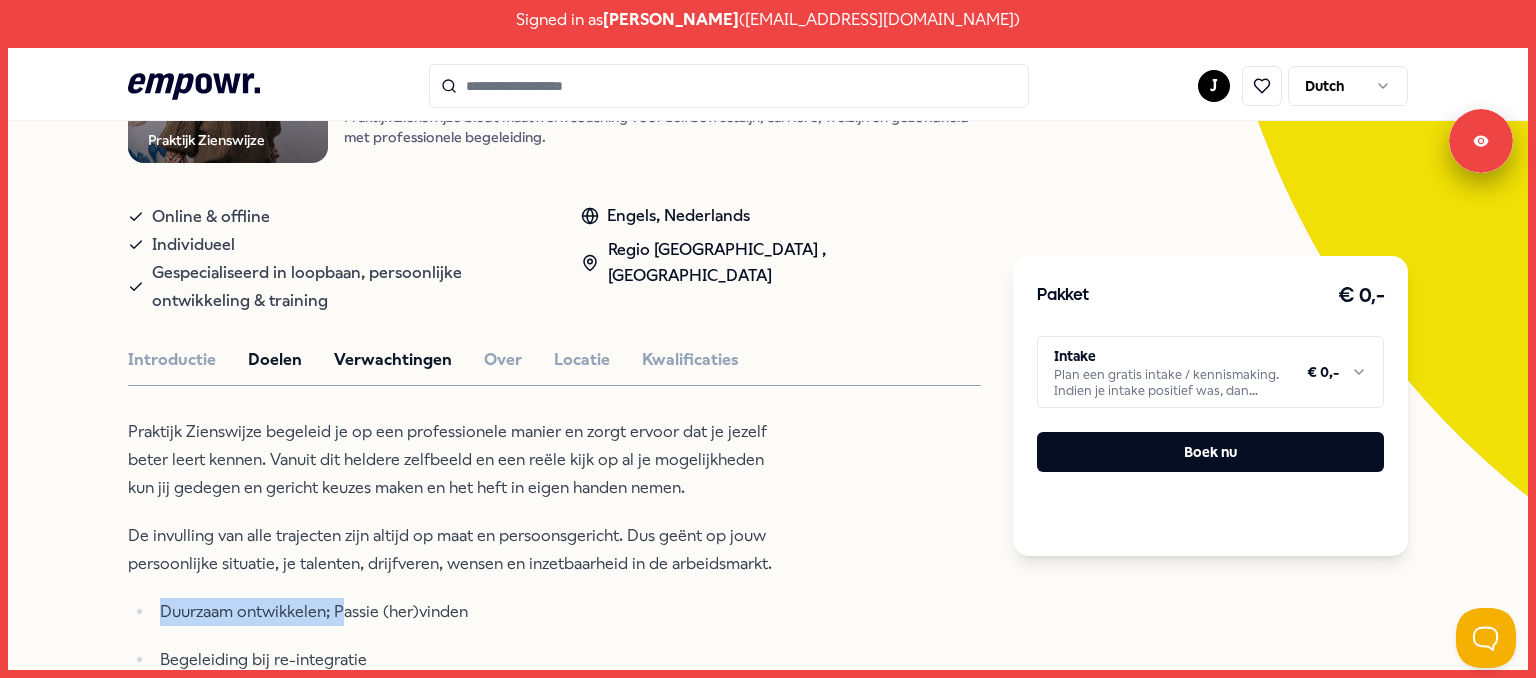 click on "Verwachtingen" at bounding box center (393, 360) 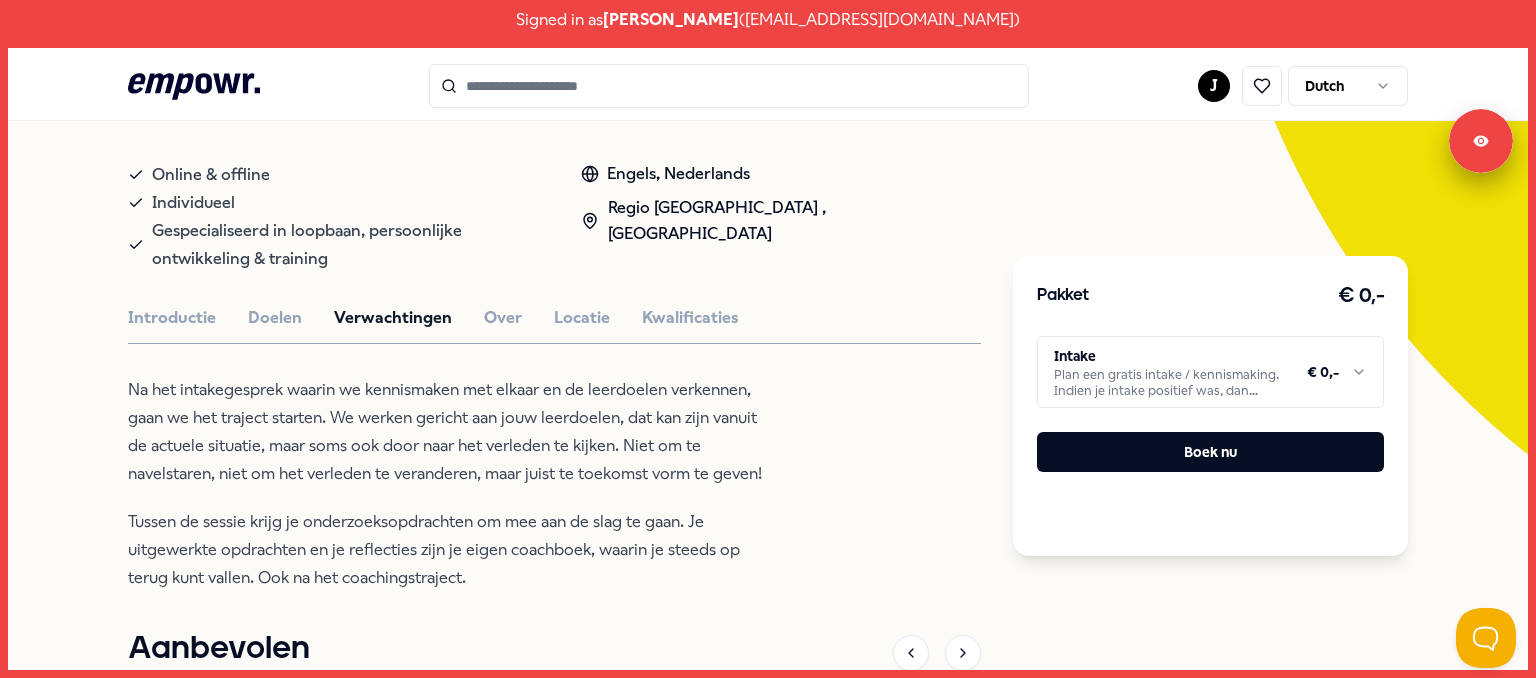 scroll, scrollTop: 358, scrollLeft: 0, axis: vertical 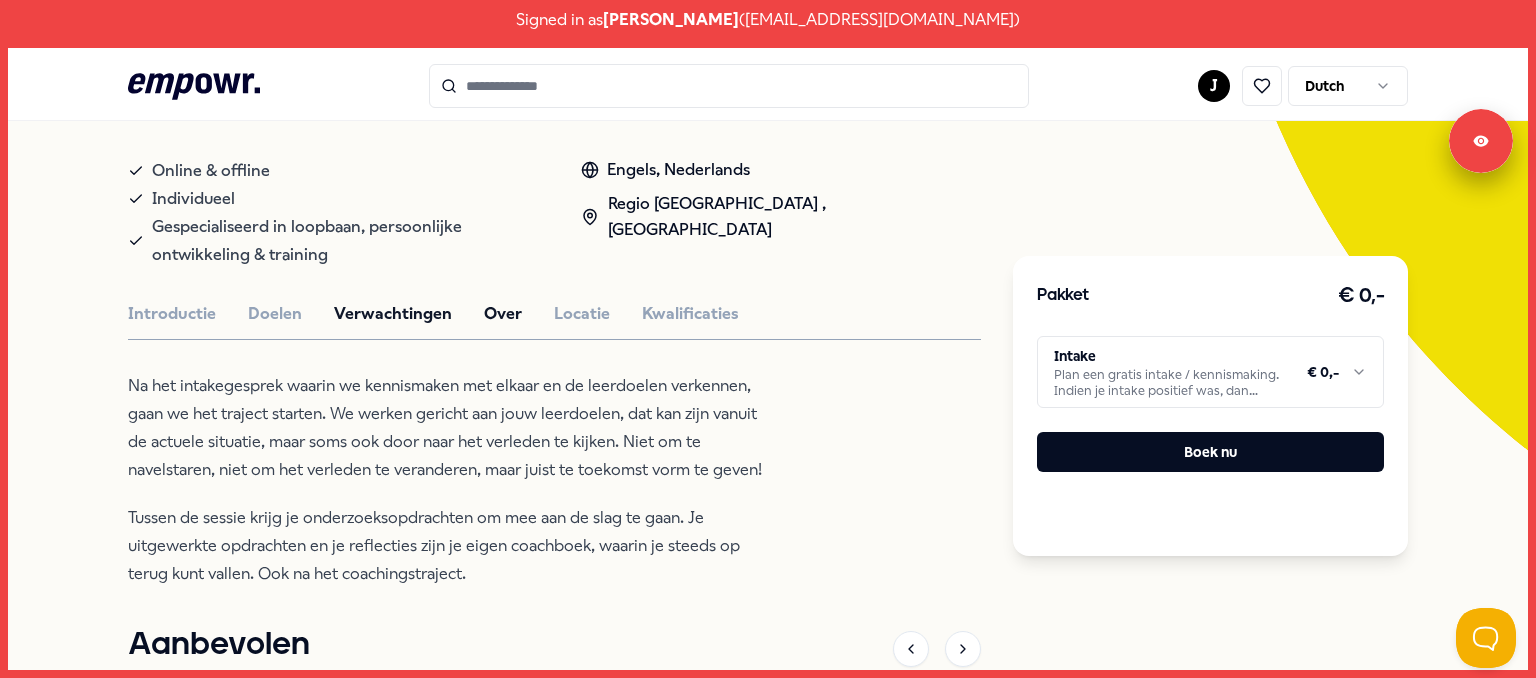 click on "Over" at bounding box center (503, 314) 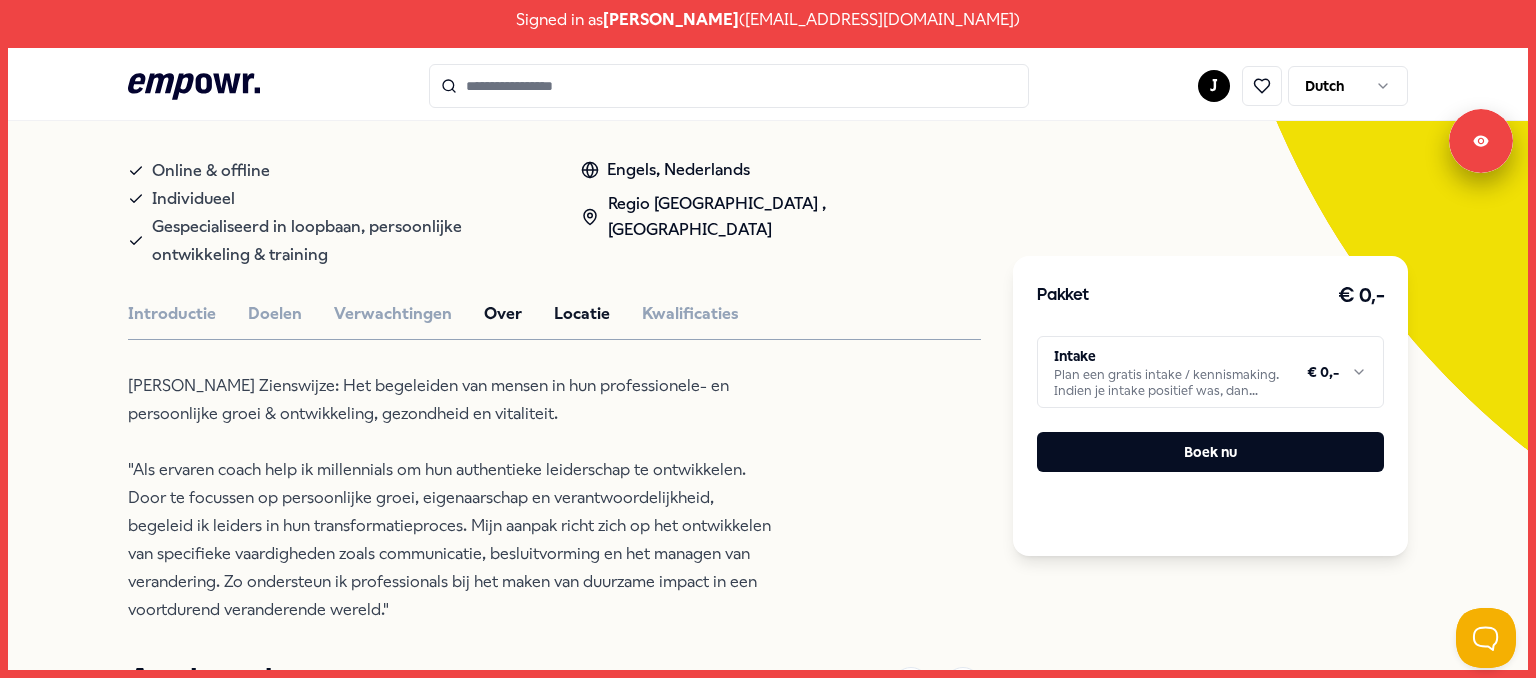 click on "Locatie" at bounding box center [582, 314] 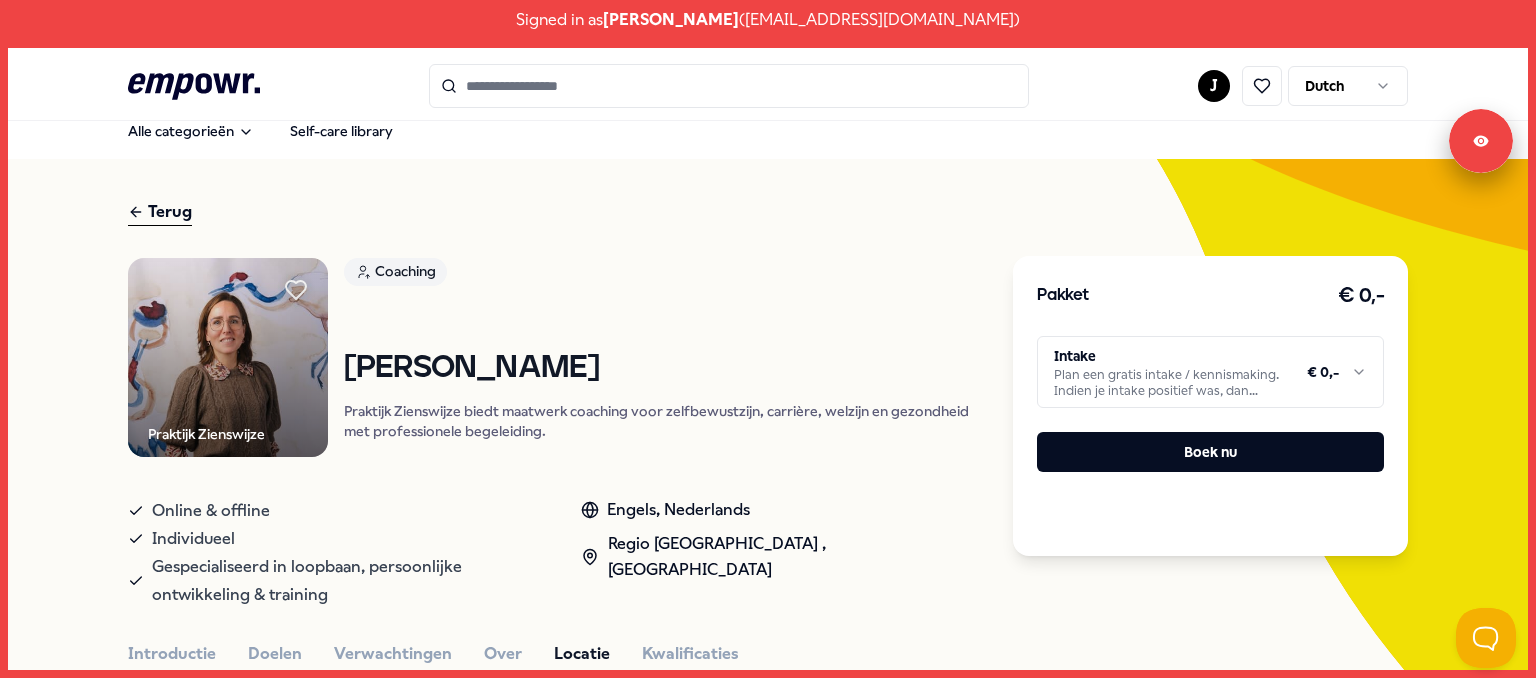 scroll, scrollTop: 0, scrollLeft: 0, axis: both 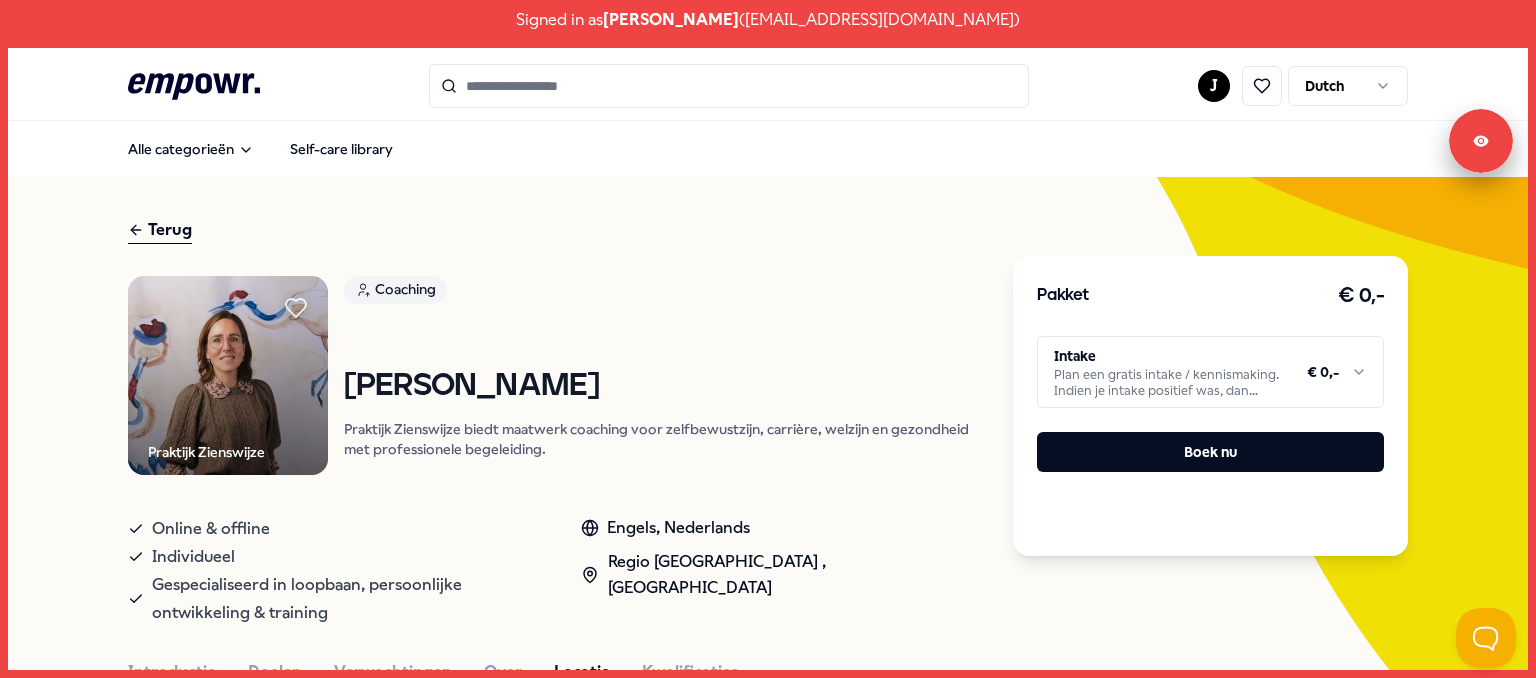 click on "Terug" at bounding box center [160, 230] 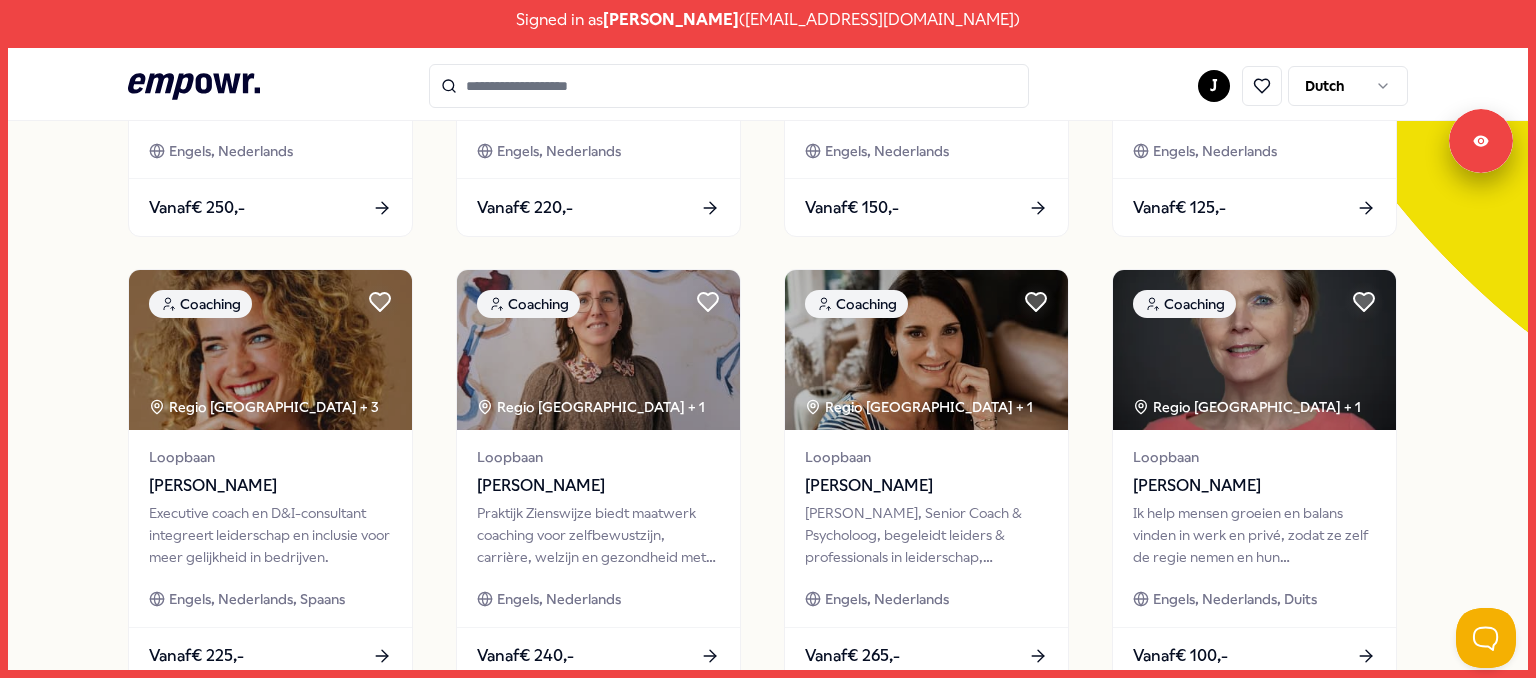 scroll, scrollTop: 473, scrollLeft: 0, axis: vertical 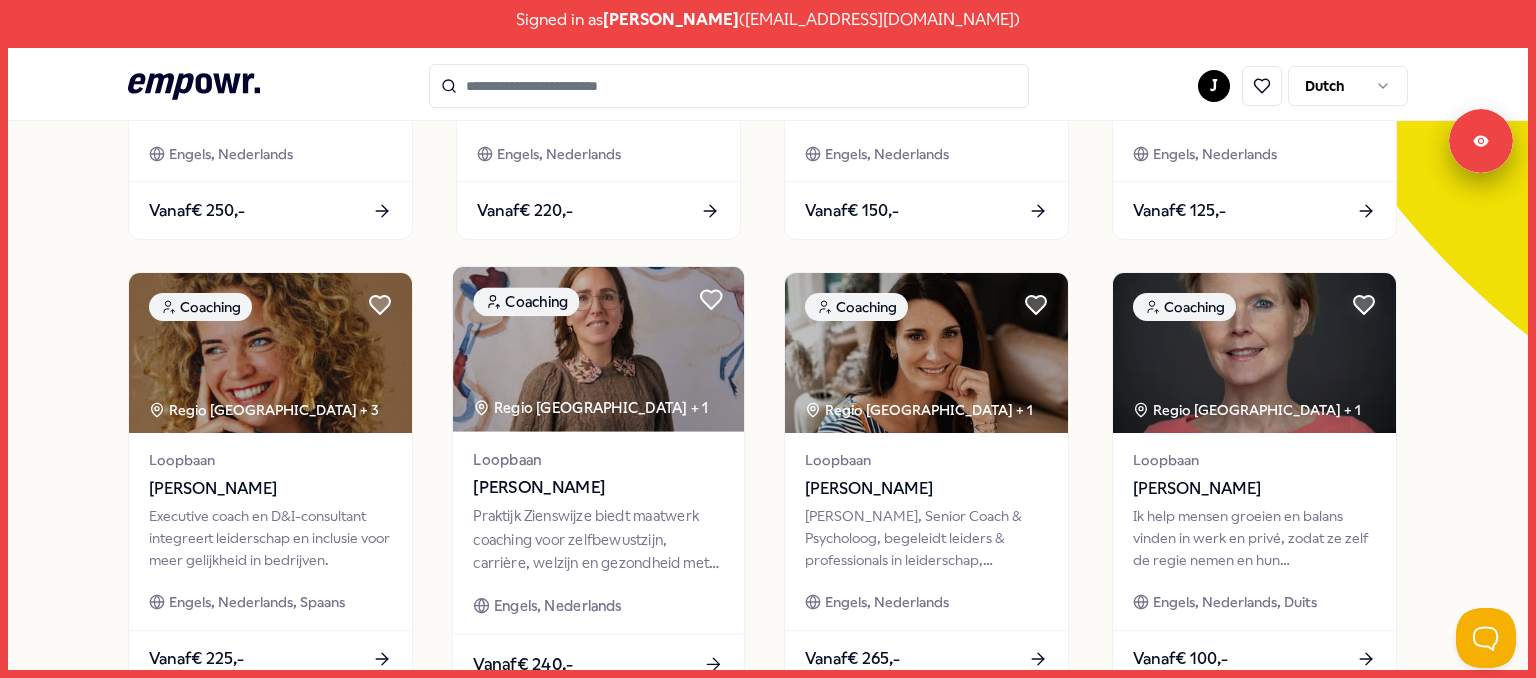 click at bounding box center [598, 349] 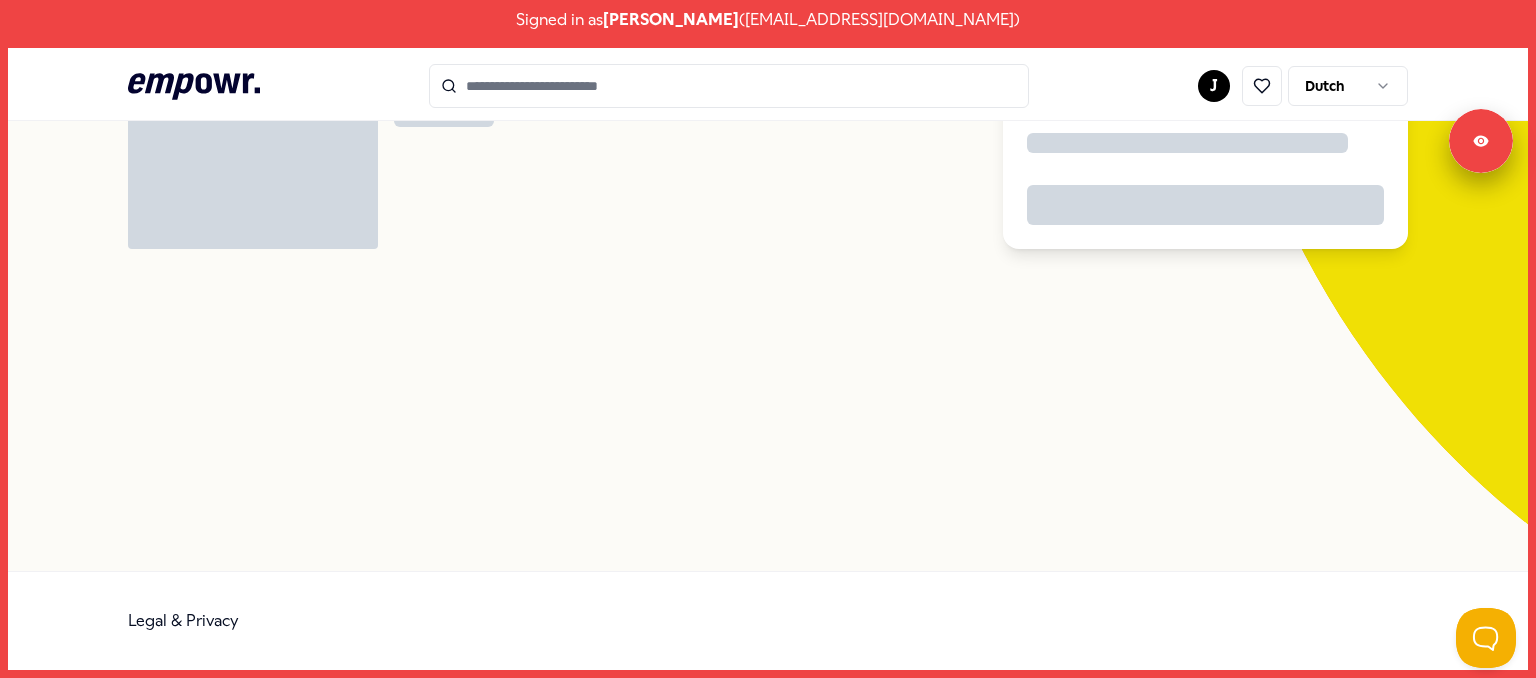 scroll, scrollTop: 128, scrollLeft: 0, axis: vertical 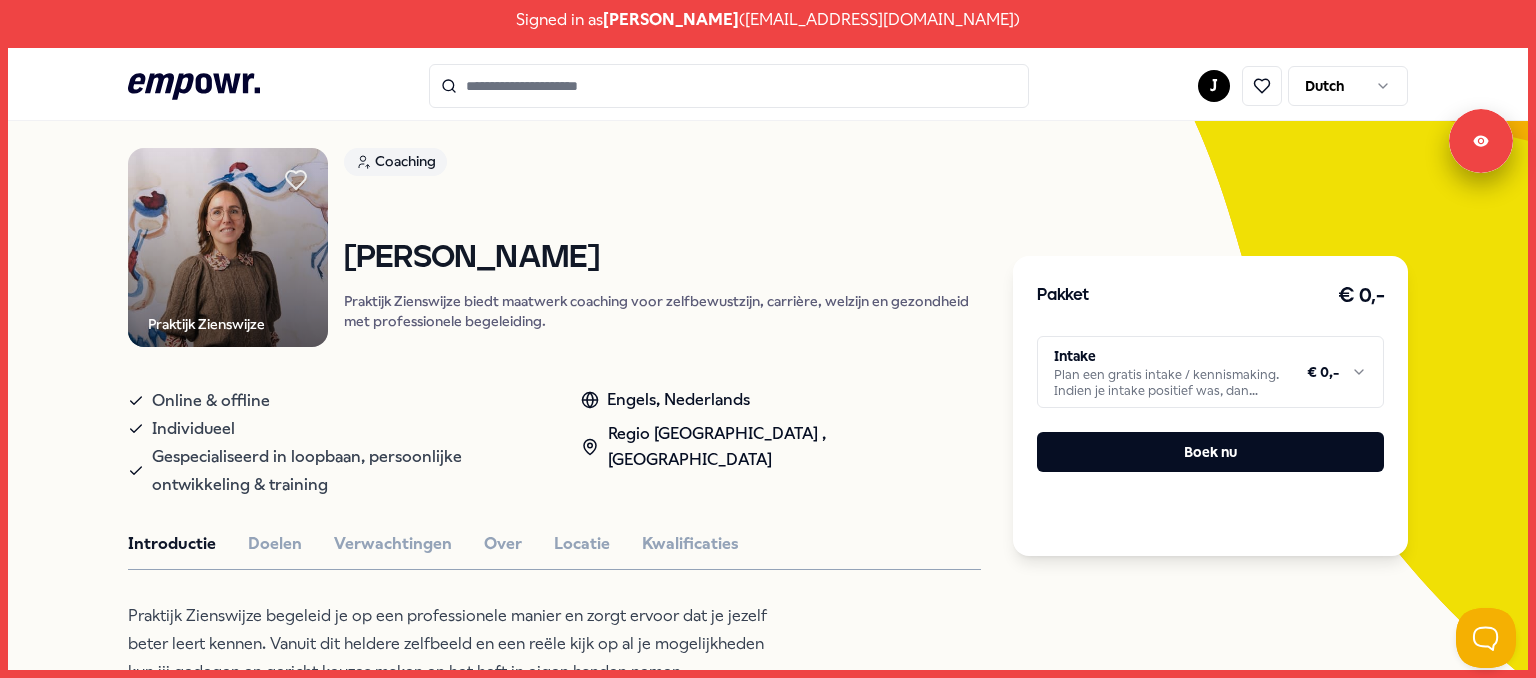 click on "Signed in as   [PERSON_NAME]  ( [EMAIL_ADDRESS][DOMAIN_NAME] ) .empowr-logo_svg__cls-1{fill:#03032f} J Dutch Alle categorieën   Self-care library Terug Praktijk Zienswijze Coaching [PERSON_NAME] Praktijk Zienswijze biedt maatwerk coaching voor zelfbewustzijn, carrière, welzijn en gezondheid met professionele begeleiding. Online & offline Individueel Gespecialiseerd in loopbaan, persoonlijke ontwikkeling & training Engels, [GEOGRAPHIC_DATA] , [GEOGRAPHIC_DATA]  Introductie Doelen Verwachtingen Over Locatie Kwalificaties Praktijk Zienswijze begeleid je op een professionele manier en zorgt ervoor dat je jezelf beter leert kennen. Vanuit dit heldere zelfbeeld en een reële kijk op al je mogelijkheden kun jij gedegen en gericht keuzes maken en het heft in eigen handen nemen. De invulling van alle trajecten zijn altijd op maat en persoonsgericht. Dus geënt op jouw persoonlijke situatie, je talenten, drijfveren, wensen en inzetbaarheid.  Aanbevolen Coaching Regio  [GEOGRAPHIC_DATA]    + 1 Grenzen stellen [PERSON_NAME][GEOGRAPHIC_DATA] Vanaf" at bounding box center (768, 339) 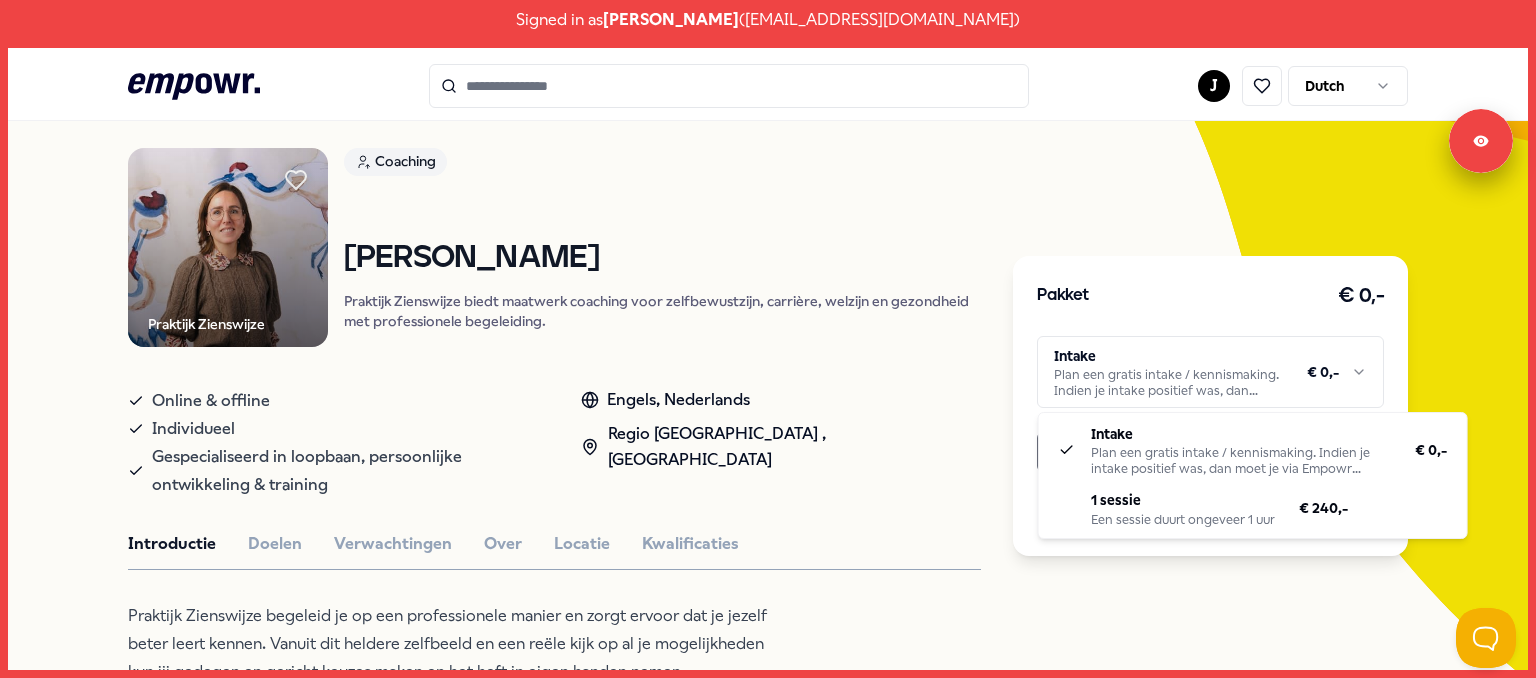 click on "Signed in as   [PERSON_NAME]  ( [EMAIL_ADDRESS][DOMAIN_NAME] ) .empowr-logo_svg__cls-1{fill:#03032f} J Dutch Alle categorieën   Self-care library Terug Praktijk Zienswijze Coaching [PERSON_NAME] Praktijk Zienswijze biedt maatwerk coaching voor zelfbewustzijn, carrière, welzijn en gezondheid met professionele begeleiding. Online & offline Individueel Gespecialiseerd in loopbaan, persoonlijke ontwikkeling & training Engels, [GEOGRAPHIC_DATA] , [GEOGRAPHIC_DATA]  Introductie Doelen Verwachtingen Over Locatie Kwalificaties Praktijk Zienswijze begeleid je op een professionele manier en zorgt ervoor dat je jezelf beter leert kennen. Vanuit dit heldere zelfbeeld en een reële kijk op al je mogelijkheden kun jij gedegen en gericht keuzes maken en het heft in eigen handen nemen. De invulling van alle trajecten zijn altijd op maat en persoonsgericht. Dus geënt op jouw persoonlijke situatie, je talenten, drijfveren, wensen en inzetbaarheid.  Aanbevolen Coaching Regio  [GEOGRAPHIC_DATA]    + 1 Grenzen stellen [PERSON_NAME][GEOGRAPHIC_DATA] Vanaf" at bounding box center [768, 339] 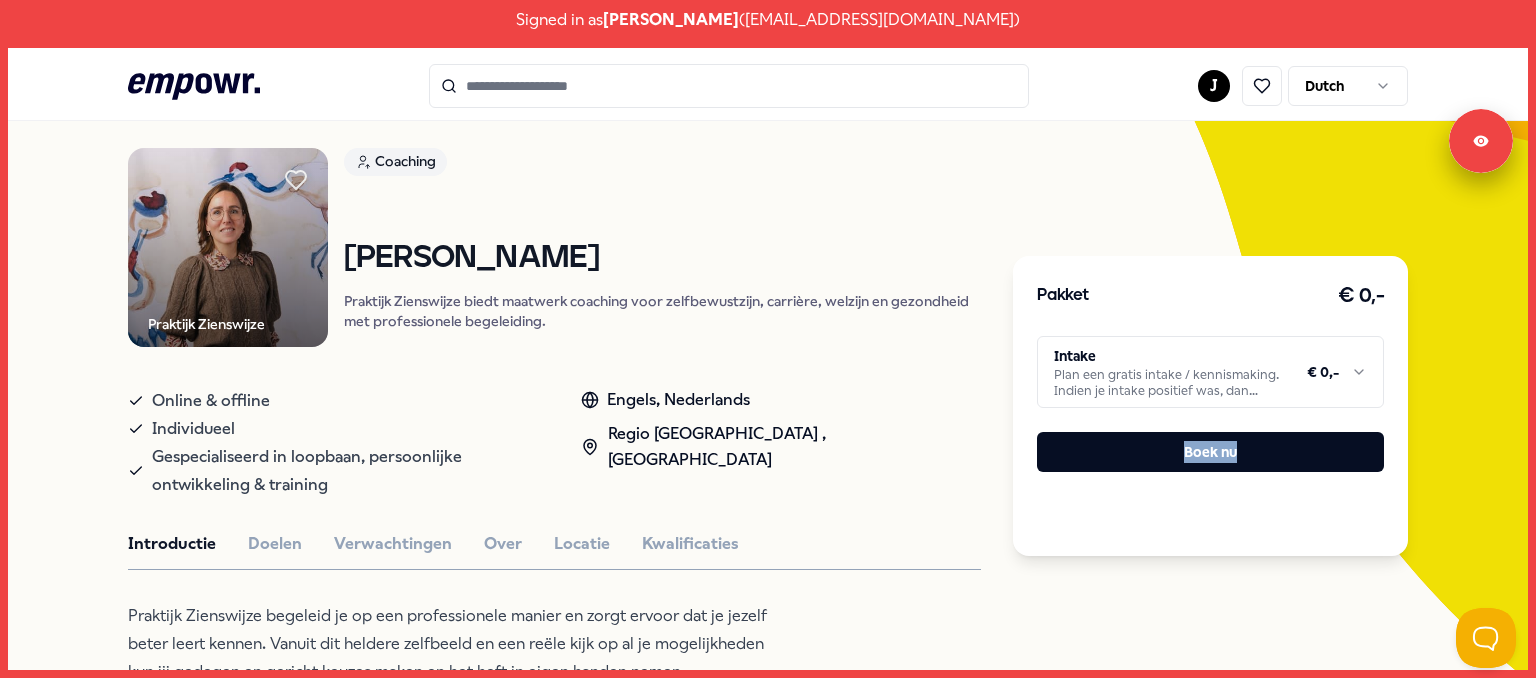 drag, startPoint x: 1531, startPoint y: 300, endPoint x: 1535, endPoint y: 173, distance: 127.06297 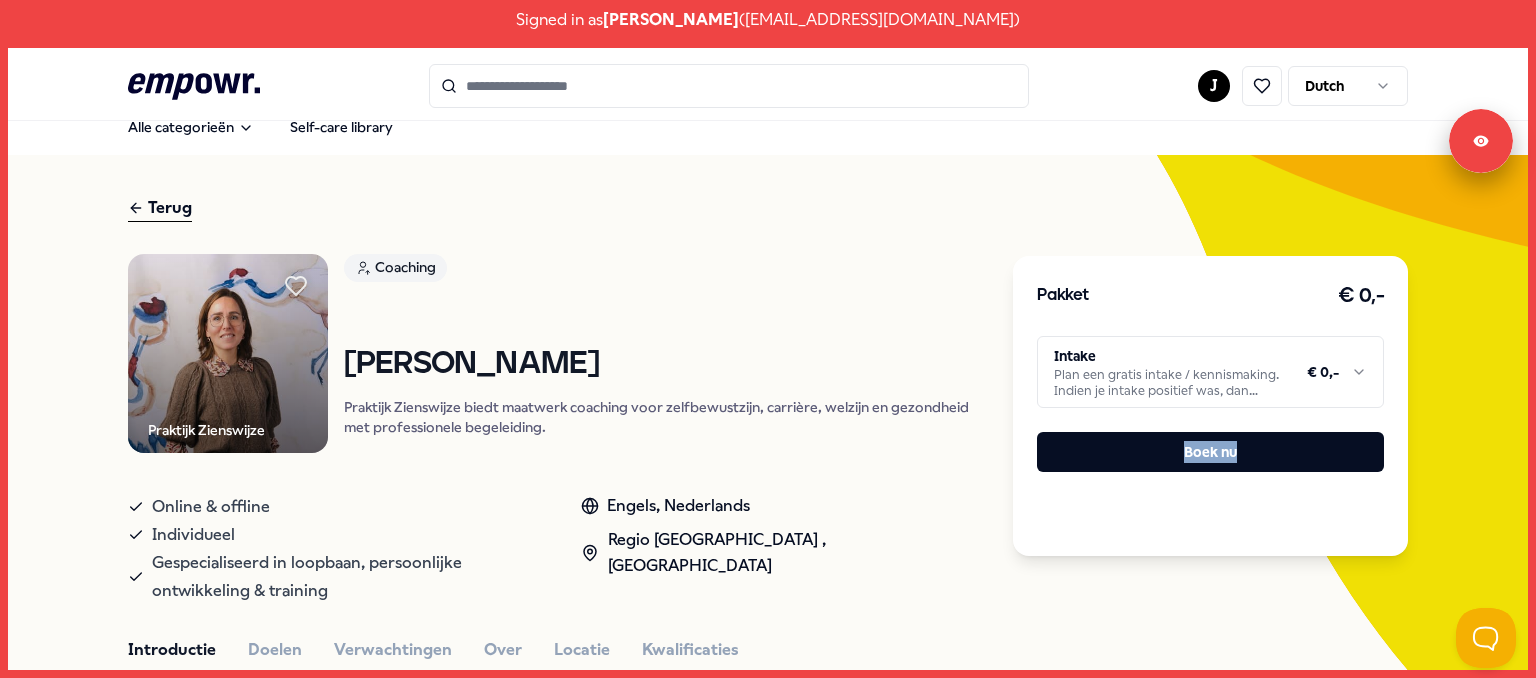 scroll, scrollTop: 0, scrollLeft: 0, axis: both 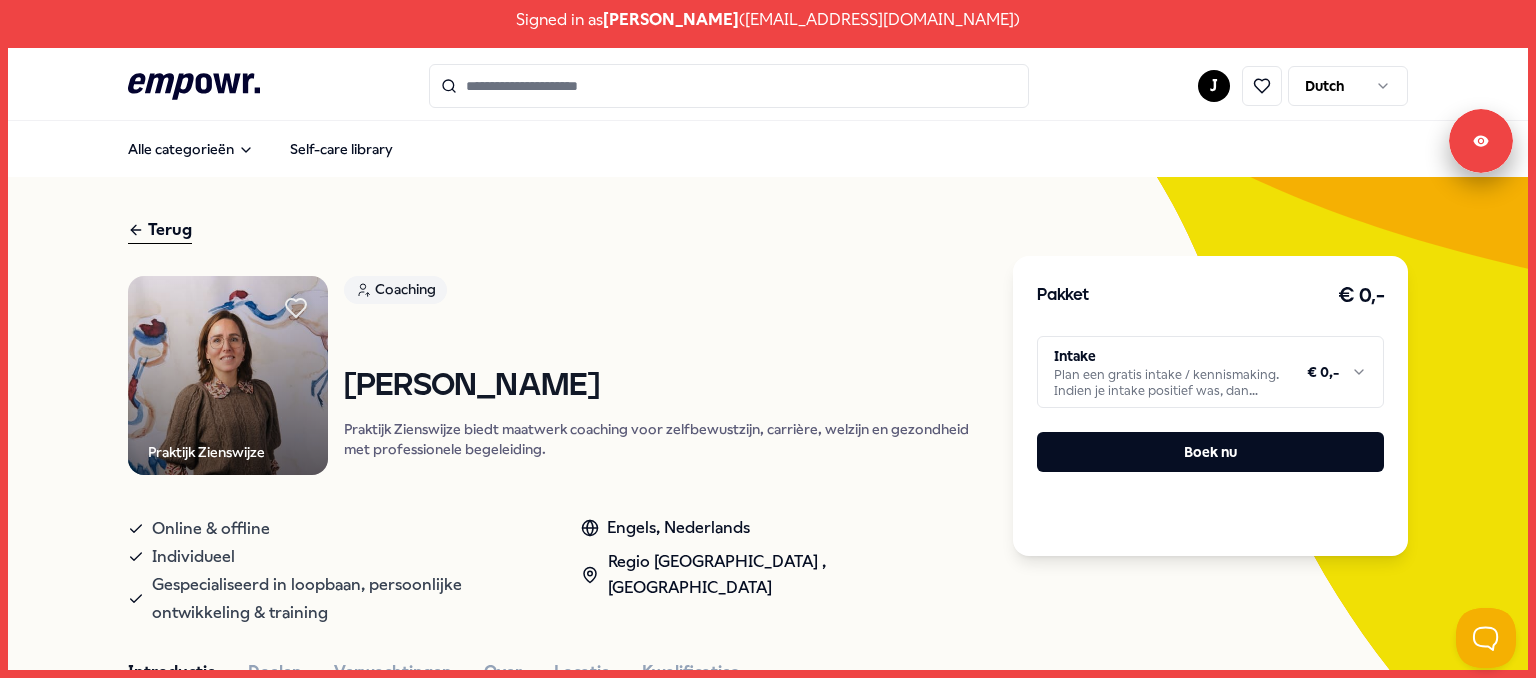 click on "Terug" at bounding box center (160, 230) 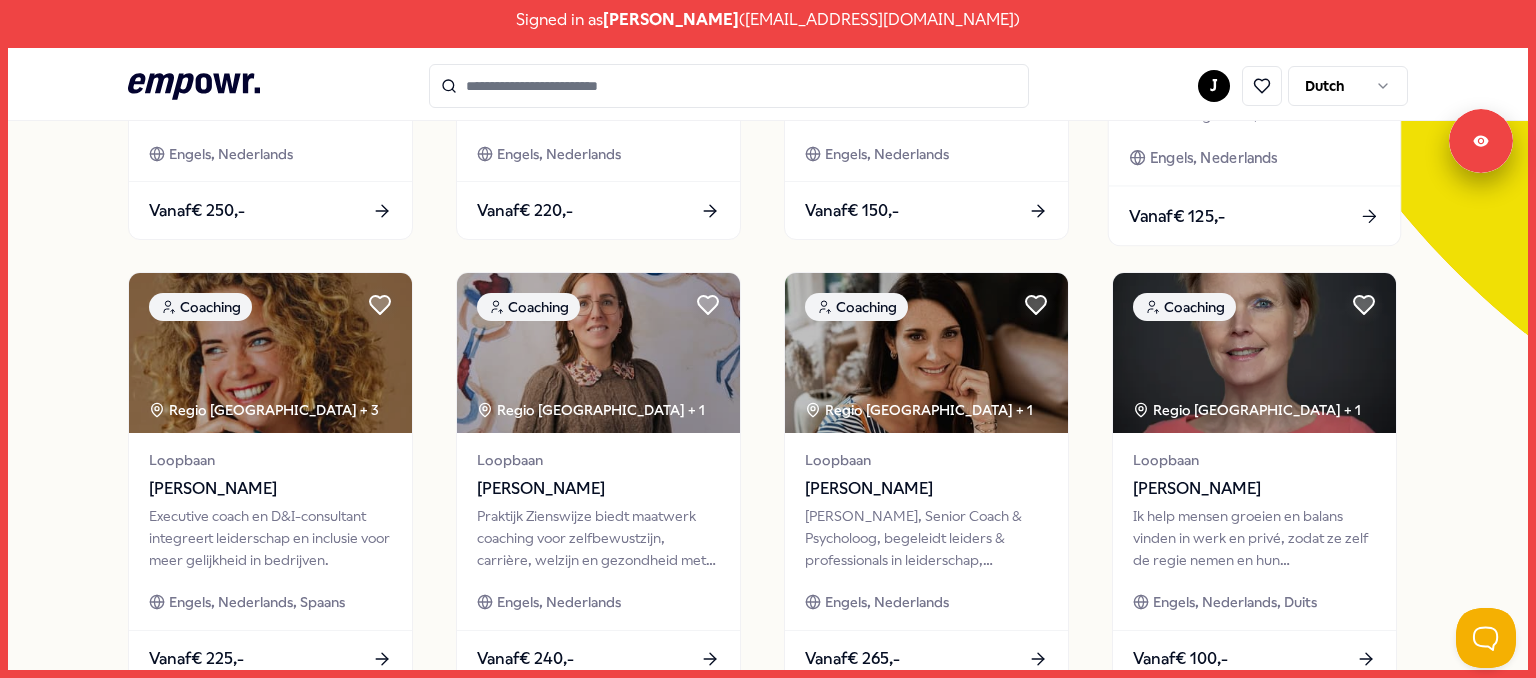 scroll, scrollTop: 483, scrollLeft: 0, axis: vertical 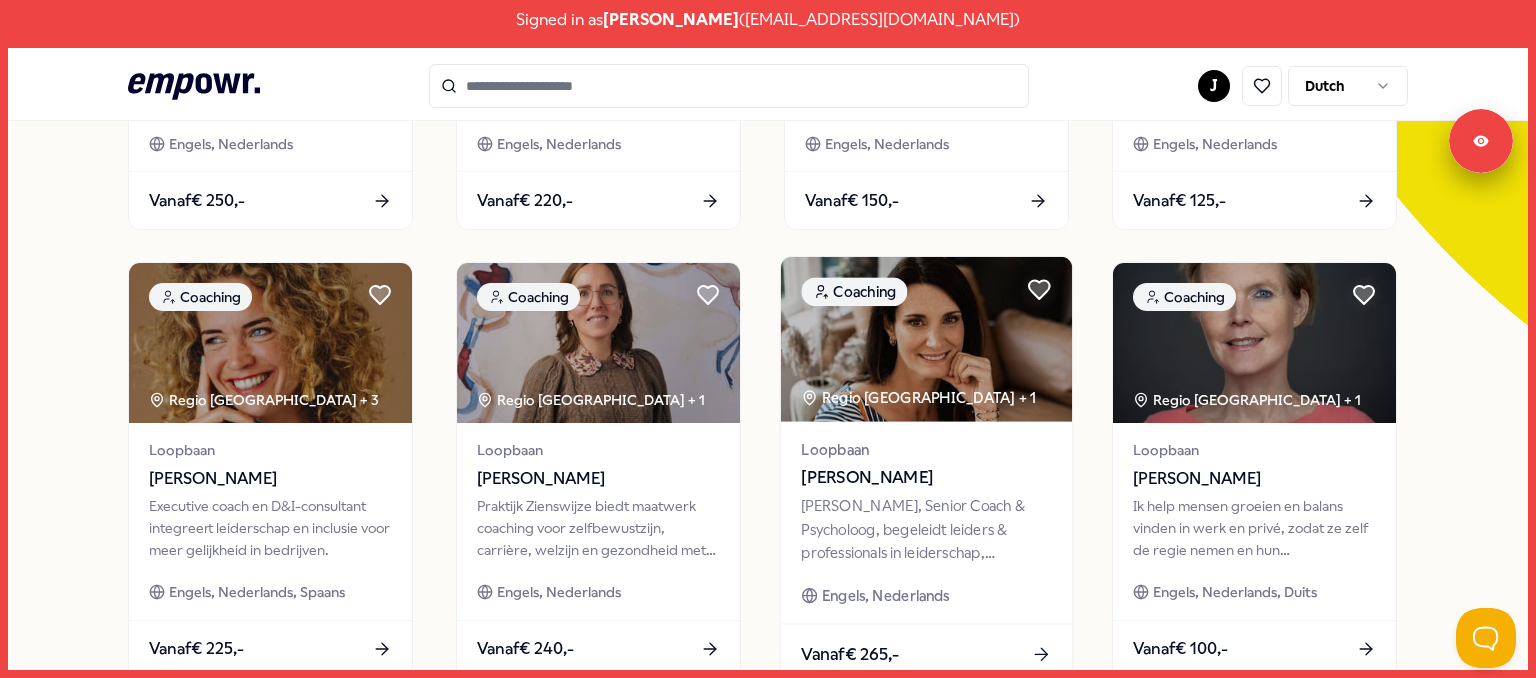 click at bounding box center (926, 339) 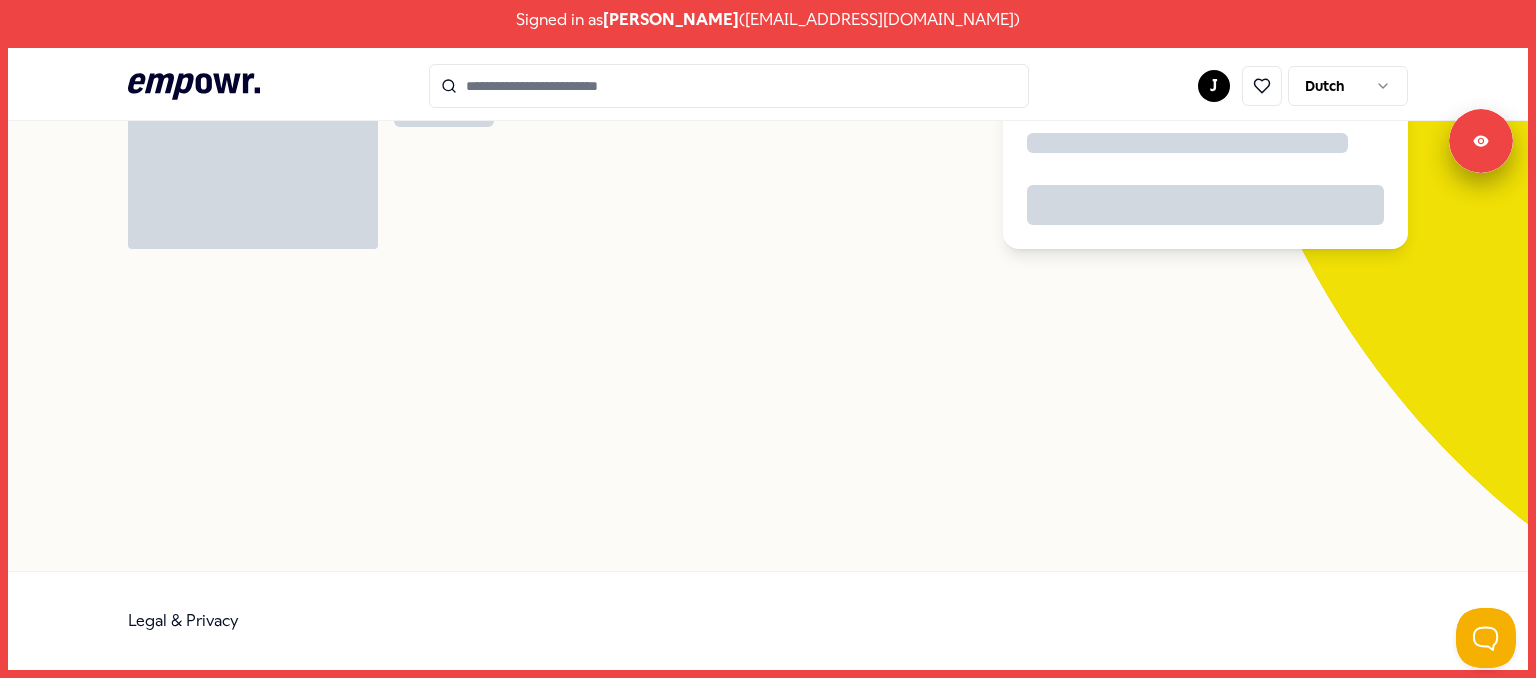 scroll, scrollTop: 128, scrollLeft: 0, axis: vertical 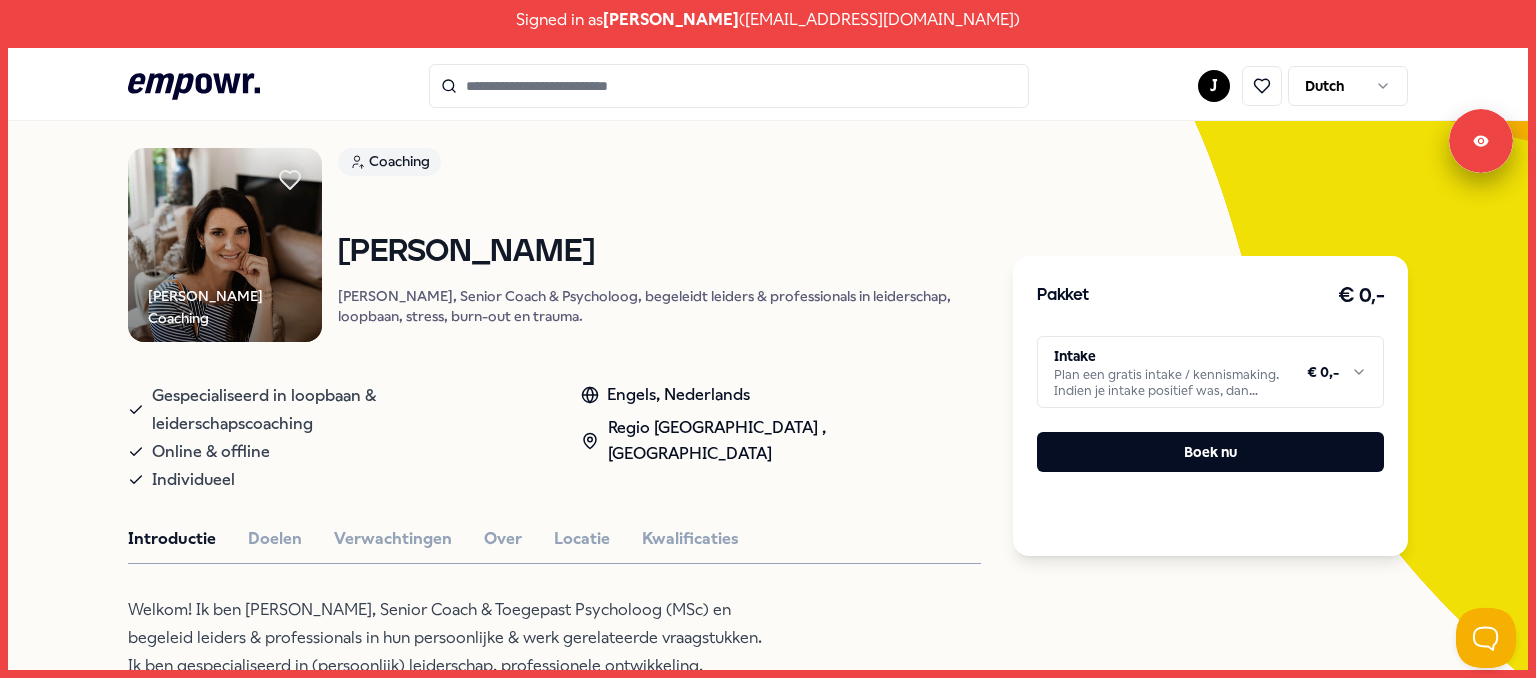 click on "Signed in as   [PERSON_NAME]  ( [EMAIL_ADDRESS][DOMAIN_NAME] ) .empowr-logo_svg__cls-1{fill:#03032f} J Dutch Alle categorieën   Self-care library Terug [PERSON_NAME] Coaching Coaching [PERSON_NAME] [PERSON_NAME], Senior Coach & Psycholoog, begeleidt leiders & professionals in leiderschap, loopbaan, stress, burn-out en trauma. Gespecialiseerd in loopbaan & leiderschapscoaching Online & offline Individueel Engels, [GEOGRAPHIC_DATA] , [GEOGRAPHIC_DATA]  Introductie Doelen Verwachtingen Over Locatie Kwalificaties Welkom! Ik ben [PERSON_NAME], Senior Coach & Toegepast Psycholoog (MSc) en begeleid leiders & professionals in hun persoonlijke & werk gerelateerde vraagstukken. Ik ben gespecialiseerd in (persoonlijk) leiderschap, professionele ontwikkeling, loopbaanbegeleiding, stress & burn-out klachten. Als traumacoach werk ik ook met vraagstukken over rouw of trauma. Aanbevolen Coaching Regio  [GEOGRAPHIC_DATA]    + 1 Grenzen stellen [PERSON_NAME] Engels, Nederlands Vanaf  € 135,- Coaching Regio  [GEOGRAPHIC_DATA]    + 1 [PERSON_NAME]" at bounding box center [768, 339] 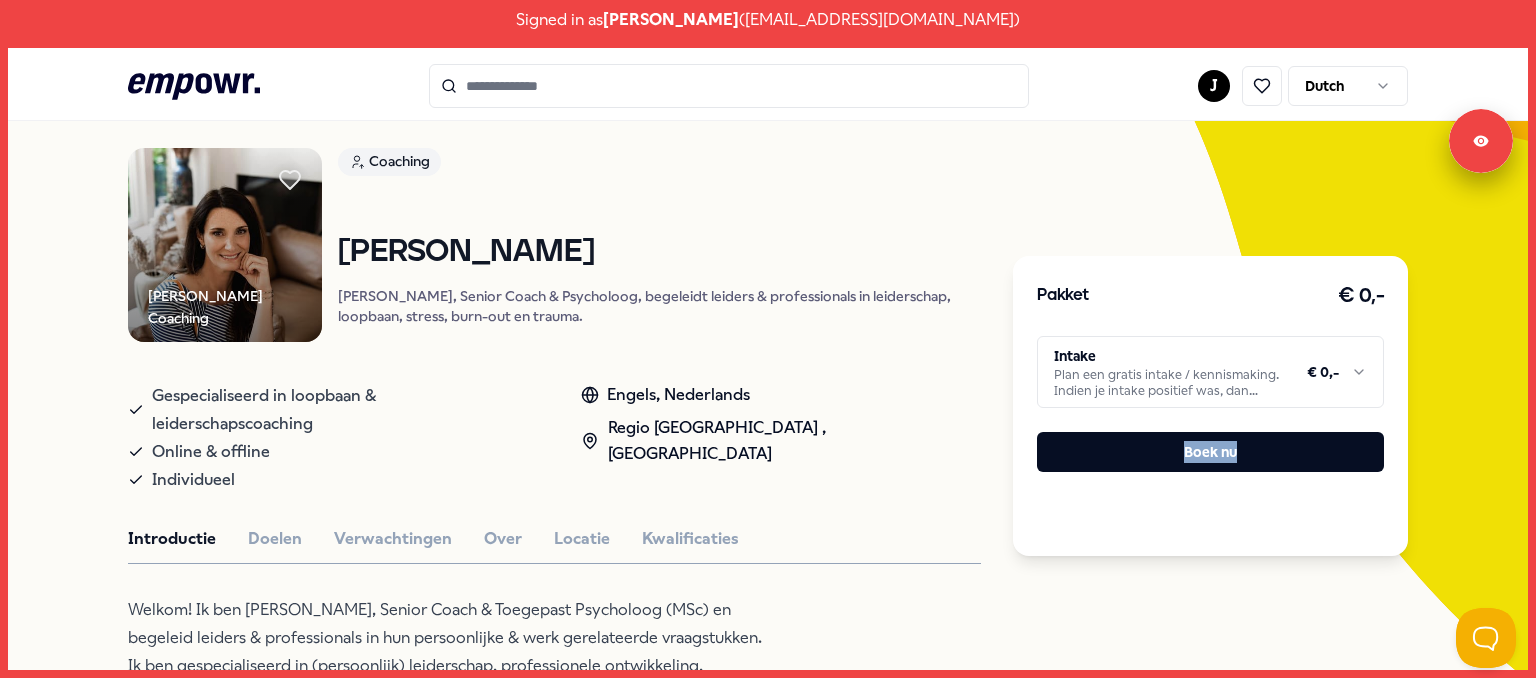 drag, startPoint x: 1534, startPoint y: 299, endPoint x: 1518, endPoint y: 267, distance: 35.77709 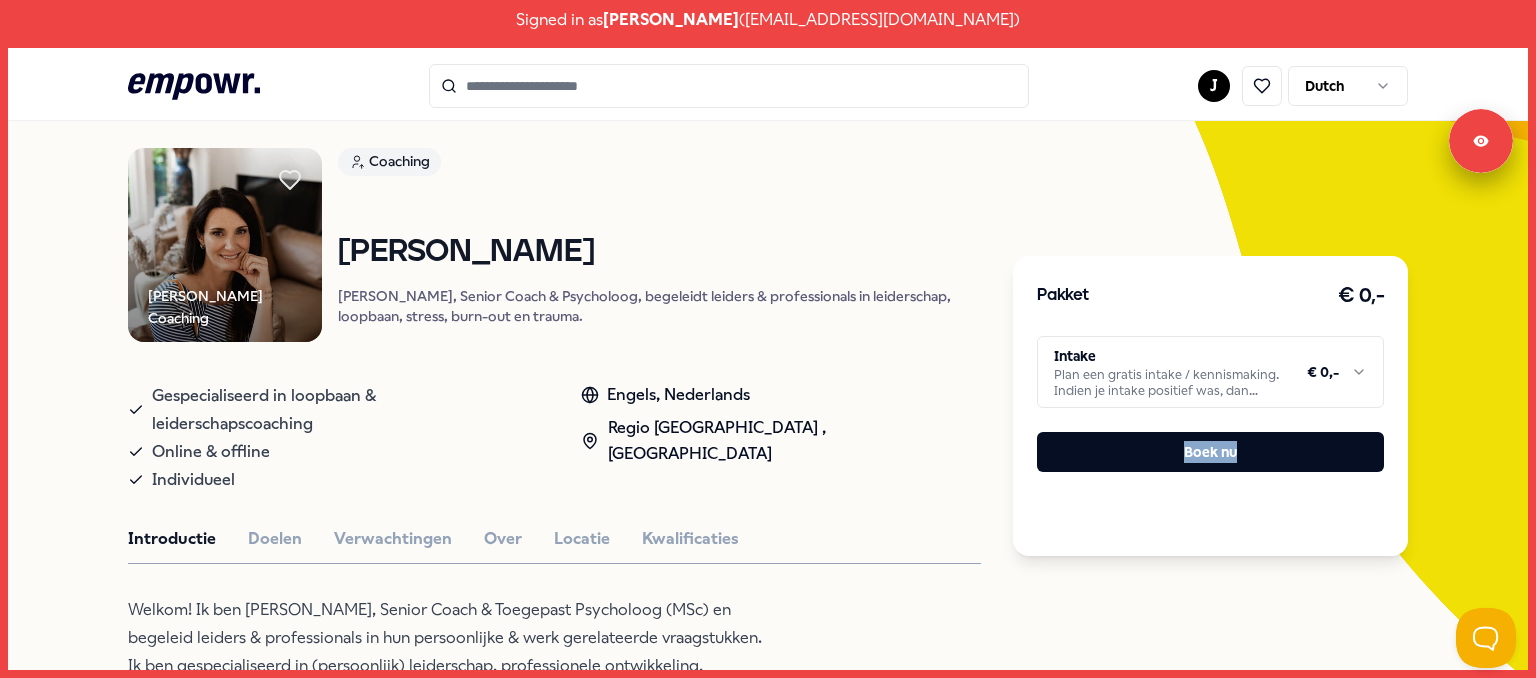 scroll, scrollTop: 0, scrollLeft: 0, axis: both 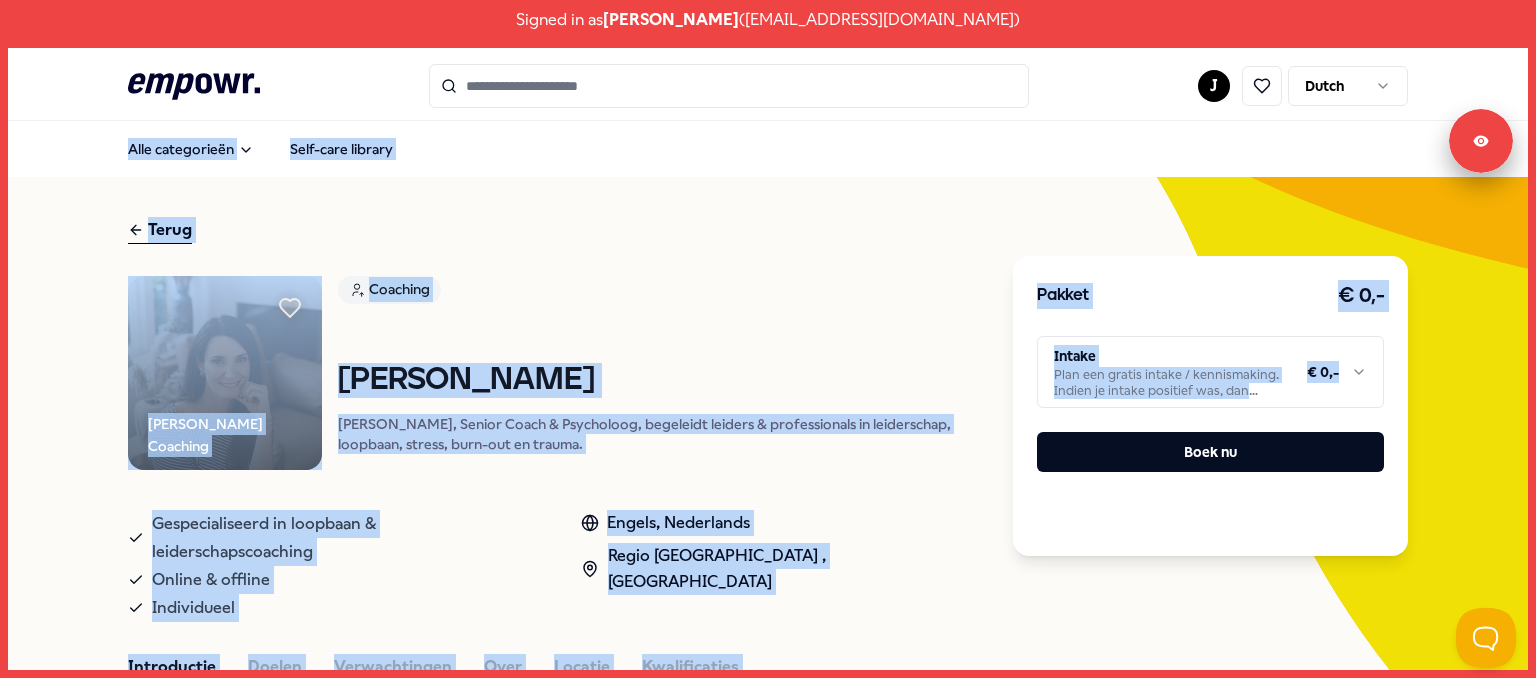 drag, startPoint x: 1535, startPoint y: 295, endPoint x: 1530, endPoint y: 67, distance: 228.05482 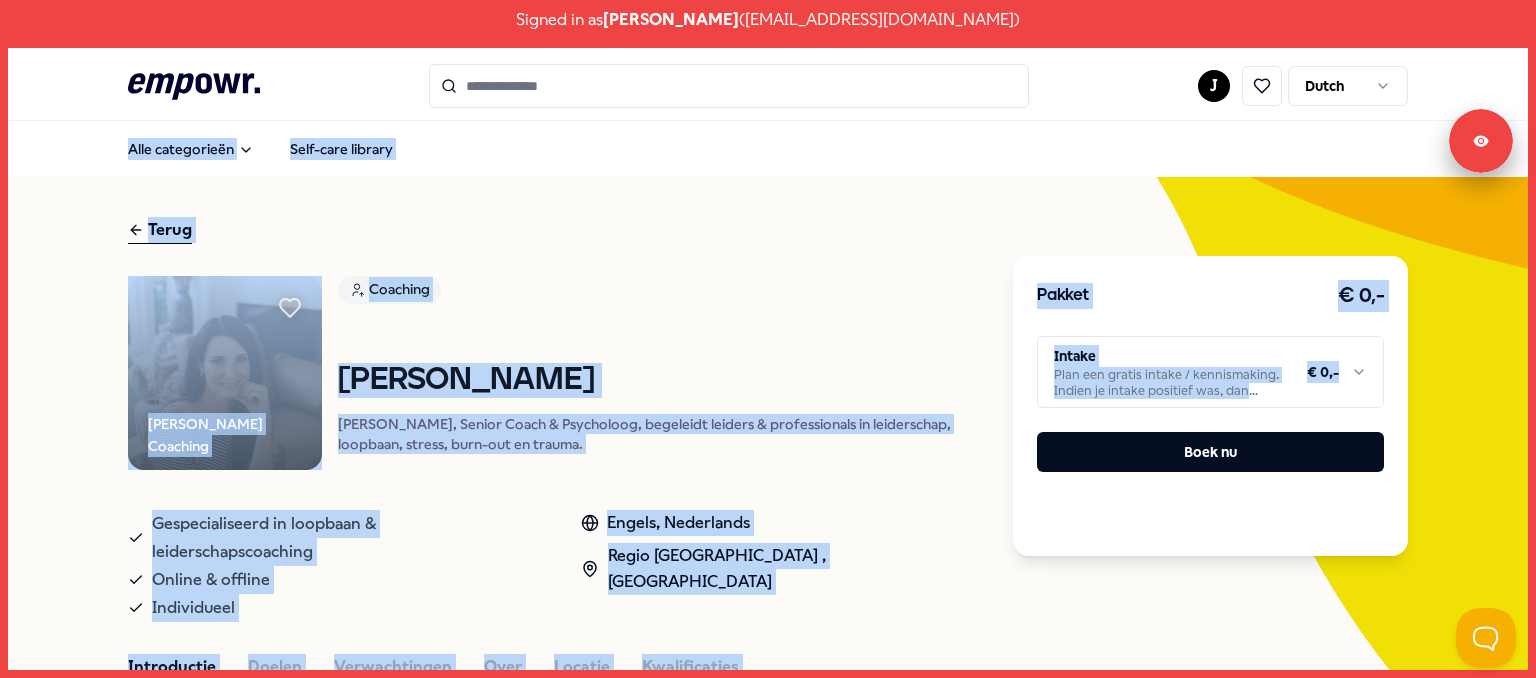 click on "Terug" at bounding box center (160, 230) 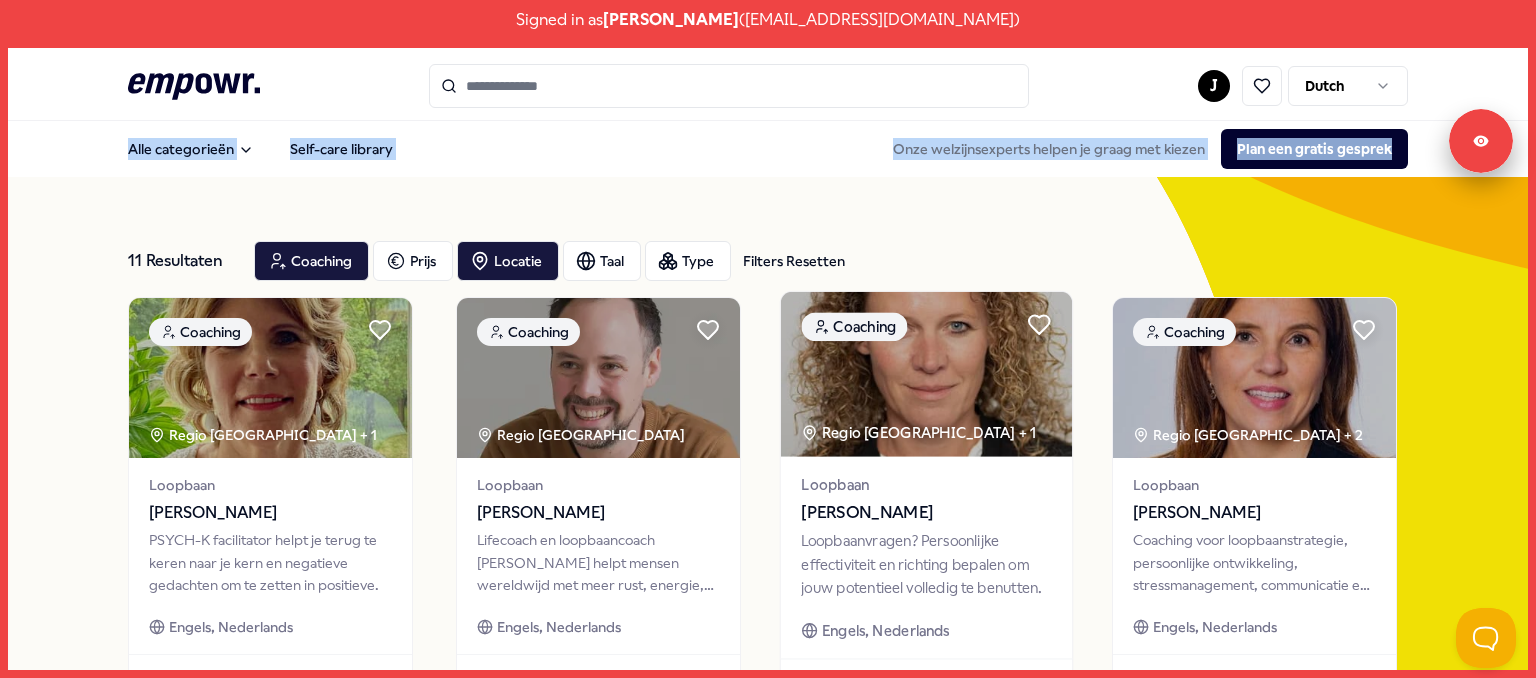 click at bounding box center (926, 374) 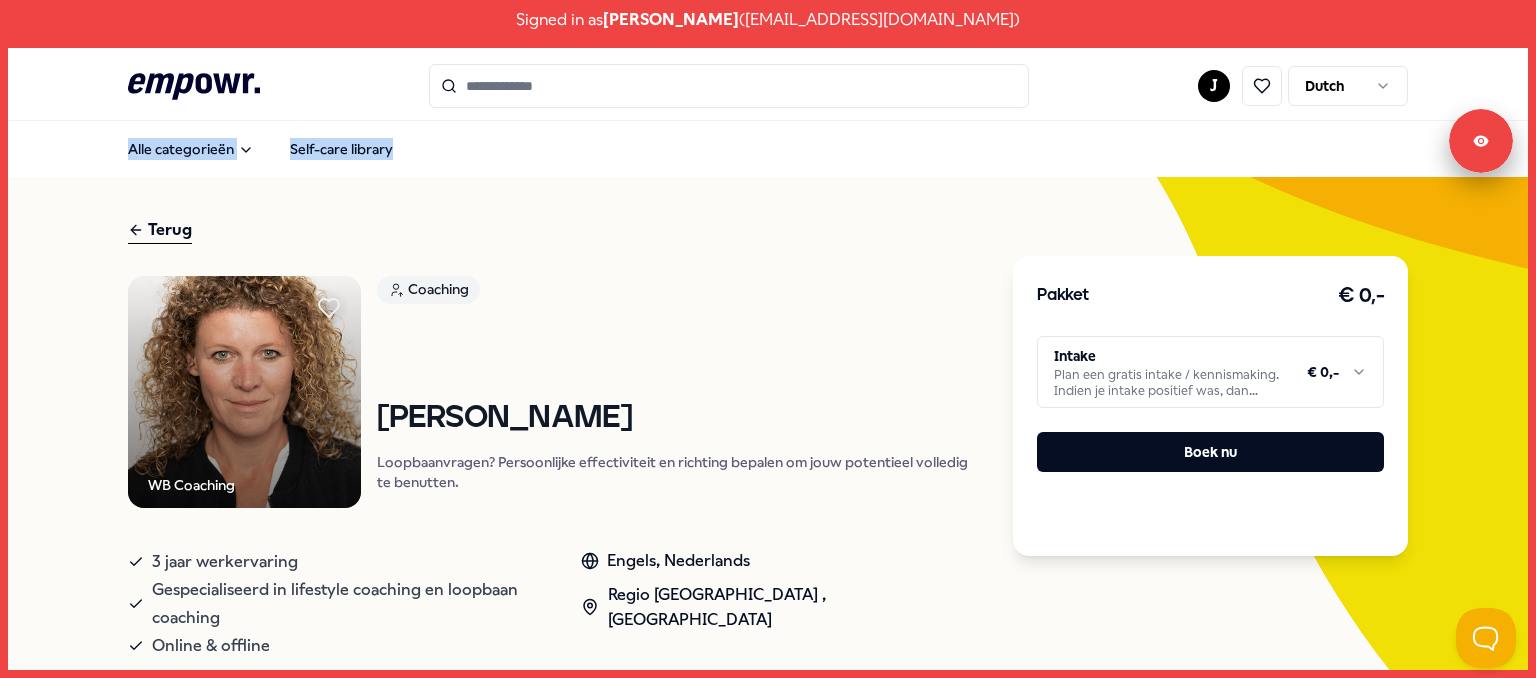 click on "Signed in as   [PERSON_NAME]  ( [EMAIL_ADDRESS][DOMAIN_NAME] ) .empowr-logo_svg__cls-1{fill:#03032f} J Dutch Alle categorieën   Self-care library Terug WB Coaching Coaching [PERSON_NAME] Loopbaanvragen? Persoonlijke effectiviteit en richting bepalen om jouw potentieel volledig te benutten. 3 jaar werkervaring Gespecialiseerd in lifestyle coaching en loopbaan coaching Online & offline Engels, [GEOGRAPHIC_DATA] , [GEOGRAPHIC_DATA]  Introductie Doelen Verwachtingen Over Locatie Kwalificaties Ik begeleid veelal mensen die een loopbaanvraagstuk hebben. Dus wat past bij mij qua functie maar ook qua organisatie, welke richting moet ik kiezen nu ik besloten heb dat ik niet gelukkig word van mijn huidige of vorige functie etc.  Ook komt daar een gedeelte persoonlijke effectiviteit om de hoek kijken. Wat houd je tegen, ben je assertief genoeg, kamp je met onzekerheid, moeite met samenwerken, geef je je grenzen wel aan, speelt stress een rol, zijn daar voorbeelden van.  Aanbevolen Coaching Regio  [GEOGRAPHIC_DATA]    + 1 Grenzen stellen" at bounding box center [768, 339] 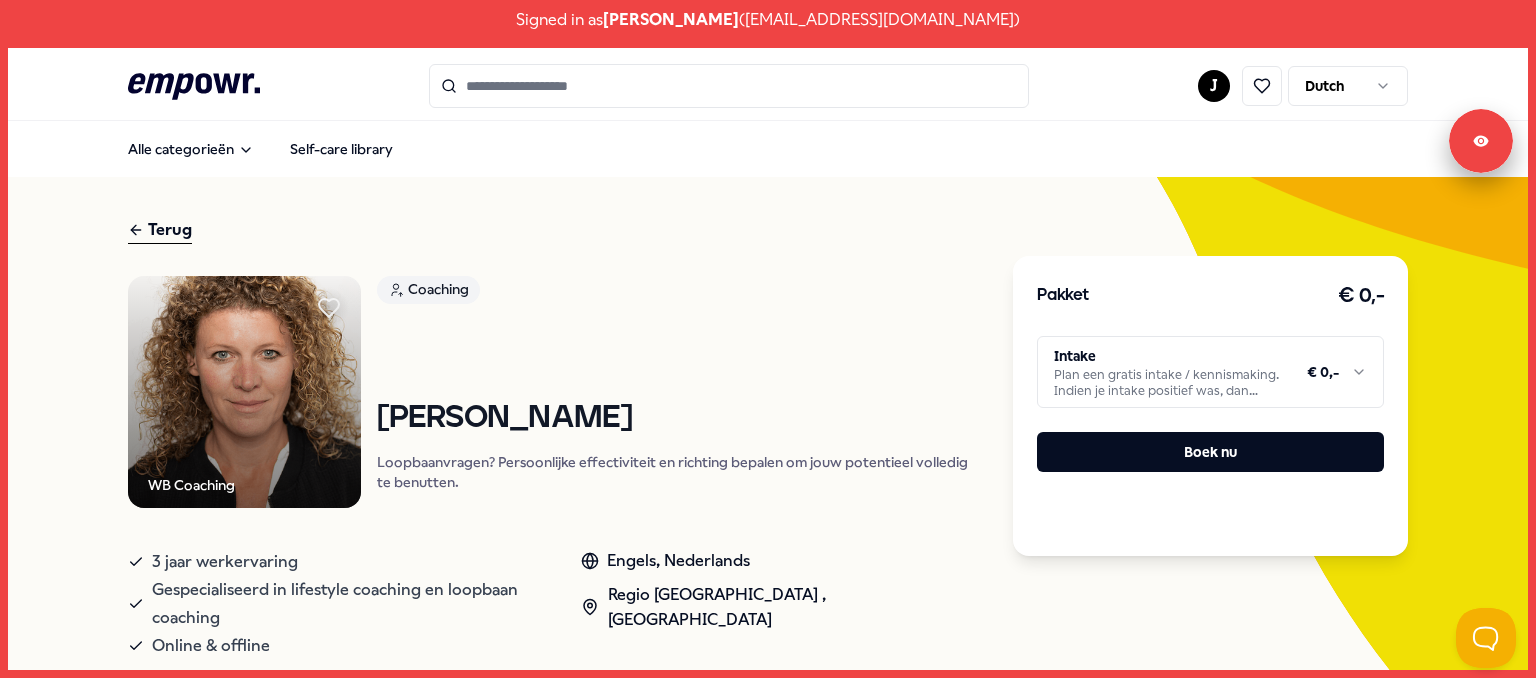 click on "Signed in as   [PERSON_NAME]  ( [EMAIL_ADDRESS][DOMAIN_NAME] ) .empowr-logo_svg__cls-1{fill:#03032f} J Dutch Alle categorieën   Self-care library Terug WB Coaching Coaching [PERSON_NAME] Loopbaanvragen? Persoonlijke effectiviteit en richting bepalen om jouw potentieel volledig te benutten. 3 jaar werkervaring Gespecialiseerd in lifestyle coaching en loopbaan coaching Online & offline Engels, [GEOGRAPHIC_DATA] , [GEOGRAPHIC_DATA]  Introductie Doelen Verwachtingen Over Locatie Kwalificaties Ik begeleid veelal mensen die een loopbaanvraagstuk hebben. Dus wat past bij mij qua functie maar ook qua organisatie, welke richting moet ik kiezen nu ik besloten heb dat ik niet gelukkig word van mijn huidige of vorige functie etc.  Ook komt daar een gedeelte persoonlijke effectiviteit om de hoek kijken. Wat houd je tegen, ben je assertief genoeg, kamp je met onzekerheid, moeite met samenwerken, geef je je grenzen wel aan, speelt stress een rol, zijn daar voorbeelden van.  Aanbevolen Coaching Regio  [GEOGRAPHIC_DATA]    + 1 Grenzen stellen" at bounding box center [768, 339] 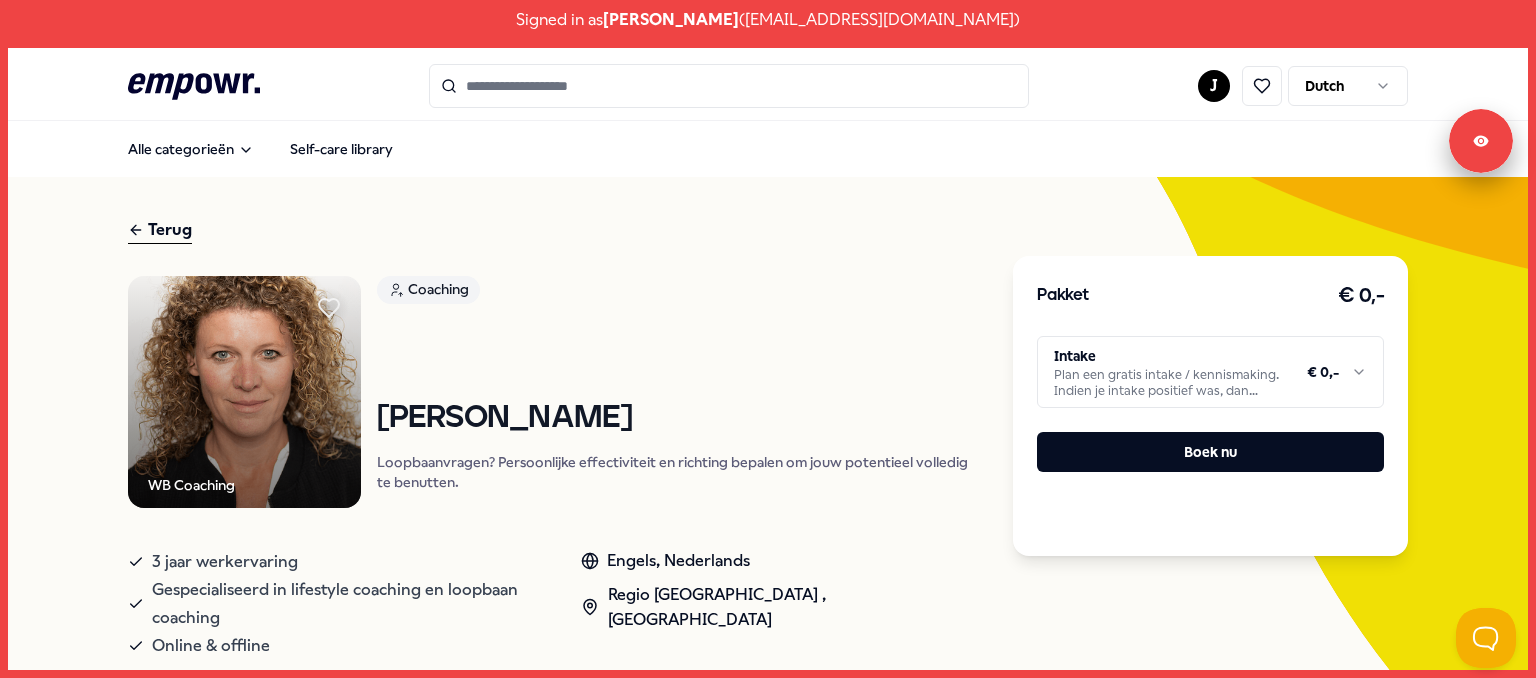 click on "Terug" at bounding box center [160, 230] 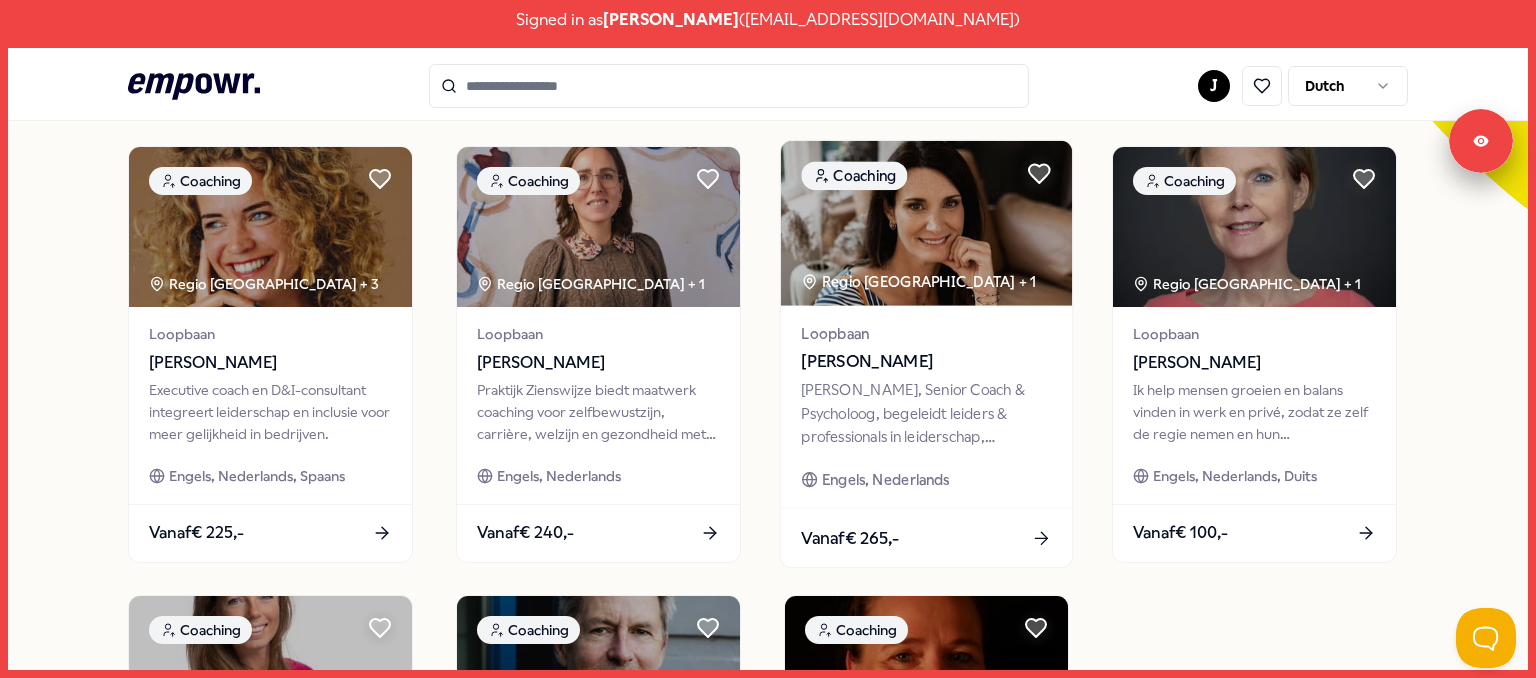 scroll, scrollTop: 496, scrollLeft: 0, axis: vertical 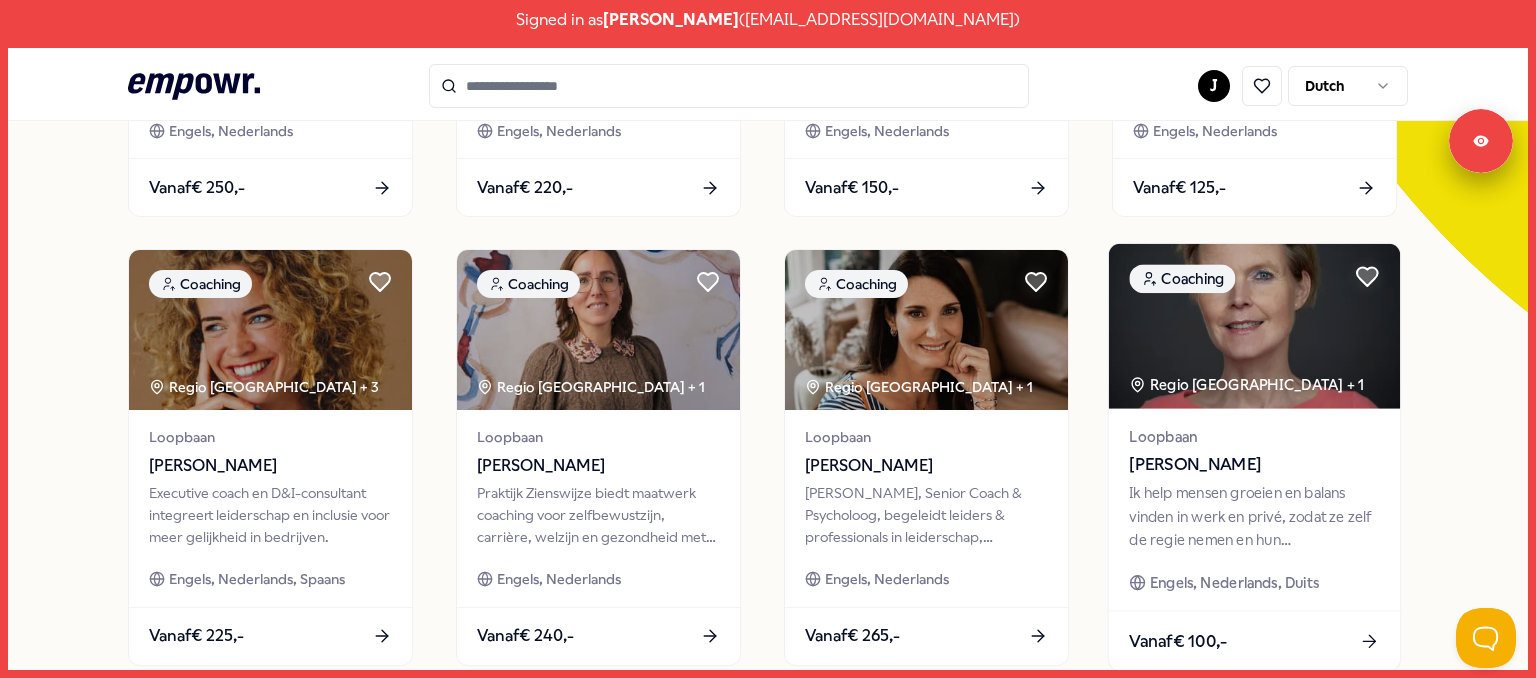 click at bounding box center (1254, 326) 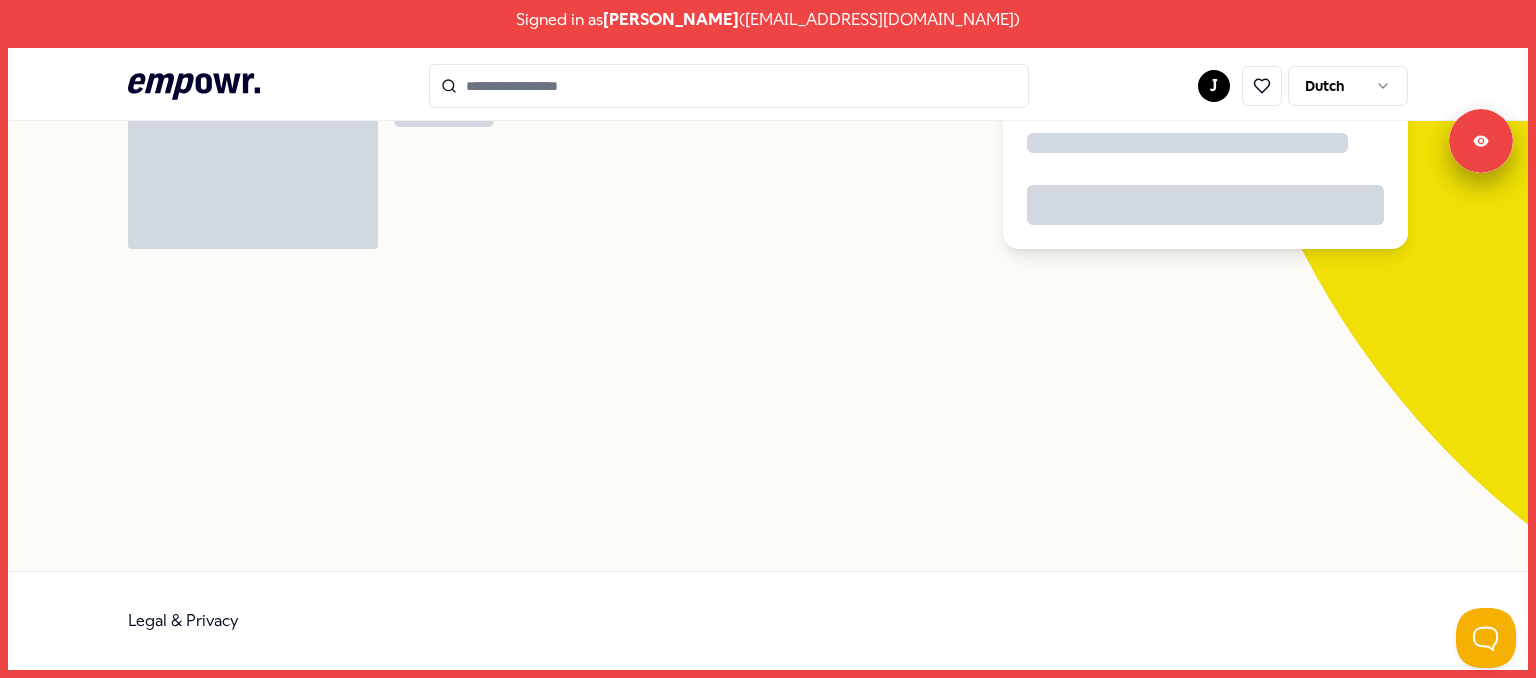 scroll, scrollTop: 128, scrollLeft: 0, axis: vertical 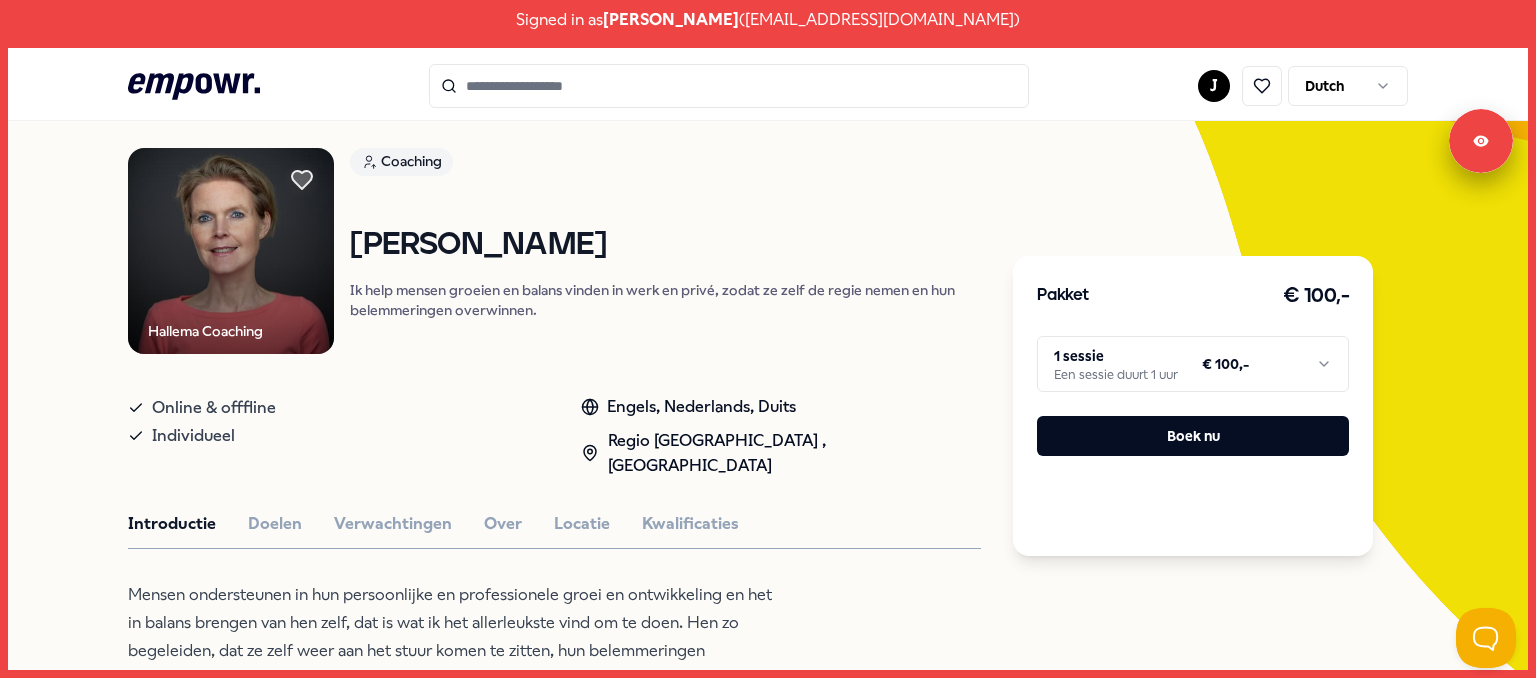 click on "Signed in as   [PERSON_NAME]  ( [EMAIL_ADDRESS][DOMAIN_NAME] ) .empowr-logo_svg__cls-1{fill:#03032f} J Dutch Alle categorieën   Self-care library Terug Hallema Coaching Coaching [PERSON_NAME] Ik help mensen groeien en balans vinden in werk en privé, zodat ze zelf de regie nemen en hun belemmeringen overwinnen. Online & offfline Individueel Engels, Nederlands, Duits [GEOGRAPHIC_DATA] , [GEOGRAPHIC_DATA]  Introductie Doelen Verwachtingen Over Locatie Kwalificaties Mensen ondersteunen in hun persoonlijke en professionele groei en ontwikkeling en het in balans brengen van hen zelf, dat is wat ik het allerleukste vind om te doen. Hen zo begeleiden, dat ze zelf weer aan het stuur komen te zitten, hun belemmeringen overwinnen en / of hun eigen verantwoordelijkheid weer kunnen en durven nemen. Zodanig dat er weer een gezonde balans ontstaat tussen werk, privé en gezondheid. Aanbevolen Coaching Regio  [GEOGRAPHIC_DATA]    + 1 Grenzen stellen [PERSON_NAME] Engels, Nederlands Vanaf  € 135,- Coaching Regio  [GEOGRAPHIC_DATA]    + 1 [PERSON_NAME] Engels" at bounding box center [768, 339] 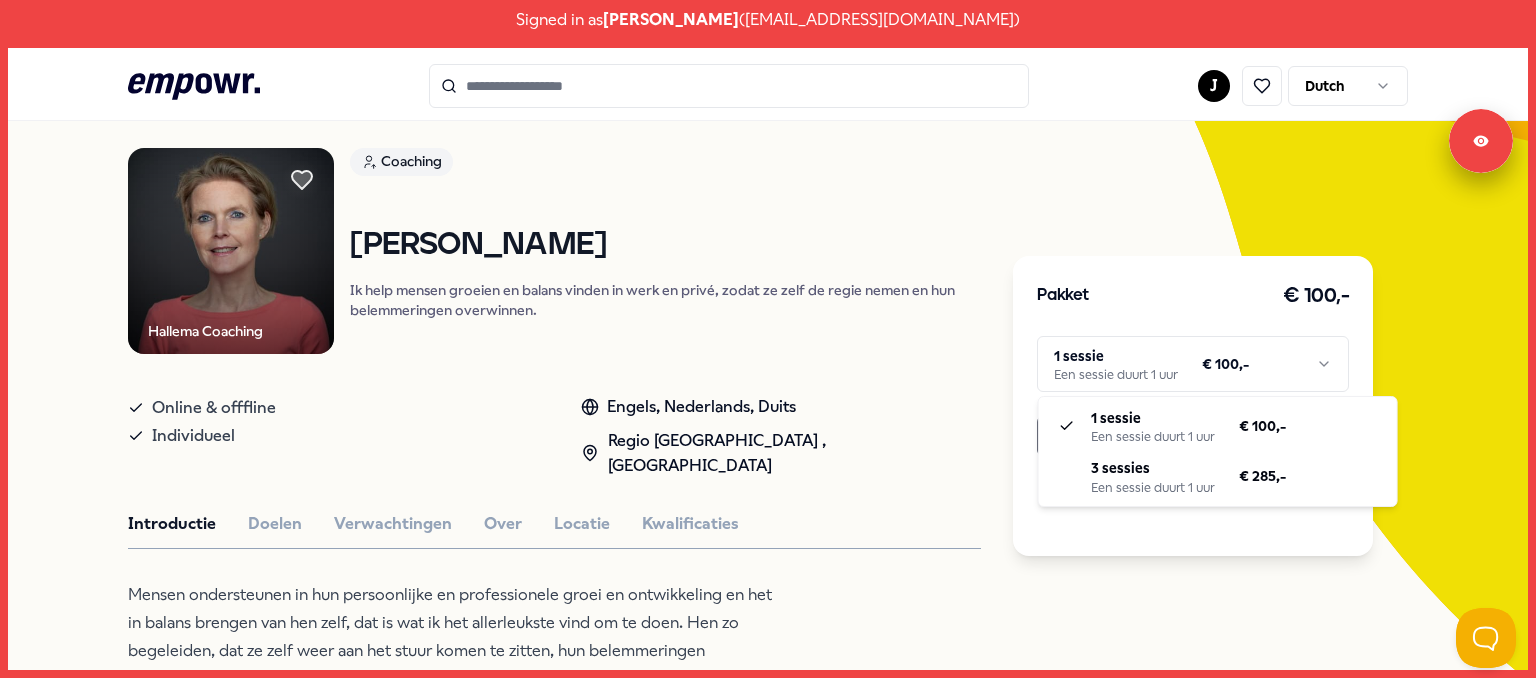 scroll, scrollTop: 65, scrollLeft: 0, axis: vertical 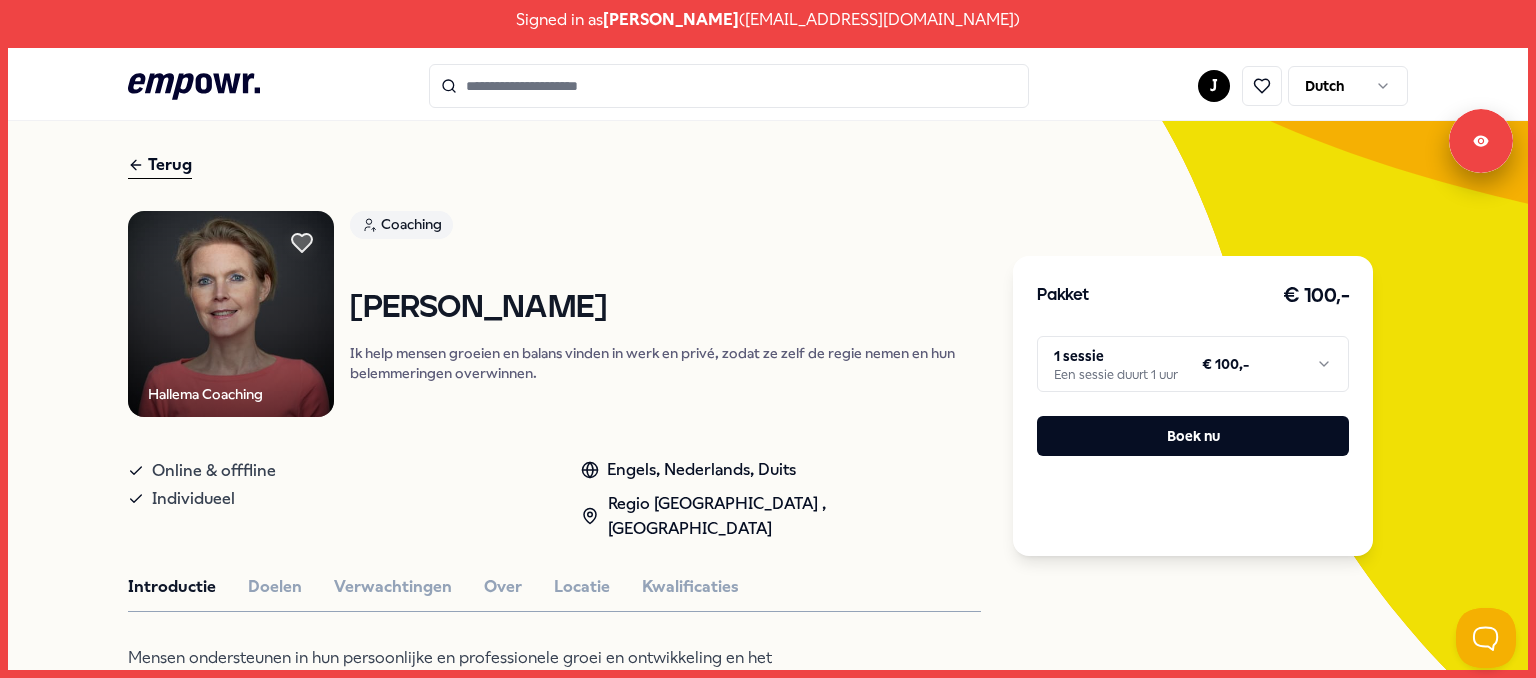 click on "Signed in as   [PERSON_NAME]  ( [EMAIL_ADDRESS][DOMAIN_NAME] ) .empowr-logo_svg__cls-1{fill:#03032f} J Dutch Alle categorieën   Self-care library Terug Hallema Coaching Coaching [PERSON_NAME] Ik help mensen groeien en balans vinden in werk en privé, zodat ze zelf de regie nemen en hun belemmeringen overwinnen. Online & offfline Individueel Engels, Nederlands, Duits [GEOGRAPHIC_DATA] , [GEOGRAPHIC_DATA]  Introductie Doelen Verwachtingen Over Locatie Kwalificaties Mensen ondersteunen in hun persoonlijke en professionele groei en ontwikkeling en het in balans brengen van hen zelf, dat is wat ik het allerleukste vind om te doen. Hen zo begeleiden, dat ze zelf weer aan het stuur komen te zitten, hun belemmeringen overwinnen en / of hun eigen verantwoordelijkheid weer kunnen en durven nemen. Zodanig dat er weer een gezonde balans ontstaat tussen werk, privé en gezondheid. Aanbevolen Coaching Regio  [GEOGRAPHIC_DATA]    + 1 Grenzen stellen [PERSON_NAME] Engels, Nederlands Vanaf  € 135,- Coaching Regio  [GEOGRAPHIC_DATA]    + 1 [PERSON_NAME] Engels" at bounding box center [768, 339] 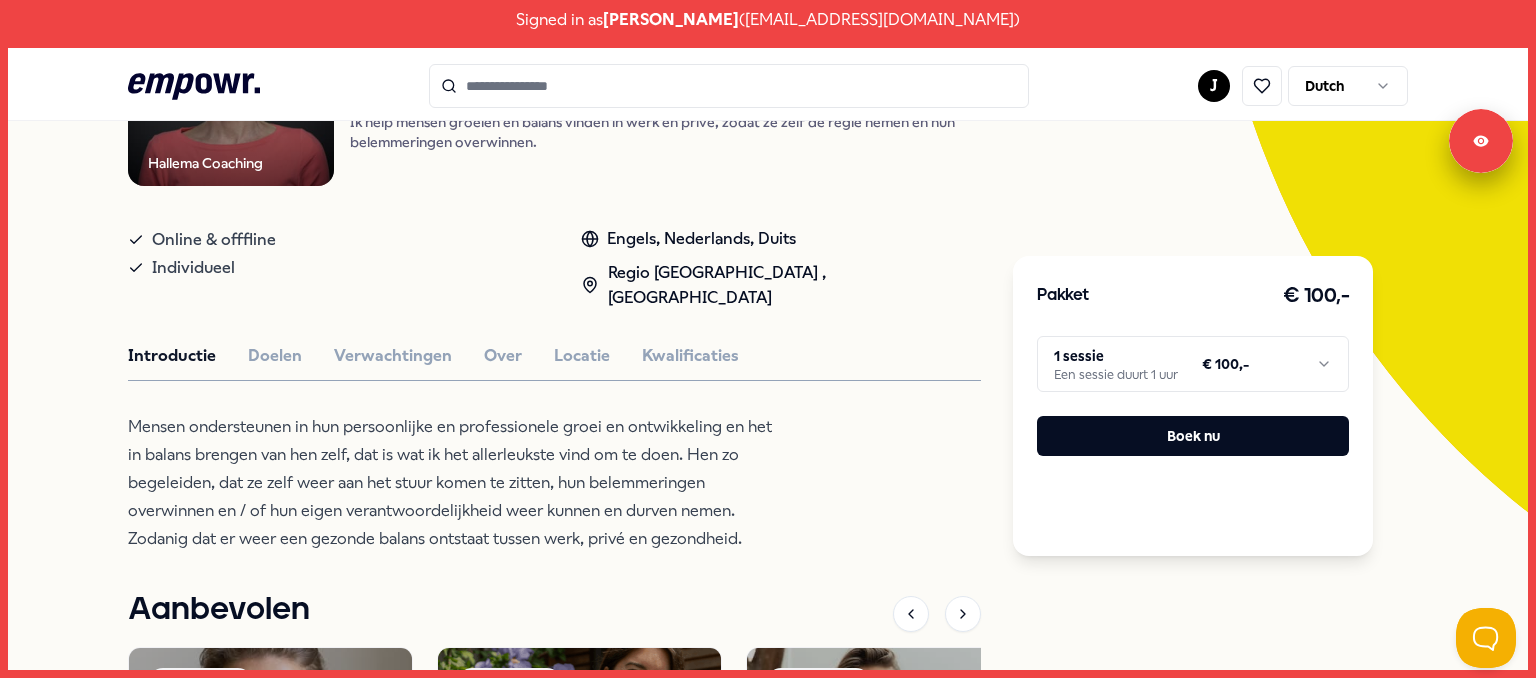 scroll, scrollTop: 299, scrollLeft: 0, axis: vertical 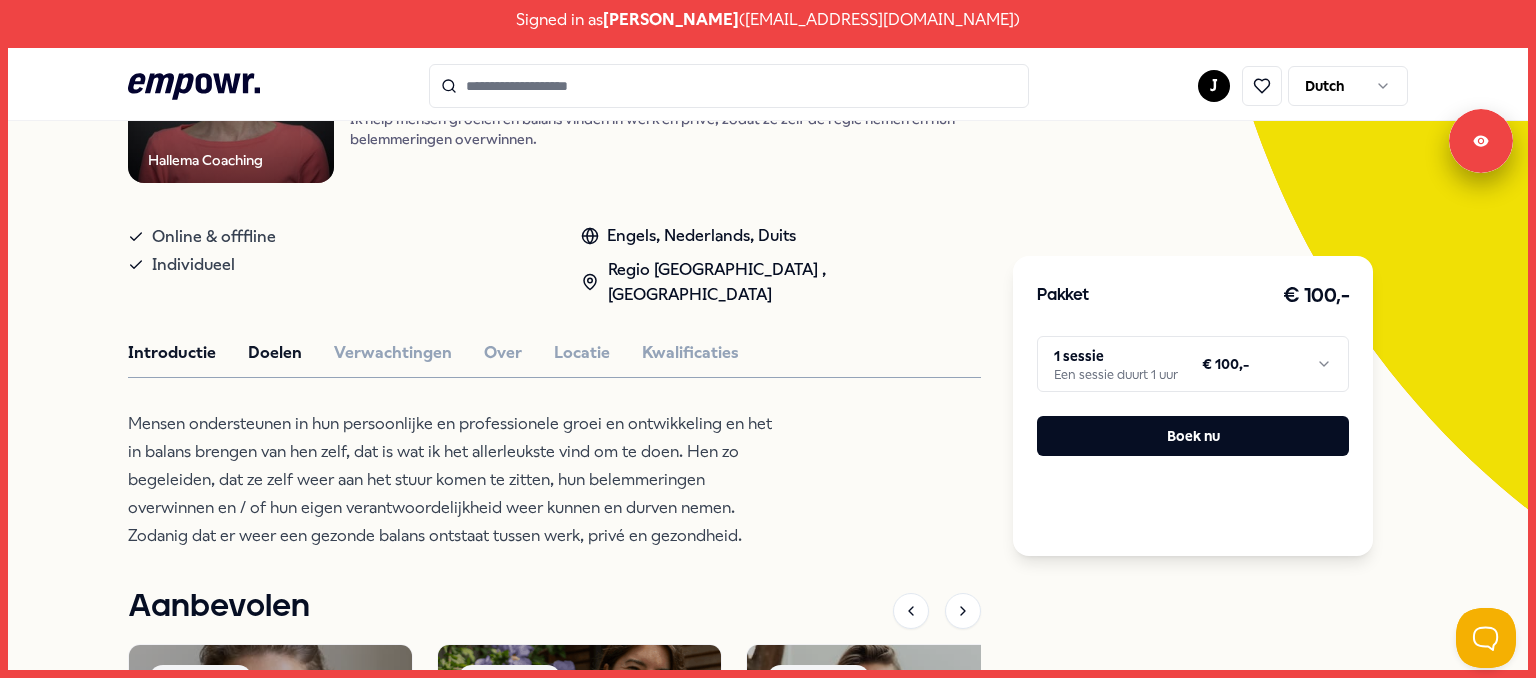 click on "Doelen" at bounding box center [275, 353] 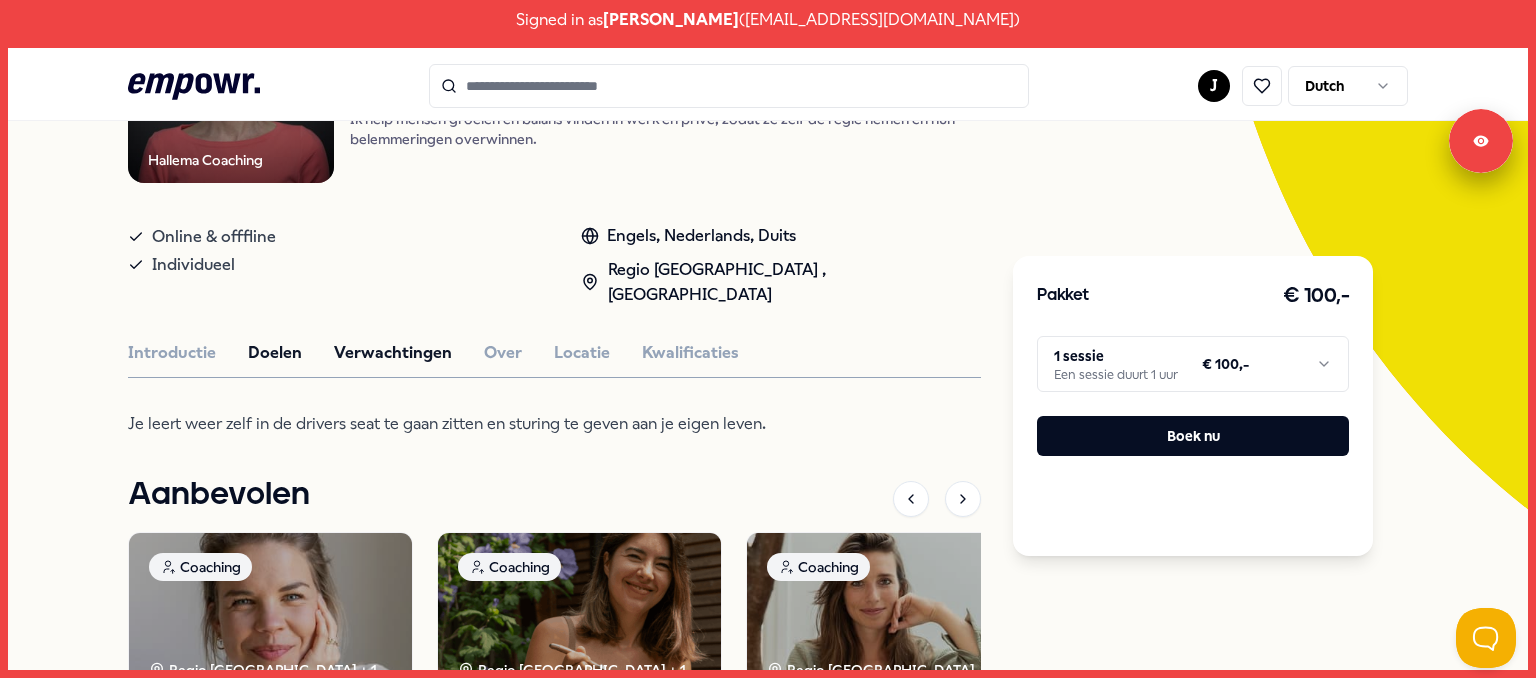 click on "Verwachtingen" at bounding box center [393, 353] 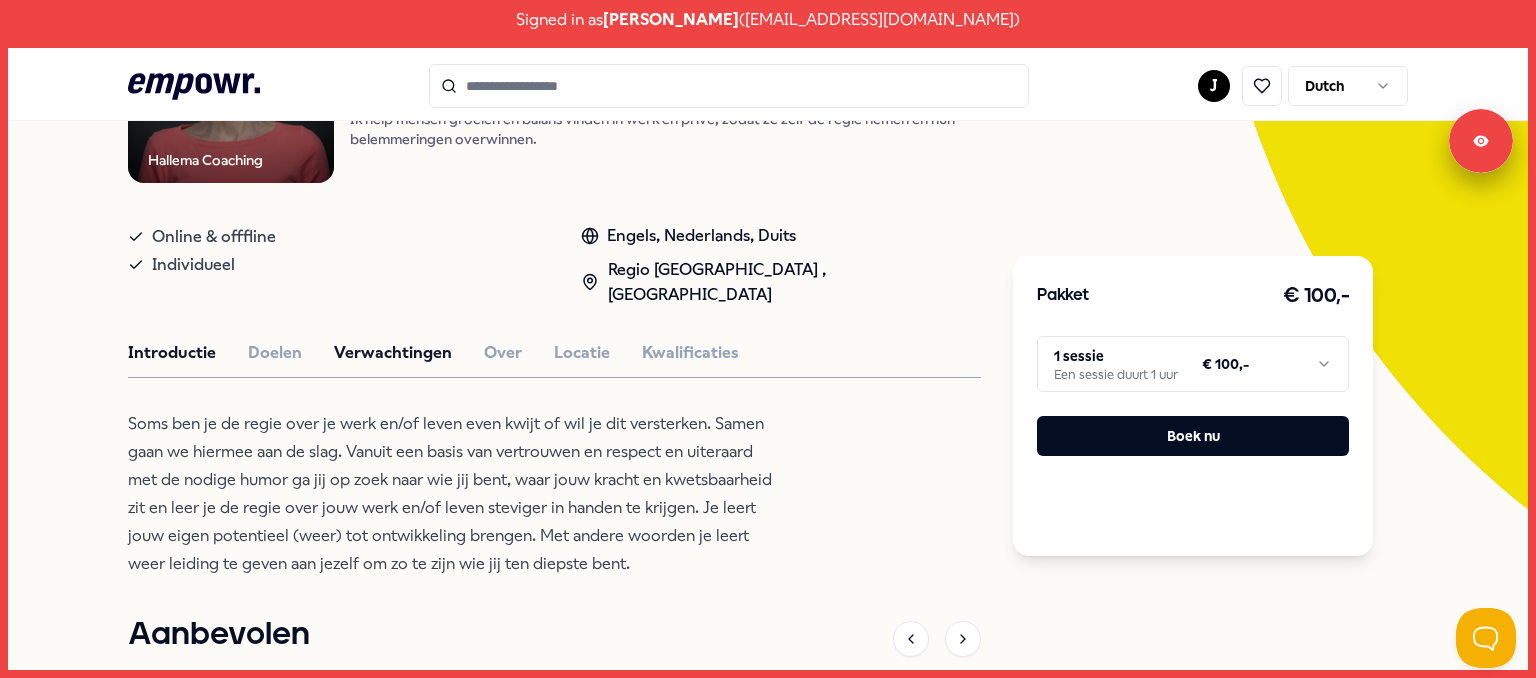 click on "Introductie" at bounding box center [172, 353] 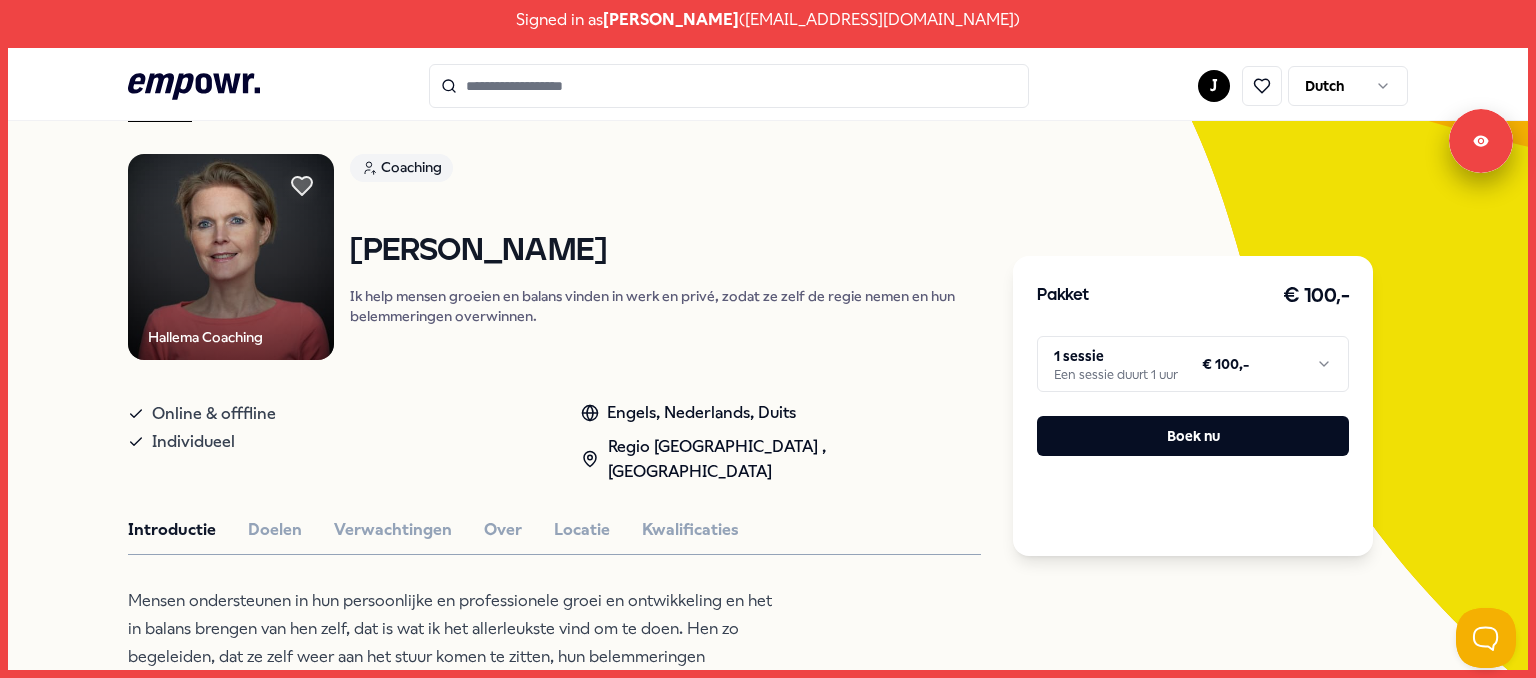 scroll, scrollTop: 0, scrollLeft: 0, axis: both 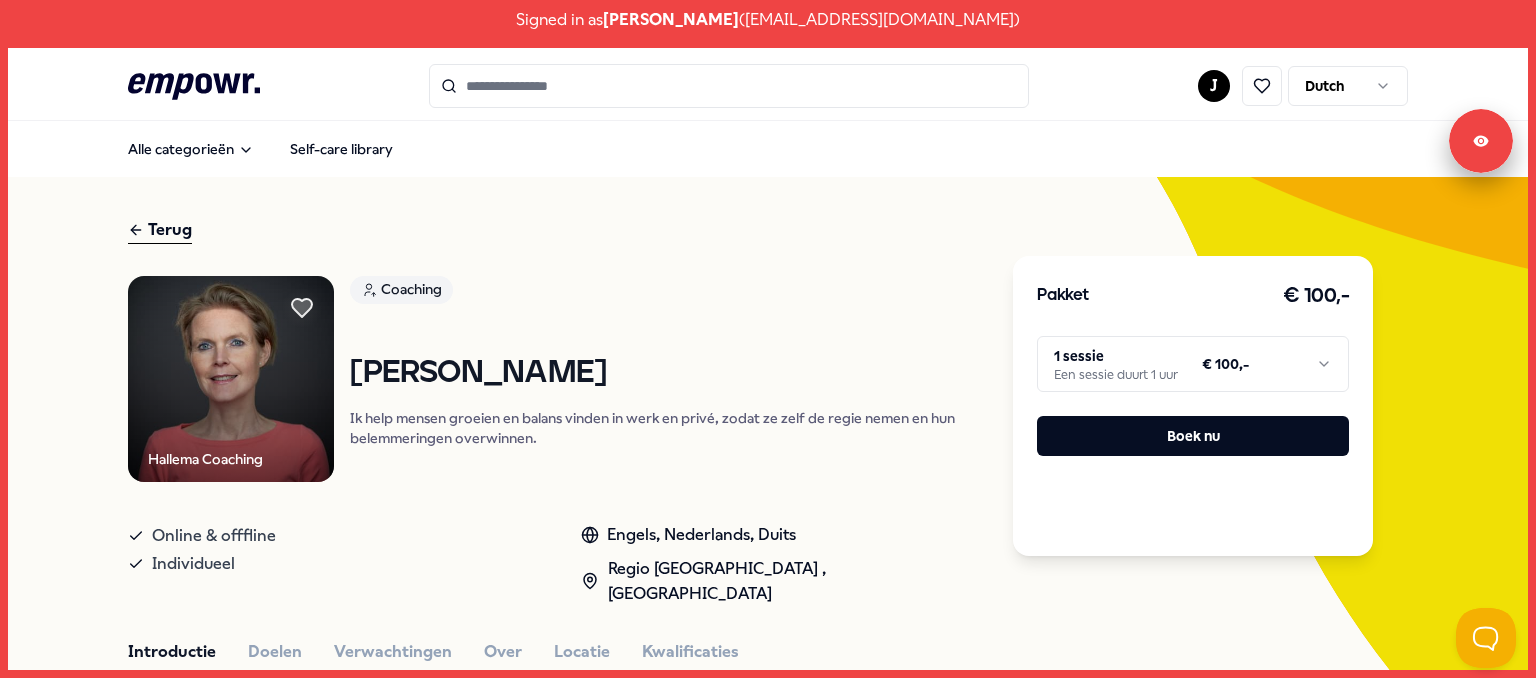 click on "Terug" at bounding box center (160, 230) 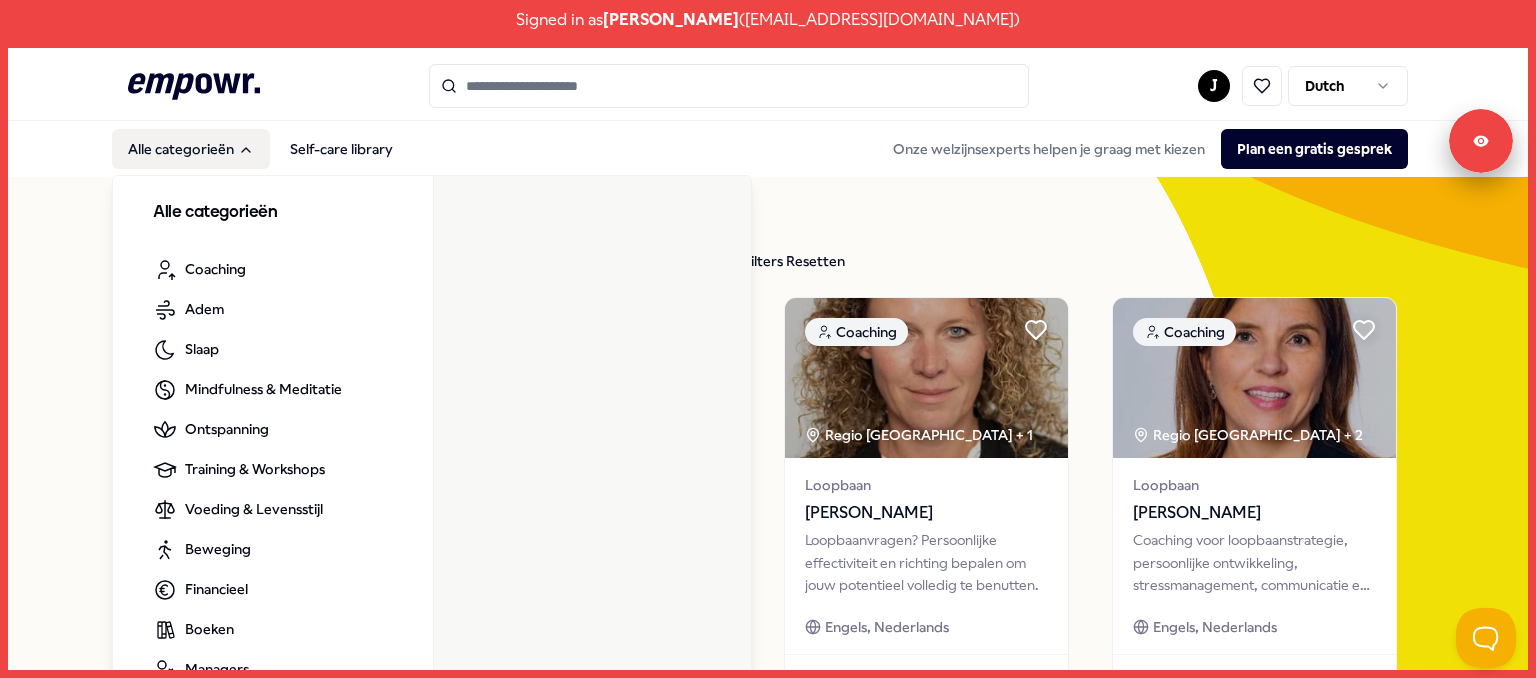 click on "Alle categorieën" at bounding box center [191, 149] 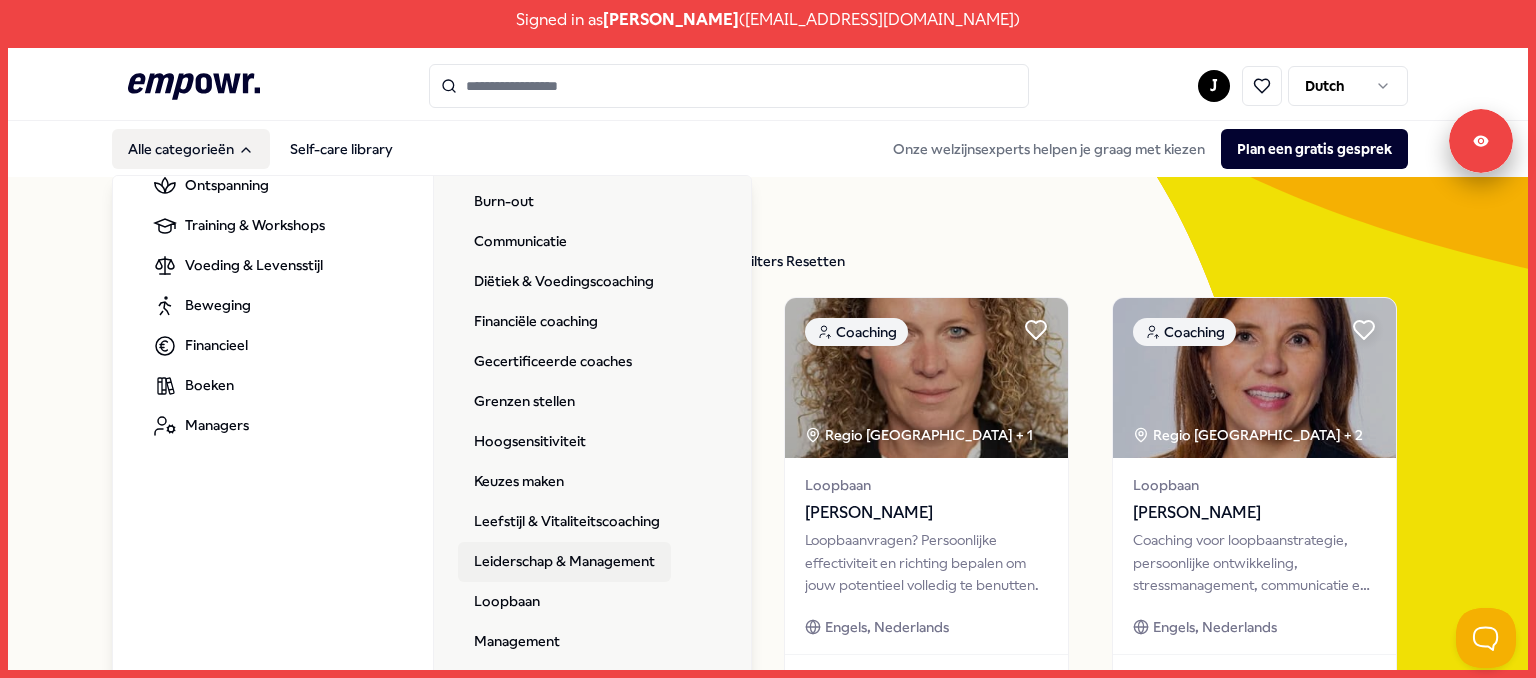 scroll, scrollTop: 266, scrollLeft: 0, axis: vertical 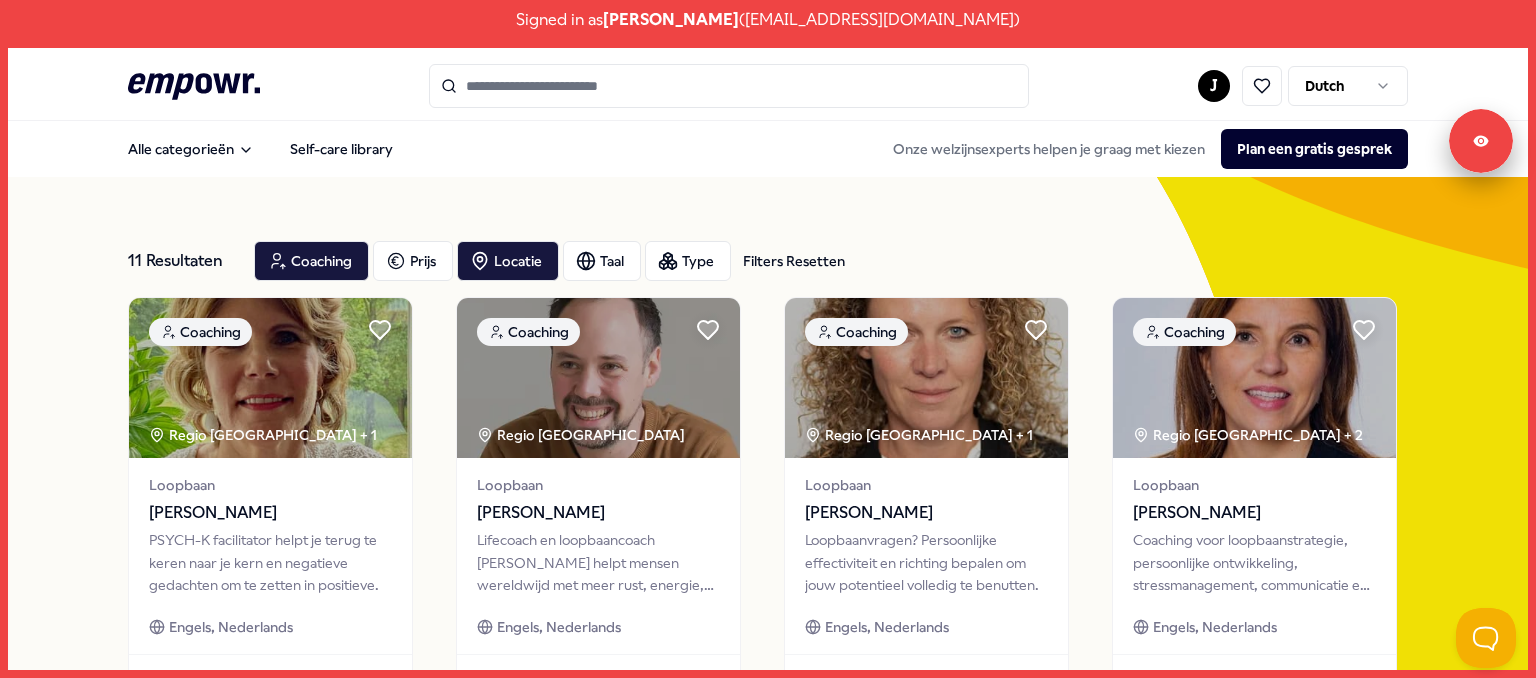 click on "11 Resultaten Filters Resetten Coaching Prijs Locatie Taal Type Filters Resetten Coaching Regio [GEOGRAPHIC_DATA]    + 1 Loopbaan  [PERSON_NAME] PSYCH-K facilitator helpt je terug te keren naar je kern en negatieve gedachten
om te zetten in positieve. Engels, Nederlands Vanaf  € 250,- Coaching Regio Utrecht    Loopbaan  [PERSON_NAME] Lifecoach en loopbaancoach [PERSON_NAME] helpt mensen wereldwijd met meer rust, energie,
en voldoening in hun leven. Engels, Nederlands Vanaf  € 220,- Coaching Regio [GEOGRAPHIC_DATA]    + 1 Loopbaan  [PERSON_NAME][GEOGRAPHIC_DATA]? Persoonlijke effectiviteit en richting bepalen om jouw
potentieel volledig te benutten. Engels, Nederlands Vanaf  € 150,- Coaching Regio [GEOGRAPHIC_DATA]    + 2 Loopbaan  [PERSON_NAME] Coaching voor loopbaanstrategie, persoonlijke ontwikkeling, stressmanagement,
communicatie en werk-privé balans. Engels, Nederlands Vanaf  € 125,- Coaching Regio [GEOGRAPHIC_DATA]    + 3 Loopbaan  [PERSON_NAME], Nederlands, Spaans Vanaf  € 225,- Coaching Regio [GEOGRAPHIC_DATA]    + 1 Loopbaan" at bounding box center [768, 957] 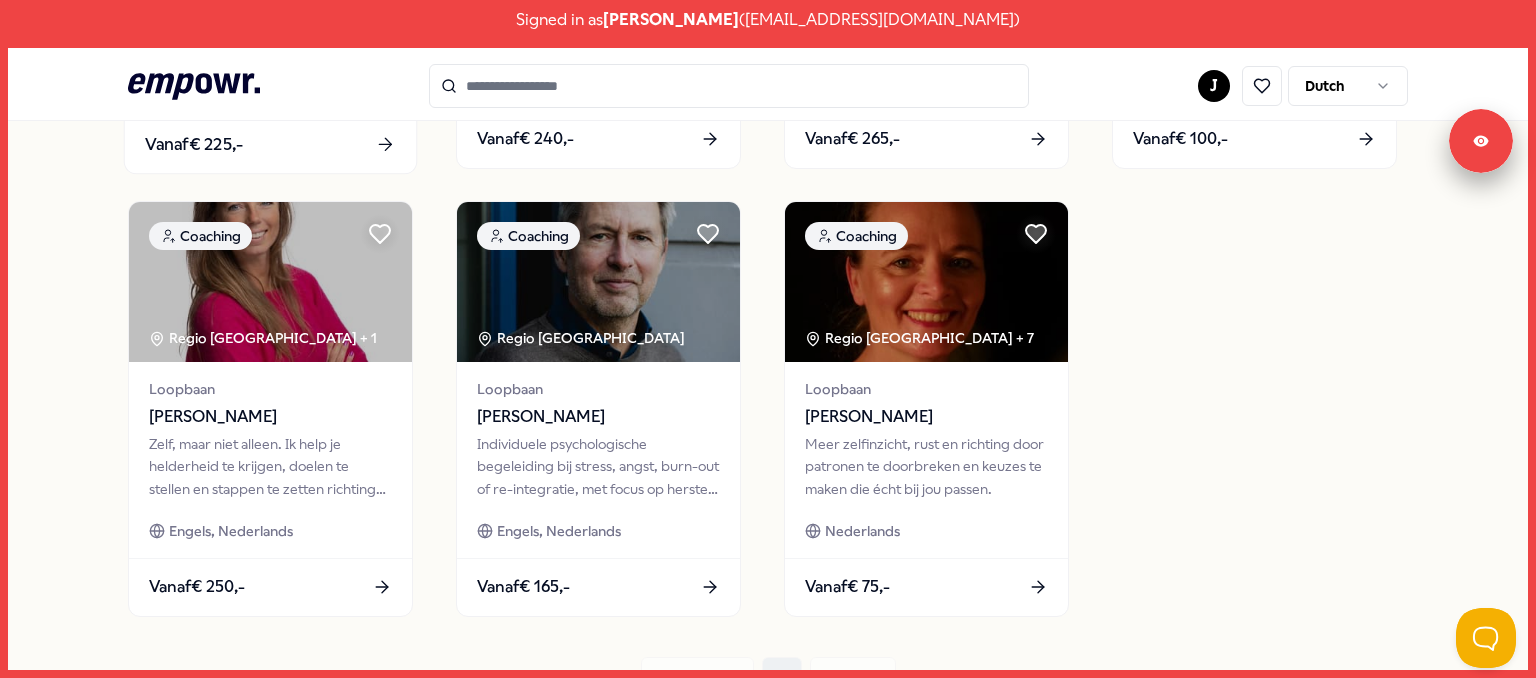scroll, scrollTop: 1024, scrollLeft: 0, axis: vertical 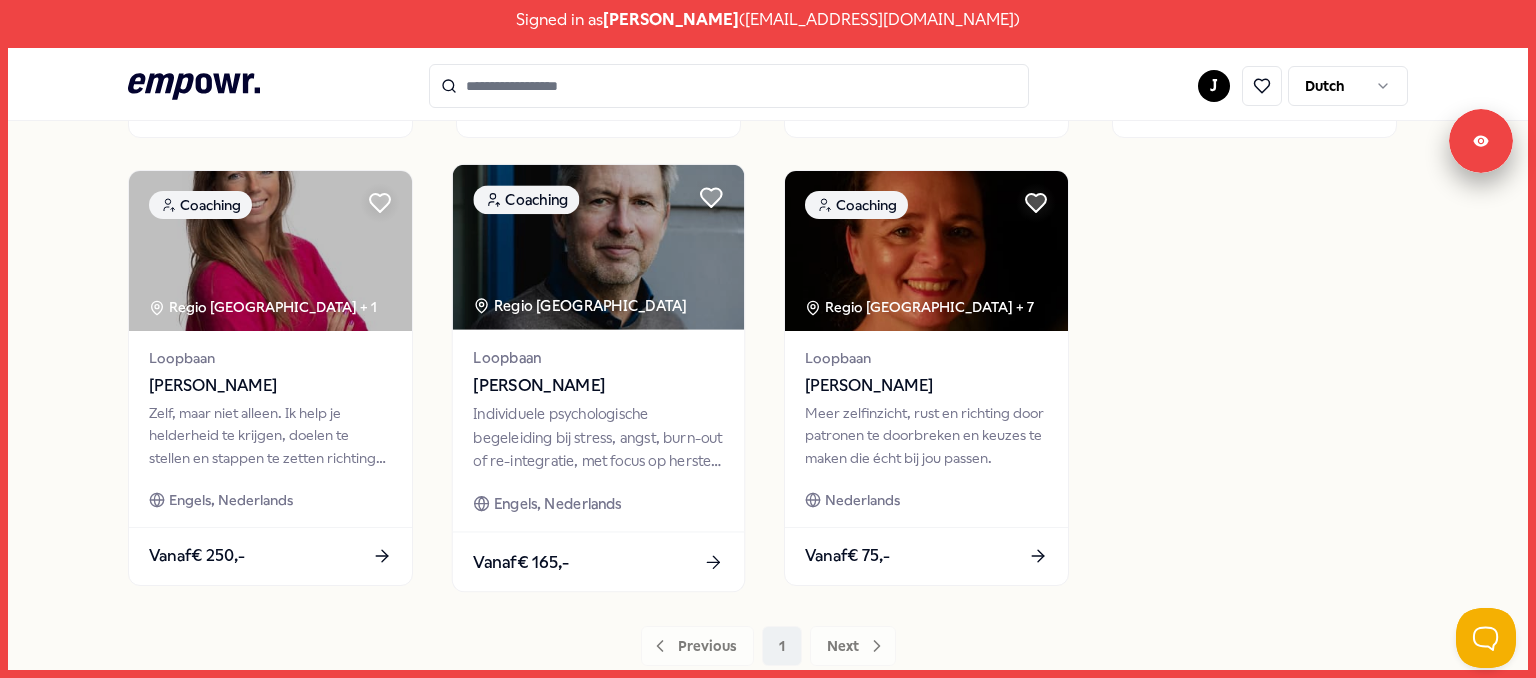 click at bounding box center (598, 247) 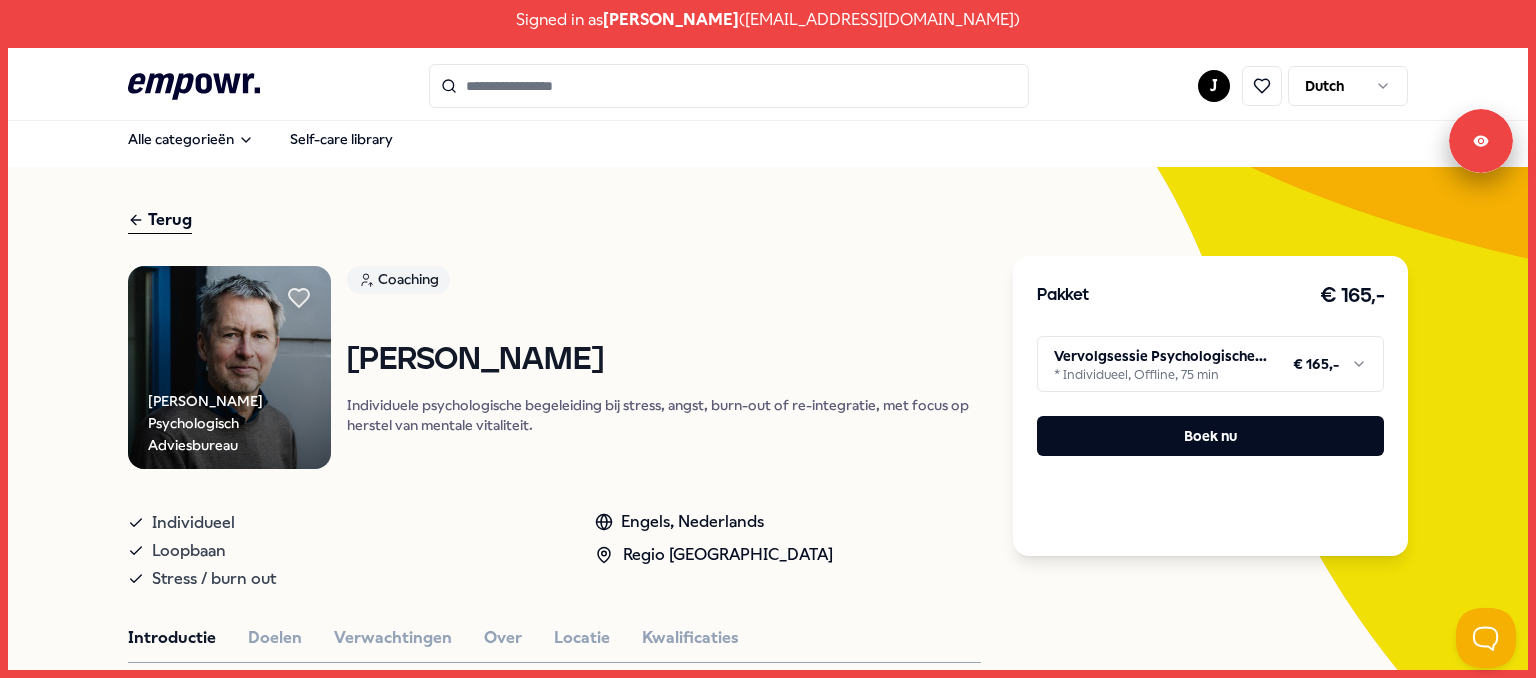 scroll, scrollTop: 0, scrollLeft: 0, axis: both 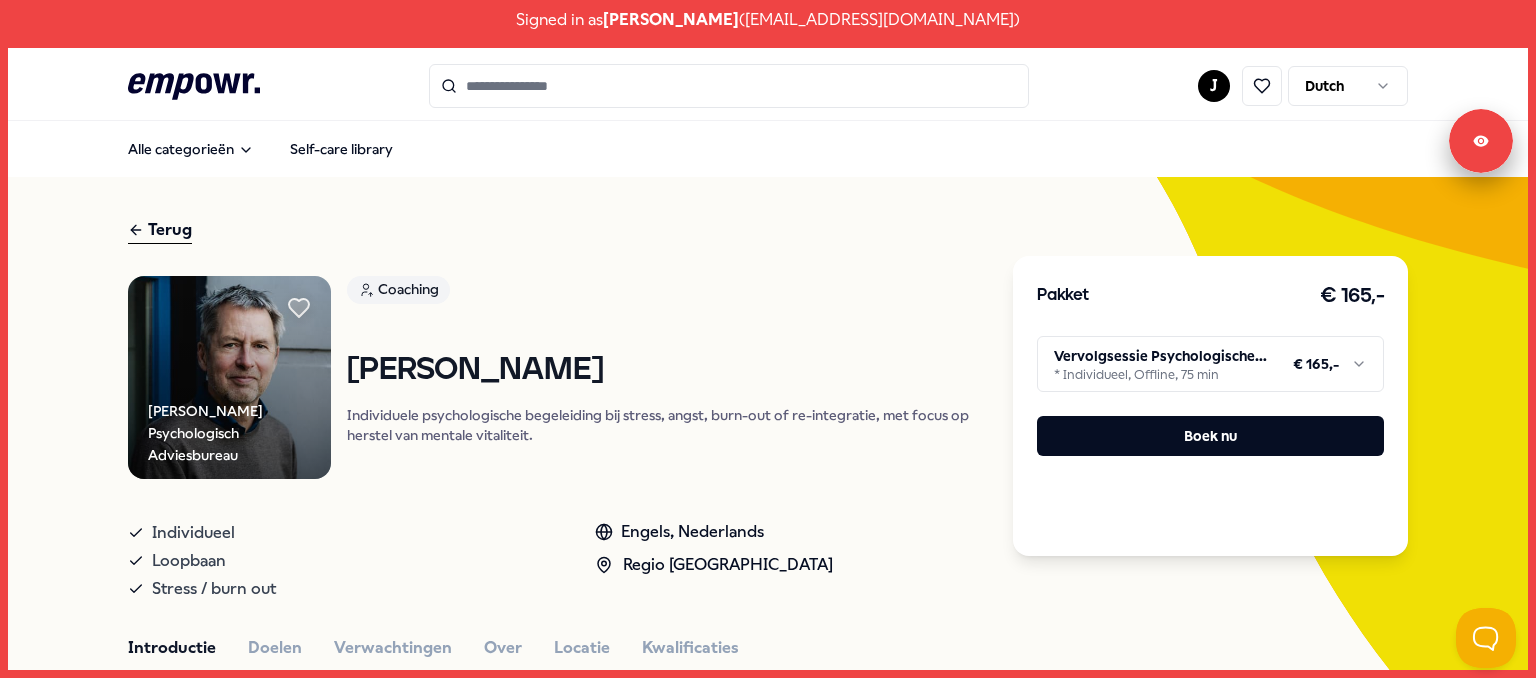 click on "Terug" at bounding box center (160, 230) 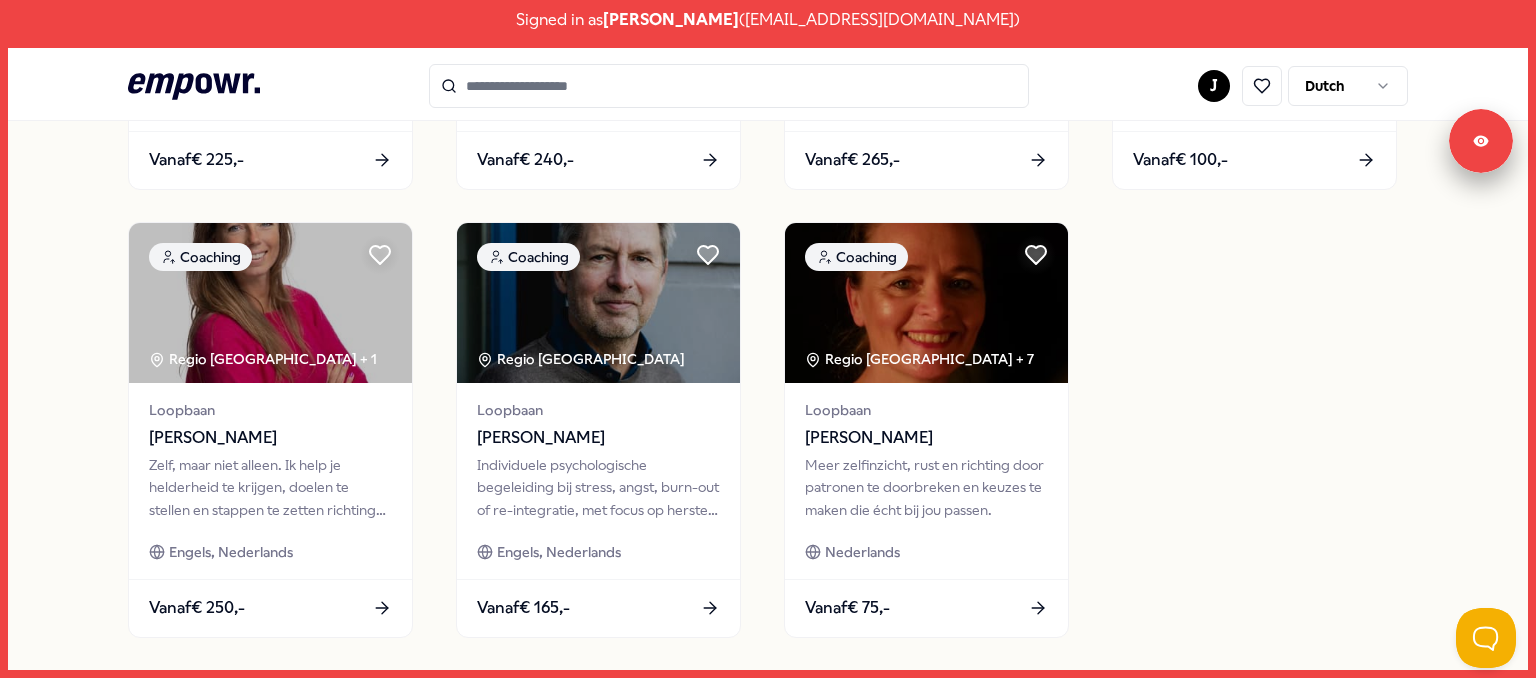 scroll, scrollTop: 975, scrollLeft: 0, axis: vertical 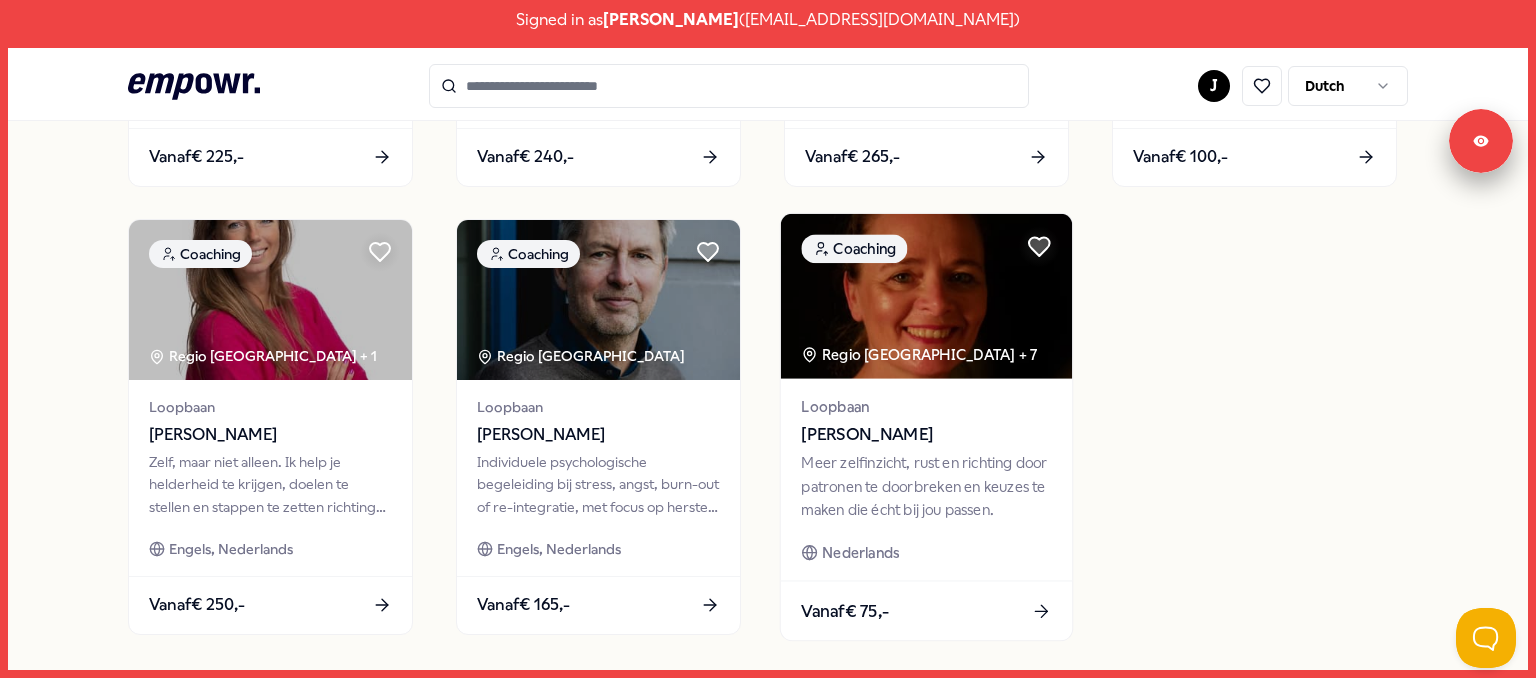 click at bounding box center [926, 296] 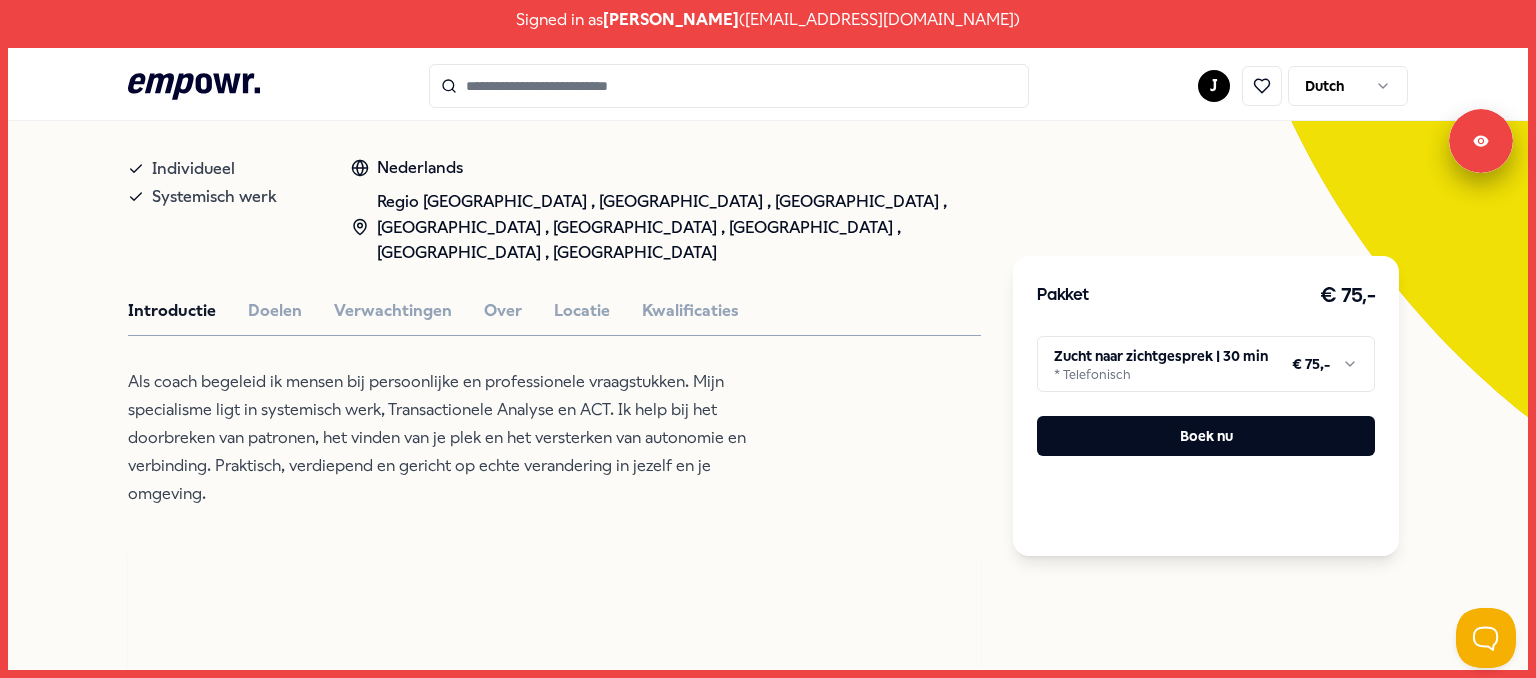 scroll, scrollTop: 396, scrollLeft: 0, axis: vertical 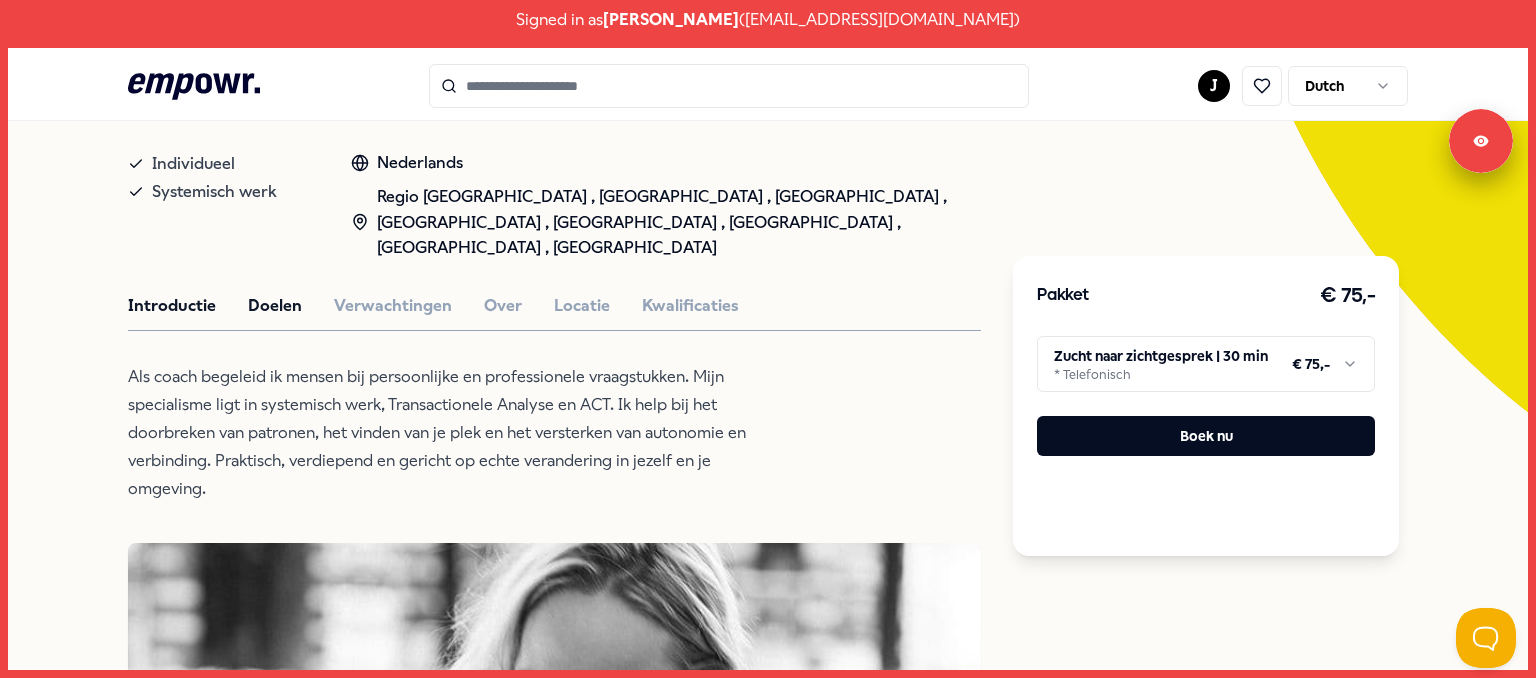 click on "Doelen" at bounding box center [275, 306] 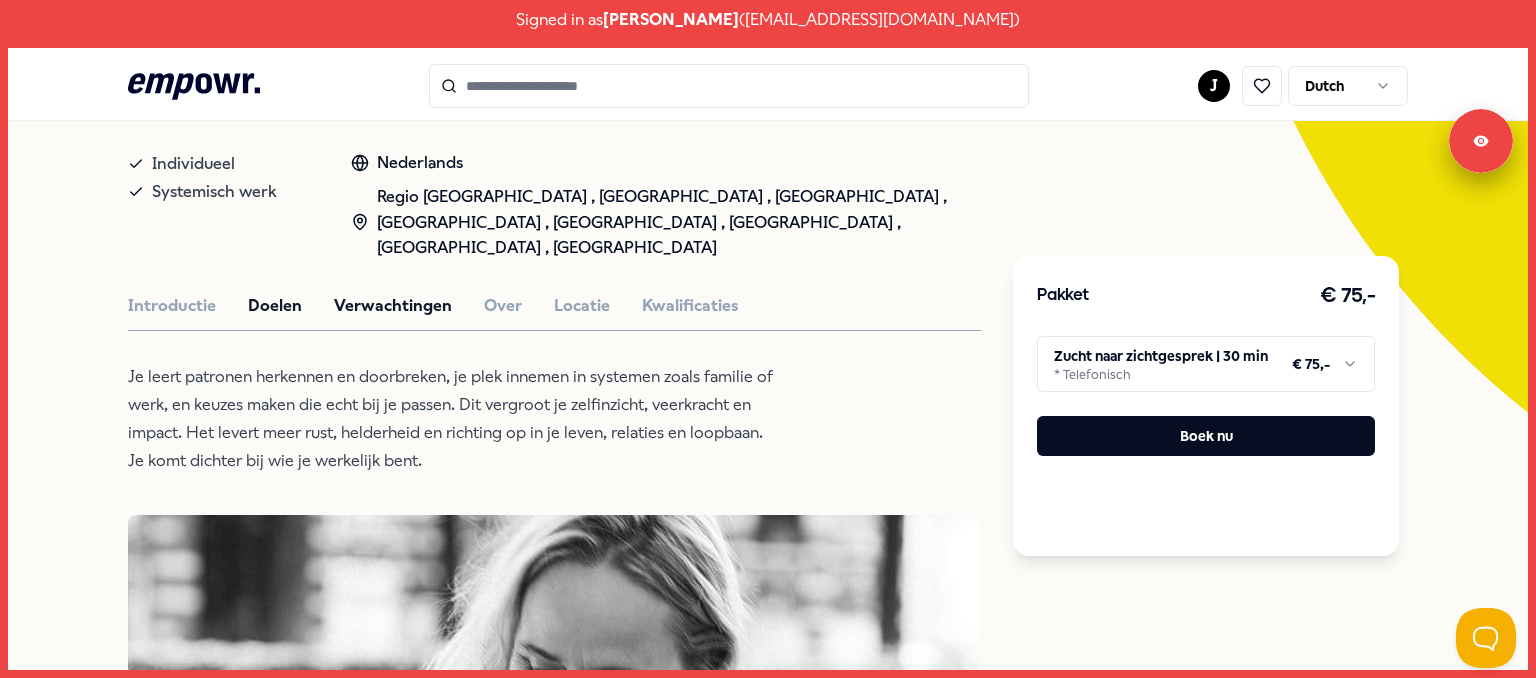click on "Verwachtingen" at bounding box center (393, 306) 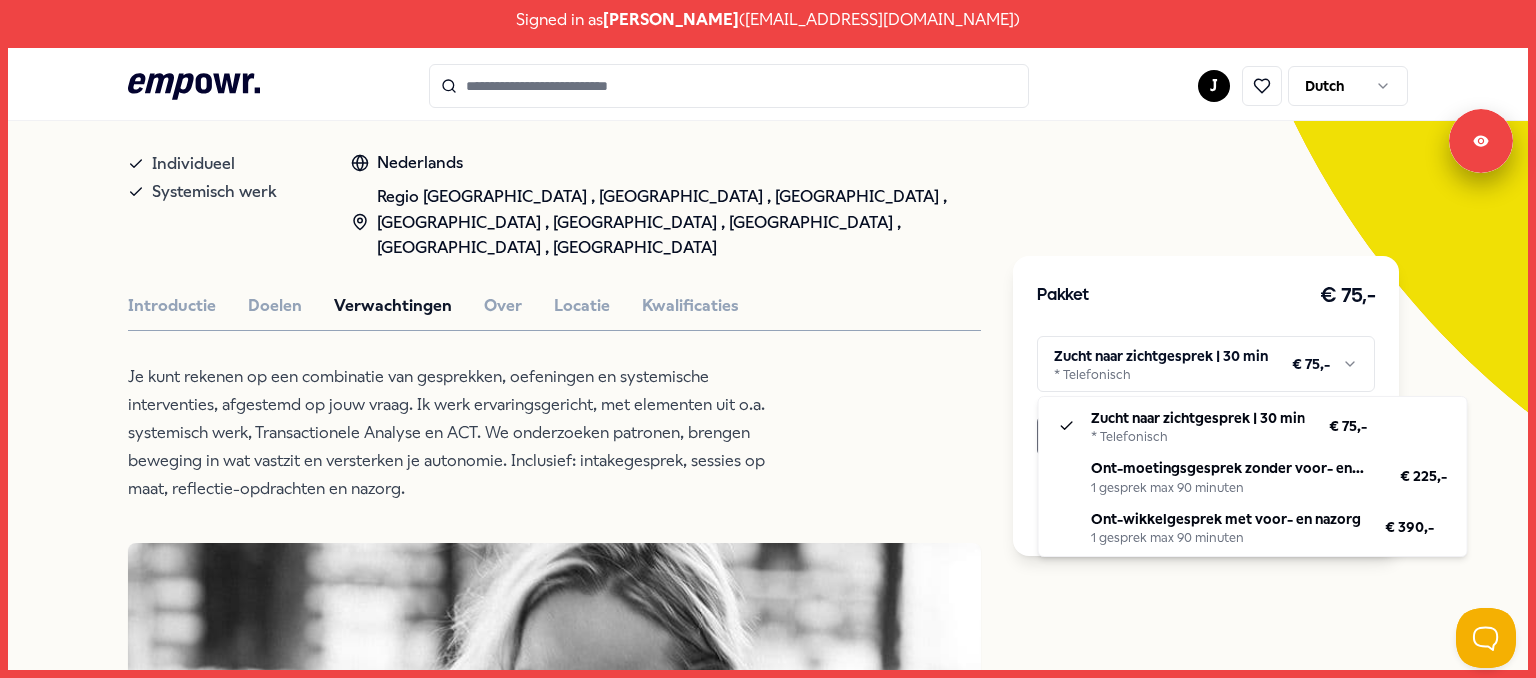 click on "Signed in as   [PERSON_NAME]  ( [EMAIL_ADDRESS][DOMAIN_NAME] ) .empowr-logo_svg__cls-1{fill:#03032f} J Dutch Alle categorieën   Self-care library Terug piek | advies & ontwikkeling Coaching [PERSON_NAME] [PERSON_NAME] zelfinzicht, rust en richting door patronen te doorbreken en keuzes te maken die écht bij jou passen. Individueel Systemisch werk Nederlands Regio [GEOGRAPHIC_DATA] , [GEOGRAPHIC_DATA] , [GEOGRAPHIC_DATA] , [GEOGRAPHIC_DATA] , [GEOGRAPHIC_DATA] , [GEOGRAPHIC_DATA] , [GEOGRAPHIC_DATA] , Regio  West  NL  Introductie Doelen Verwachtingen Over Locatie Kwalificaties Je kunt rekenen op een combinatie van gesprekken, oefeningen en systemische interventies, afgestemd op jouw vraag. Ik werk ervaringsgericht, met elementen uit o.a. systemisch werk, Transactionele Analyse en ACT. We onderzoeken patronen, brengen beweging in wat vastzit en versterken je autonomie. Inclusief: intakegesprek, sessies op maat, reflectie-opdrachten en nazorg. Beoordelingen Sanne, [STREET_ADDRESS] Aanbevolen Coaching Regio  [GEOGRAPHIC_DATA]" at bounding box center [768, 339] 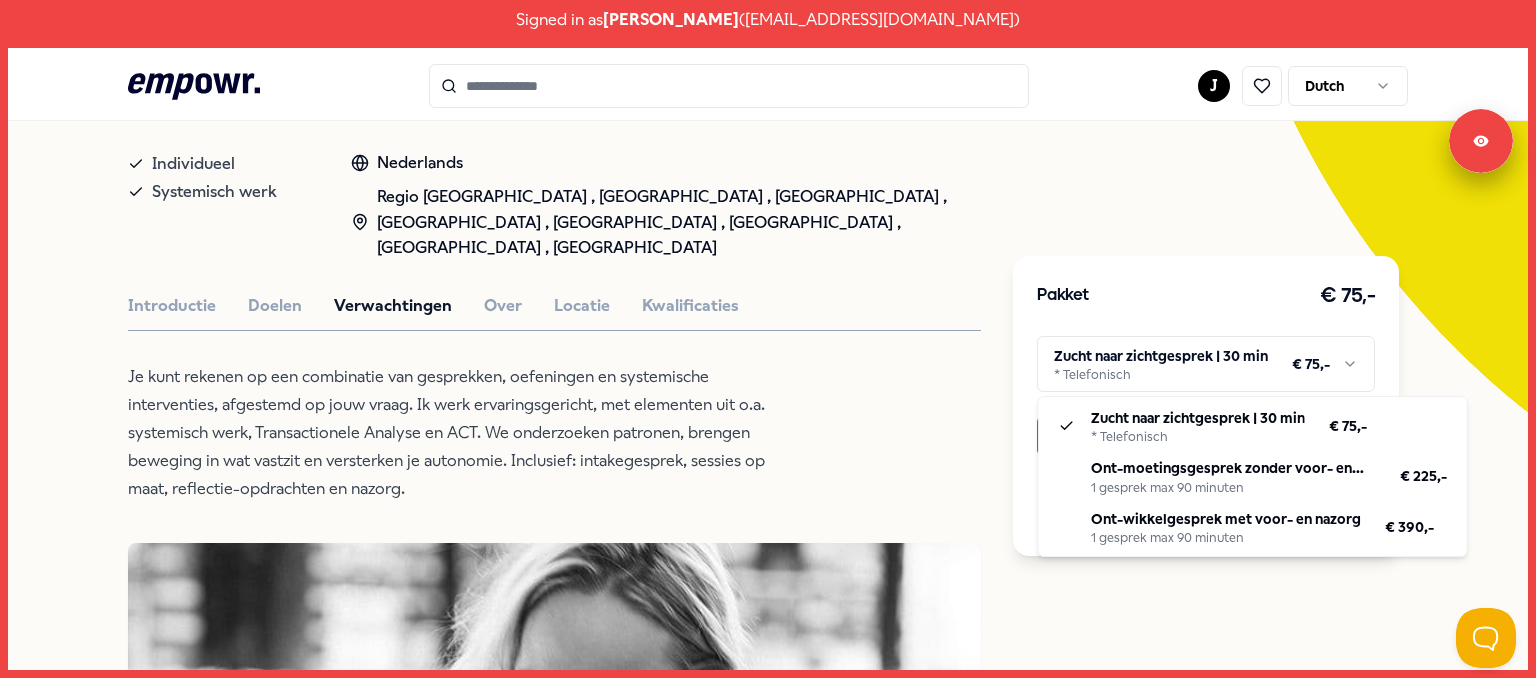 click on "Signed in as   [PERSON_NAME]  ( [EMAIL_ADDRESS][DOMAIN_NAME] ) .empowr-logo_svg__cls-1{fill:#03032f} J Dutch Alle categorieën   Self-care library Terug piek | advies & ontwikkeling Coaching [PERSON_NAME] [PERSON_NAME] zelfinzicht, rust en richting door patronen te doorbreken en keuzes te maken die écht bij jou passen. Individueel Systemisch werk Nederlands Regio [GEOGRAPHIC_DATA] , [GEOGRAPHIC_DATA] , [GEOGRAPHIC_DATA] , [GEOGRAPHIC_DATA] , [GEOGRAPHIC_DATA] , [GEOGRAPHIC_DATA] , [GEOGRAPHIC_DATA] , Regio  West  NL  Introductie Doelen Verwachtingen Over Locatie Kwalificaties Je kunt rekenen op een combinatie van gesprekken, oefeningen en systemische interventies, afgestemd op jouw vraag. Ik werk ervaringsgericht, met elementen uit o.a. systemisch werk, Transactionele Analyse en ACT. We onderzoeken patronen, brengen beweging in wat vastzit en versterken je autonomie. Inclusief: intakegesprek, sessies op maat, reflectie-opdrachten en nazorg. Beoordelingen Sanne, [STREET_ADDRESS] Aanbevolen Coaching Regio  [GEOGRAPHIC_DATA]" at bounding box center (768, 339) 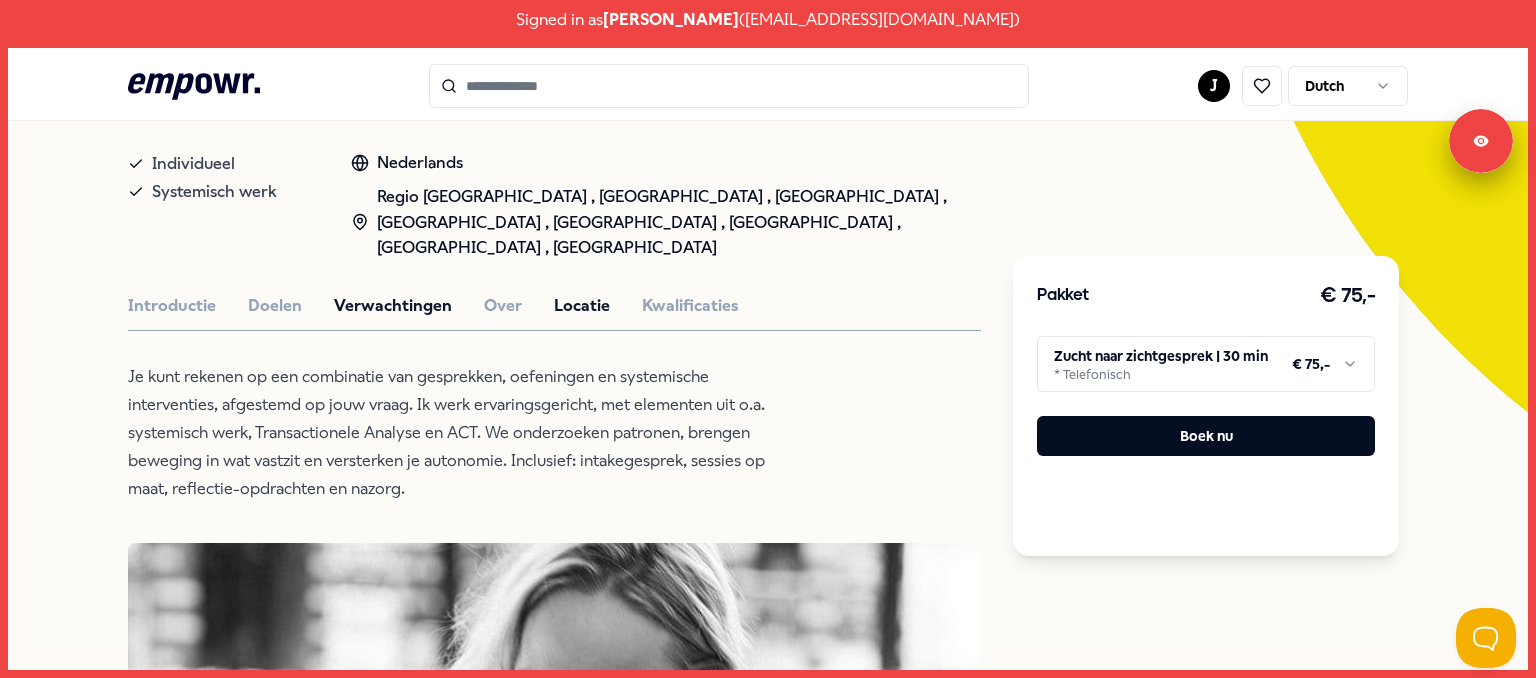 click on "Locatie" at bounding box center (582, 306) 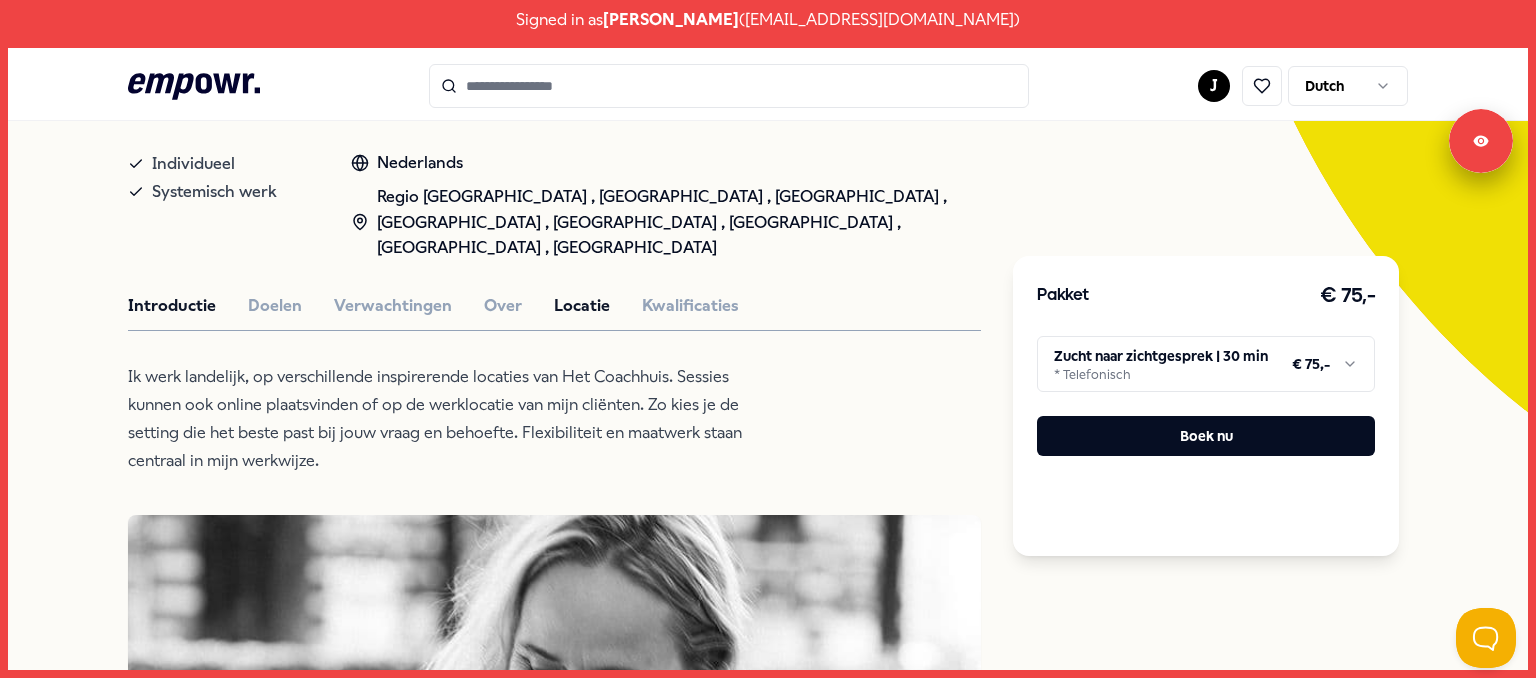 click on "Introductie" at bounding box center [172, 306] 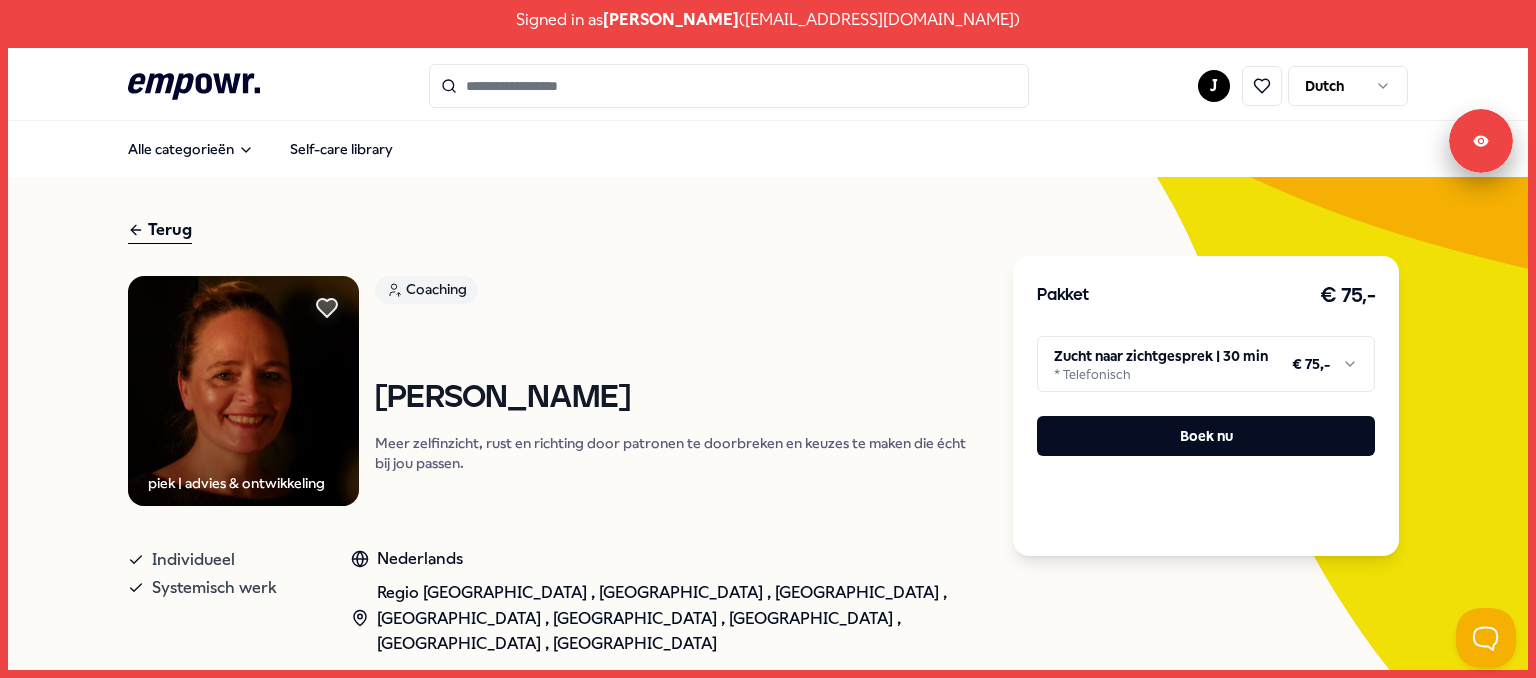 scroll, scrollTop: 0, scrollLeft: 0, axis: both 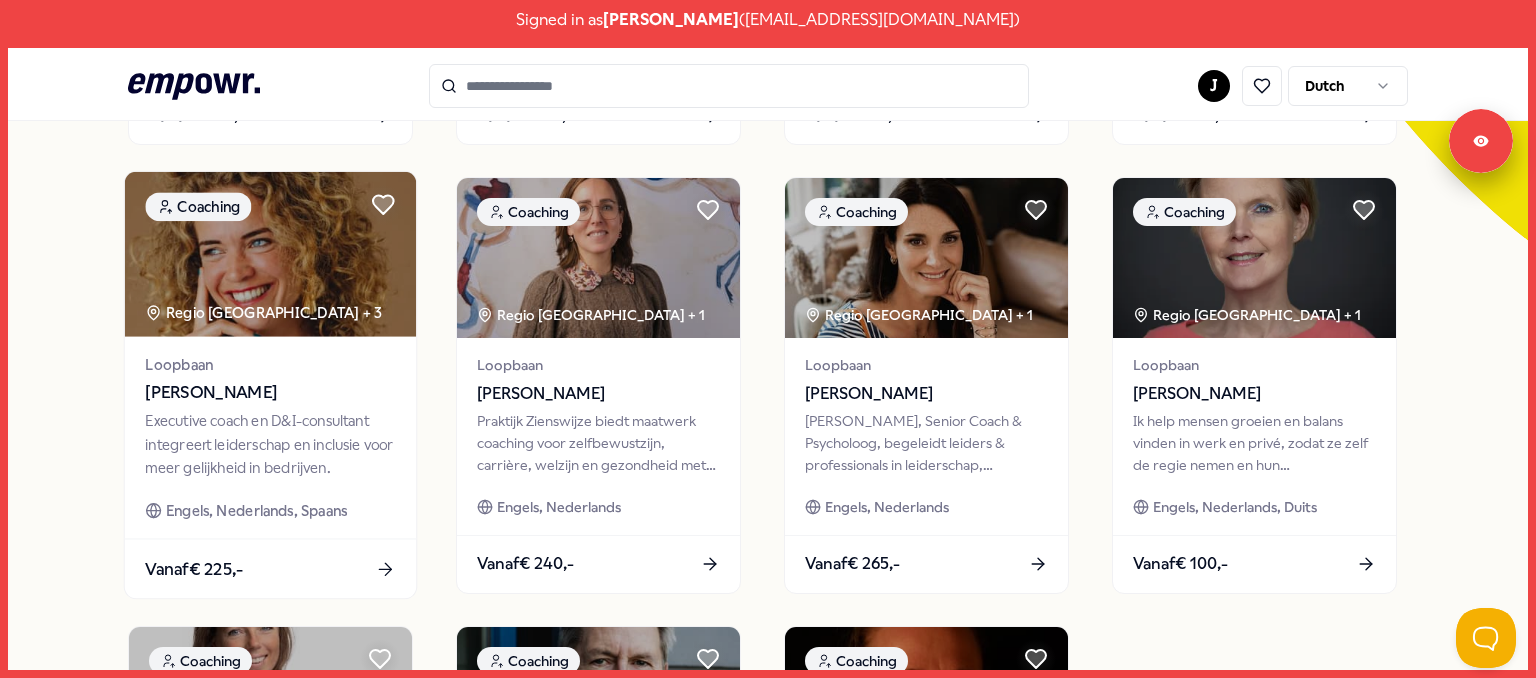 click at bounding box center (270, 254) 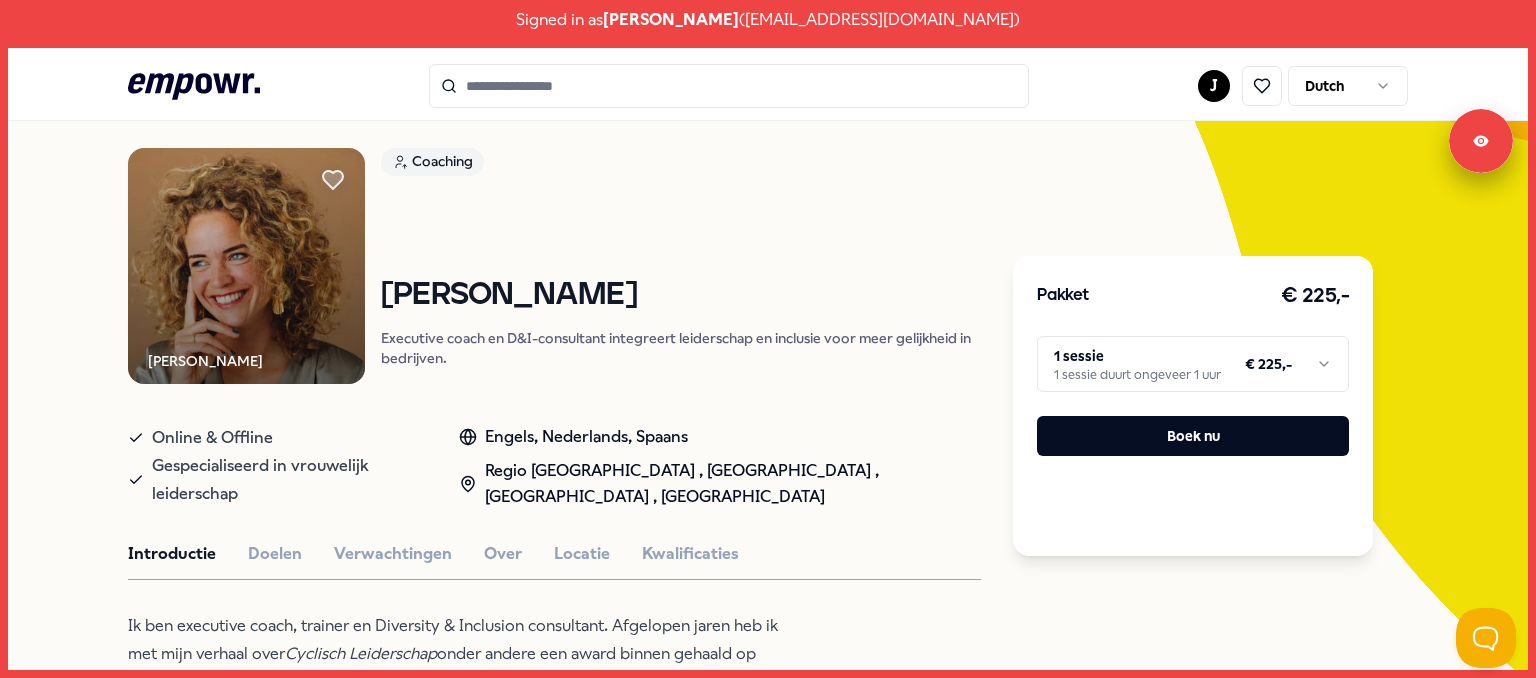 click on "Signed in as   [PERSON_NAME]  ( [EMAIL_ADDRESS][DOMAIN_NAME] ) .empowr-logo_svg__cls-1{fill:#03032f} J Dutch Alle categorieën   Self-care library Terug SabineDitz Coaching [PERSON_NAME] Executive coach en D&I-consultant integreert leiderschap en inclusie voor meer gelijkheid in bedrijven. Online & Offline Gespecialiseerd in vrouwelijk leiderschap Engels, Nederlands, [GEOGRAPHIC_DATA] , [GEOGRAPHIC_DATA] , [GEOGRAPHIC_DATA] , [GEOGRAPHIC_DATA]  Introductie Doelen Verwachtingen Over Locatie Kwalificaties Ik ben executive coach, trainer en Diversity & Inclusion consultant. Afgelopen jaren heb ik met mijn verhaal over  Cyclisch Leiderschap  onder andere een award binnen gehaald op het  Women Economic Forum  in [GEOGRAPHIC_DATA] en ben ik genomineerd als LinkedIn  TopVoice  (2022 onder de noemer:  Wellbeing ). Gepassioneerd door leiderschap en het bevorderen van diversiteit en inclusie, pleit ik voor ondervertegenwoordigde individuen en ondersteun ik opkomende leiders, via persoonlijke en team coaching.  Aanbevolen Coaching Regio  [GEOGRAPHIC_DATA]" at bounding box center [768, 339] 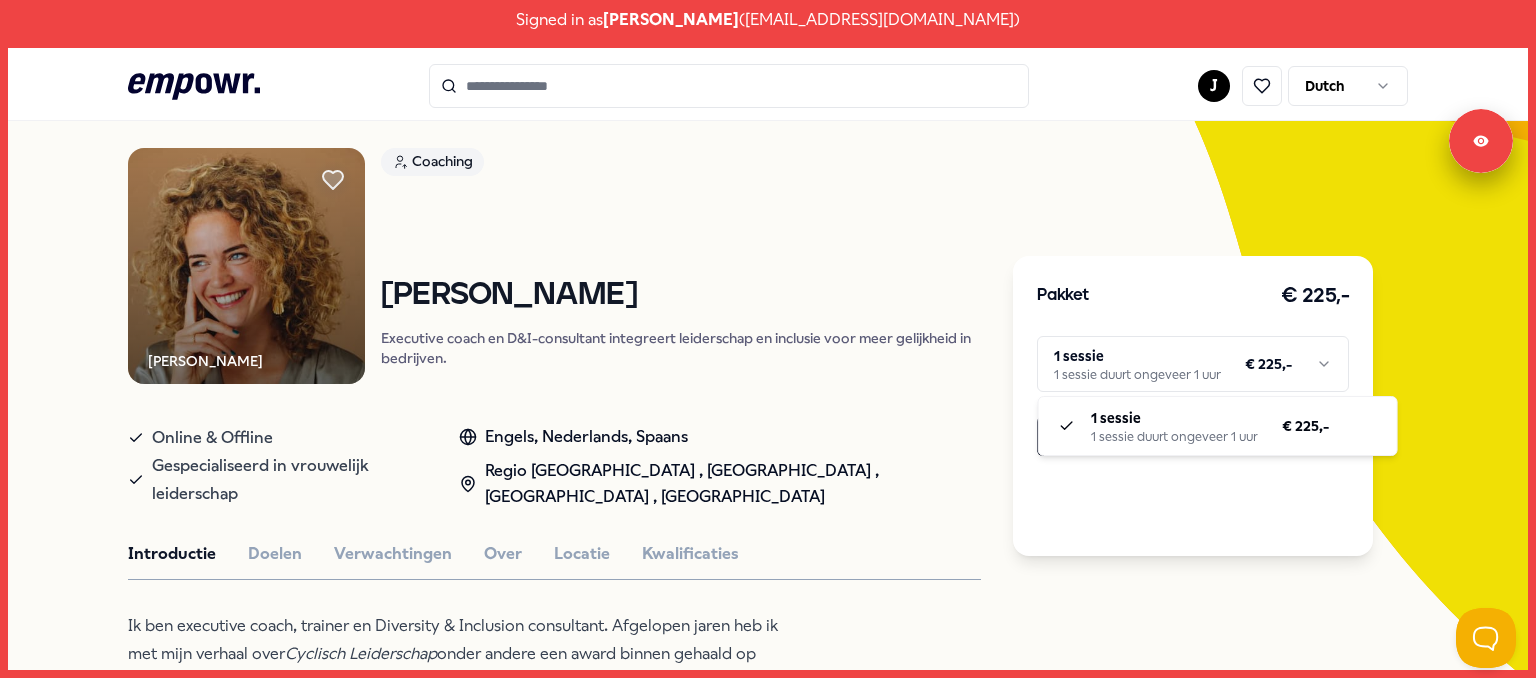 click on "Signed in as   [PERSON_NAME]  ( [EMAIL_ADDRESS][DOMAIN_NAME] ) .empowr-logo_svg__cls-1{fill:#03032f} J Dutch Alle categorieën   Self-care library Terug SabineDitz Coaching [PERSON_NAME] Executive coach en D&I-consultant integreert leiderschap en inclusie voor meer gelijkheid in bedrijven. Online & Offline Gespecialiseerd in vrouwelijk leiderschap Engels, Nederlands, [GEOGRAPHIC_DATA] , [GEOGRAPHIC_DATA] , [GEOGRAPHIC_DATA] , [GEOGRAPHIC_DATA]  Introductie Doelen Verwachtingen Over Locatie Kwalificaties Ik ben executive coach, trainer en Diversity & Inclusion consultant. Afgelopen jaren heb ik met mijn verhaal over  Cyclisch Leiderschap  onder andere een award binnen gehaald op het  Women Economic Forum  in [GEOGRAPHIC_DATA] en ben ik genomineerd als LinkedIn  TopVoice  (2022 onder de noemer:  Wellbeing ). Gepassioneerd door leiderschap en het bevorderen van diversiteit en inclusie, pleit ik voor ondervertegenwoordigde individuen en ondersteun ik opkomende leiders, via persoonlijke en team coaching.  Aanbevolen Coaching Regio  [GEOGRAPHIC_DATA]" at bounding box center [768, 339] 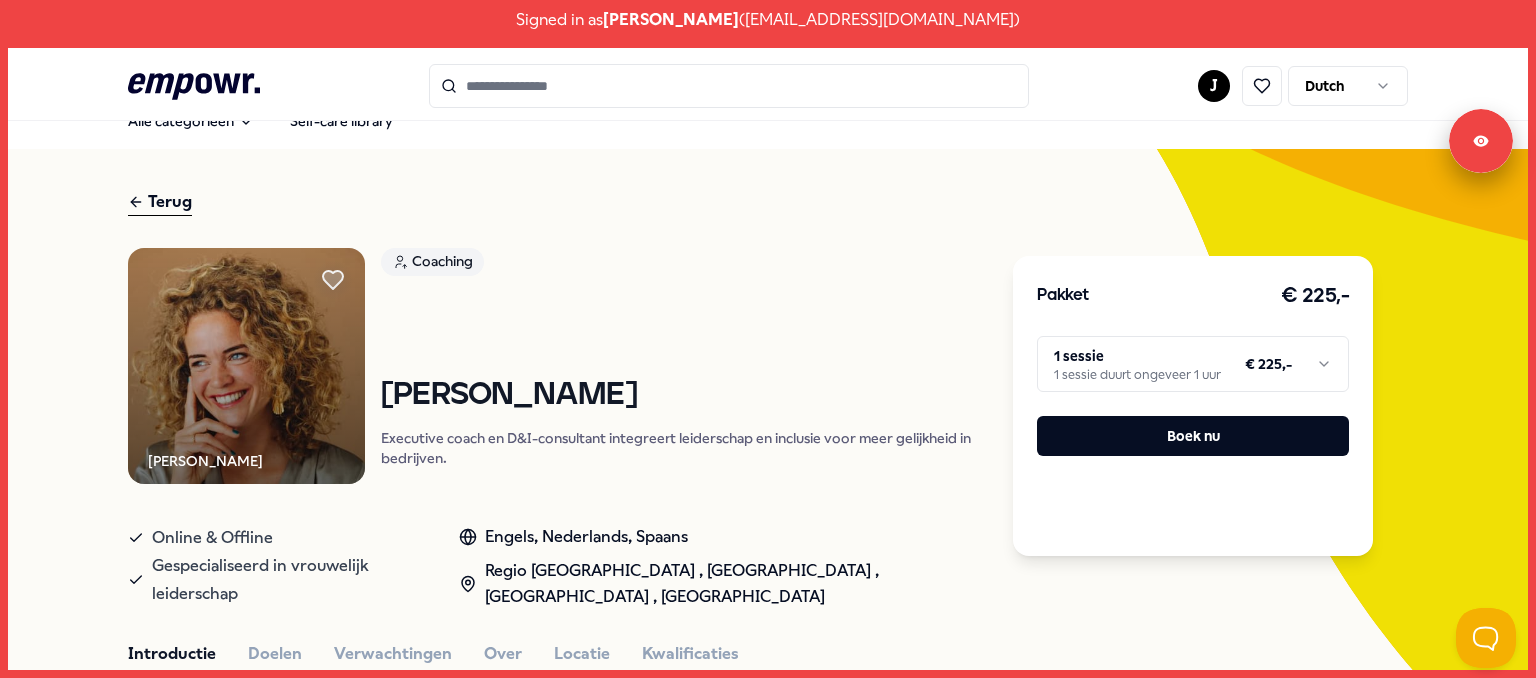 scroll, scrollTop: 27, scrollLeft: 0, axis: vertical 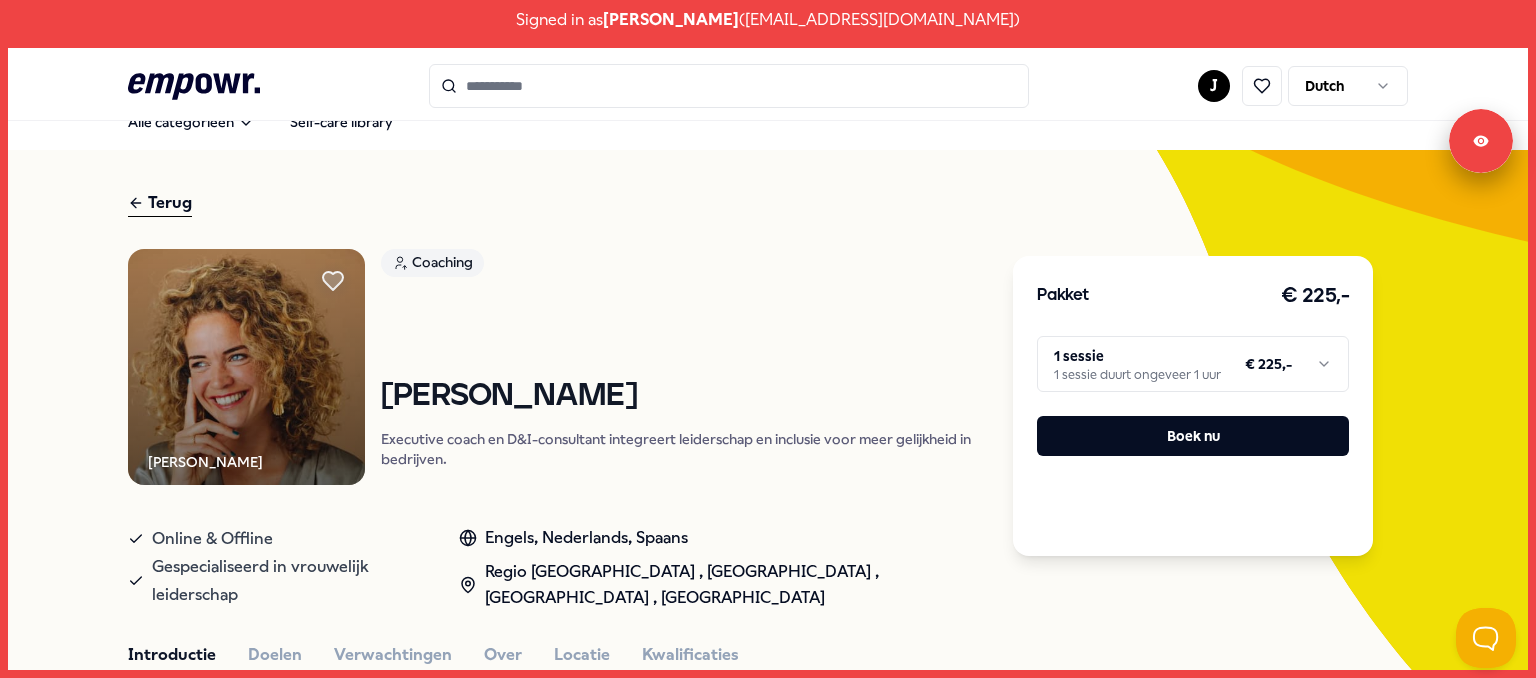 click on "Terug" at bounding box center [160, 203] 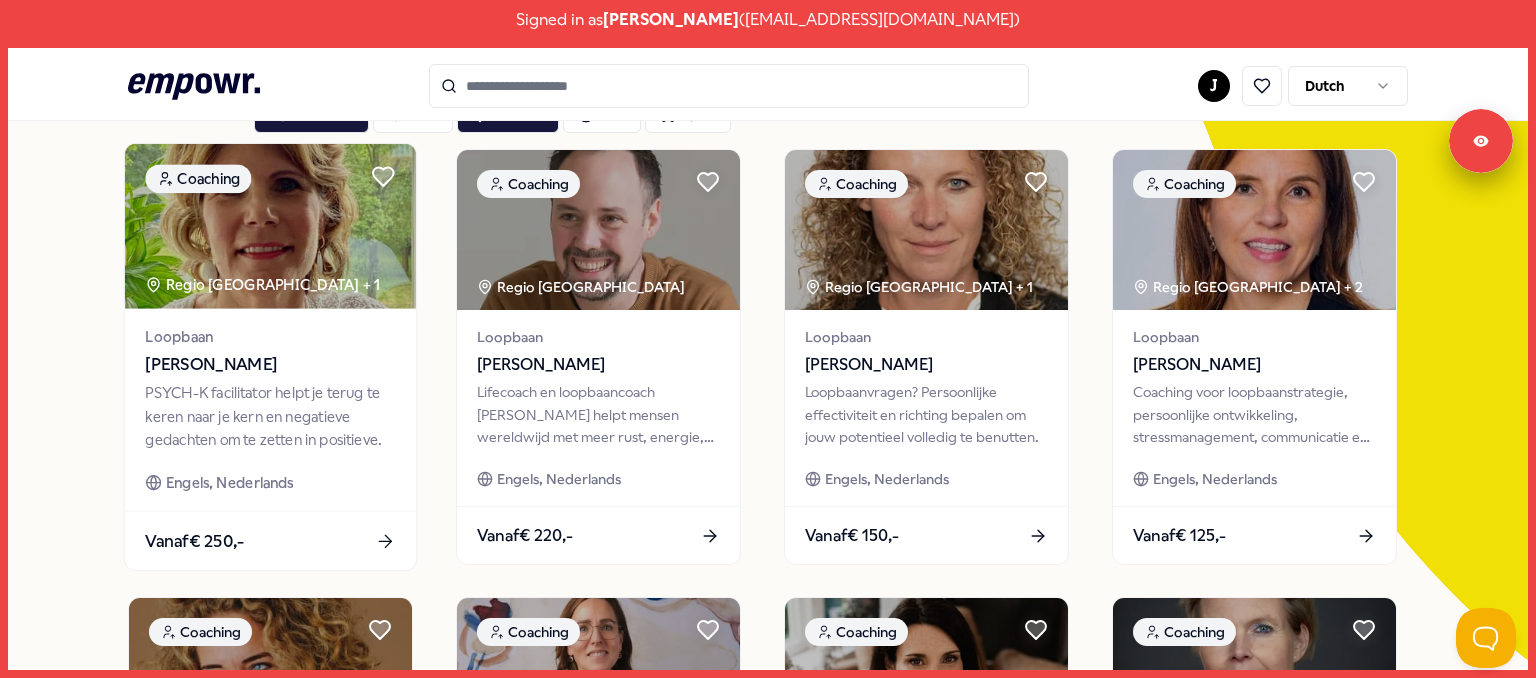 scroll, scrollTop: 151, scrollLeft: 0, axis: vertical 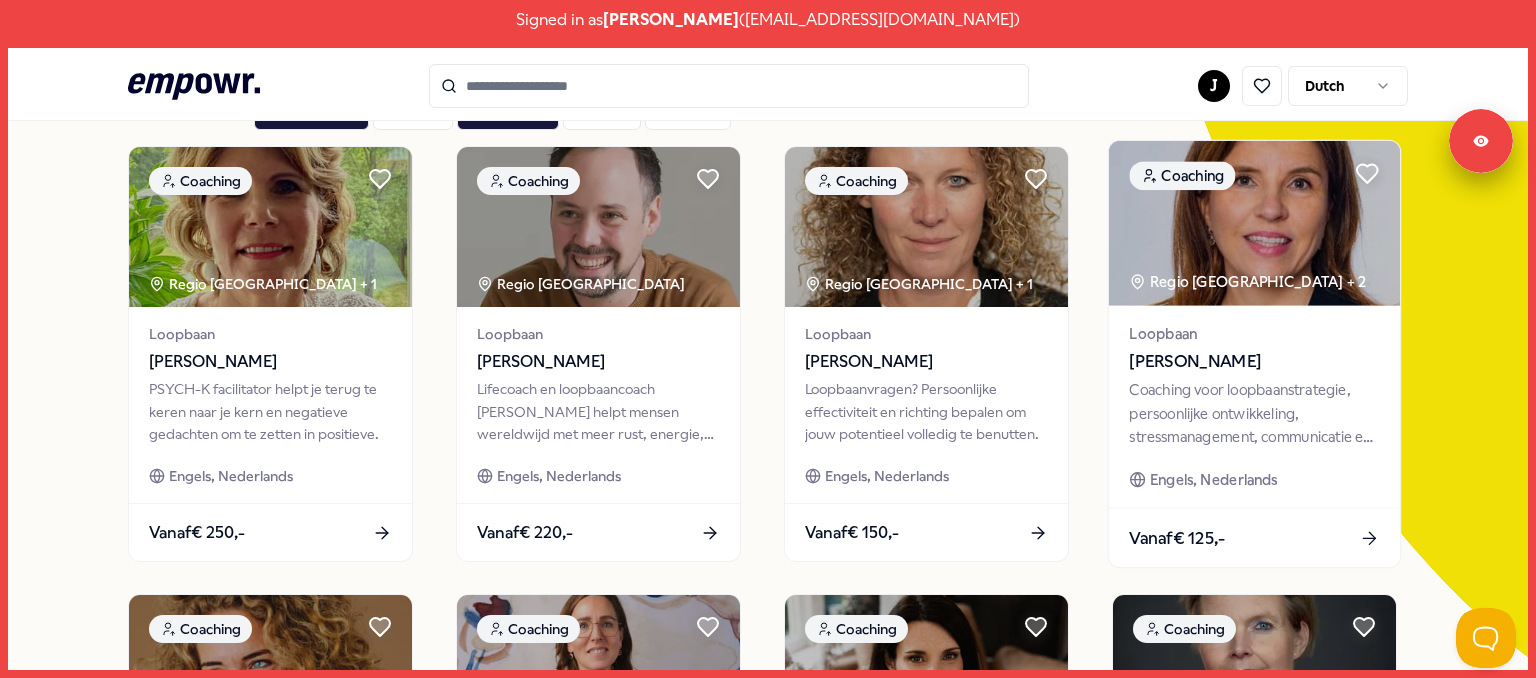 click at bounding box center (1254, 223) 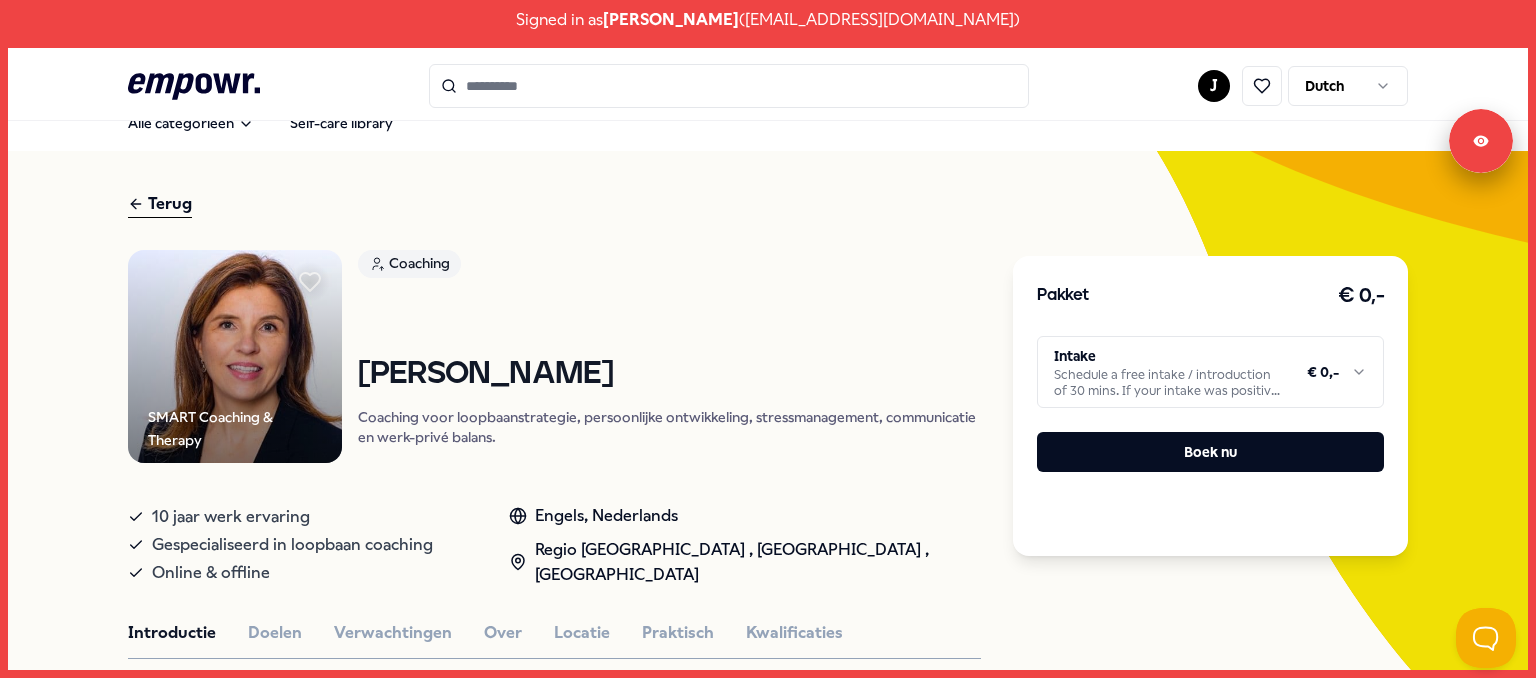 scroll, scrollTop: 0, scrollLeft: 0, axis: both 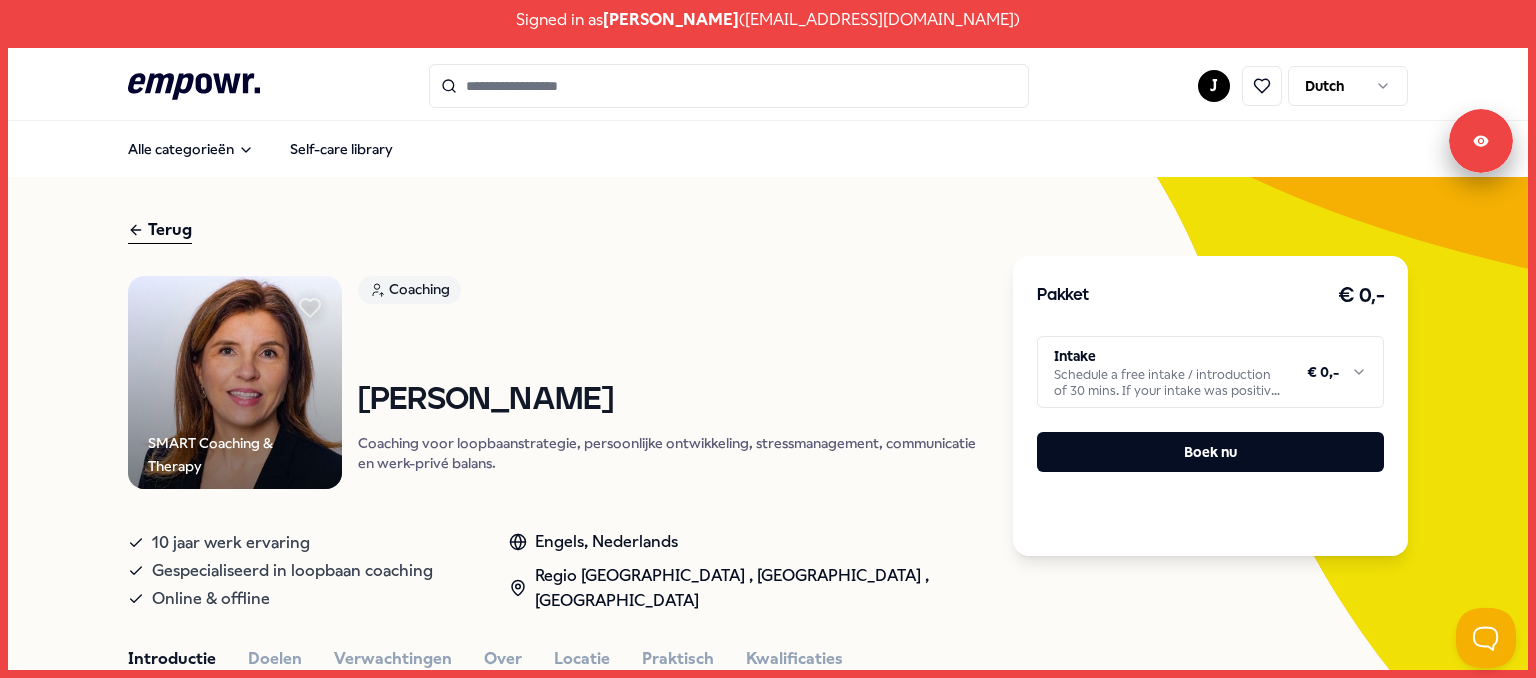 click on "Terug" at bounding box center [160, 230] 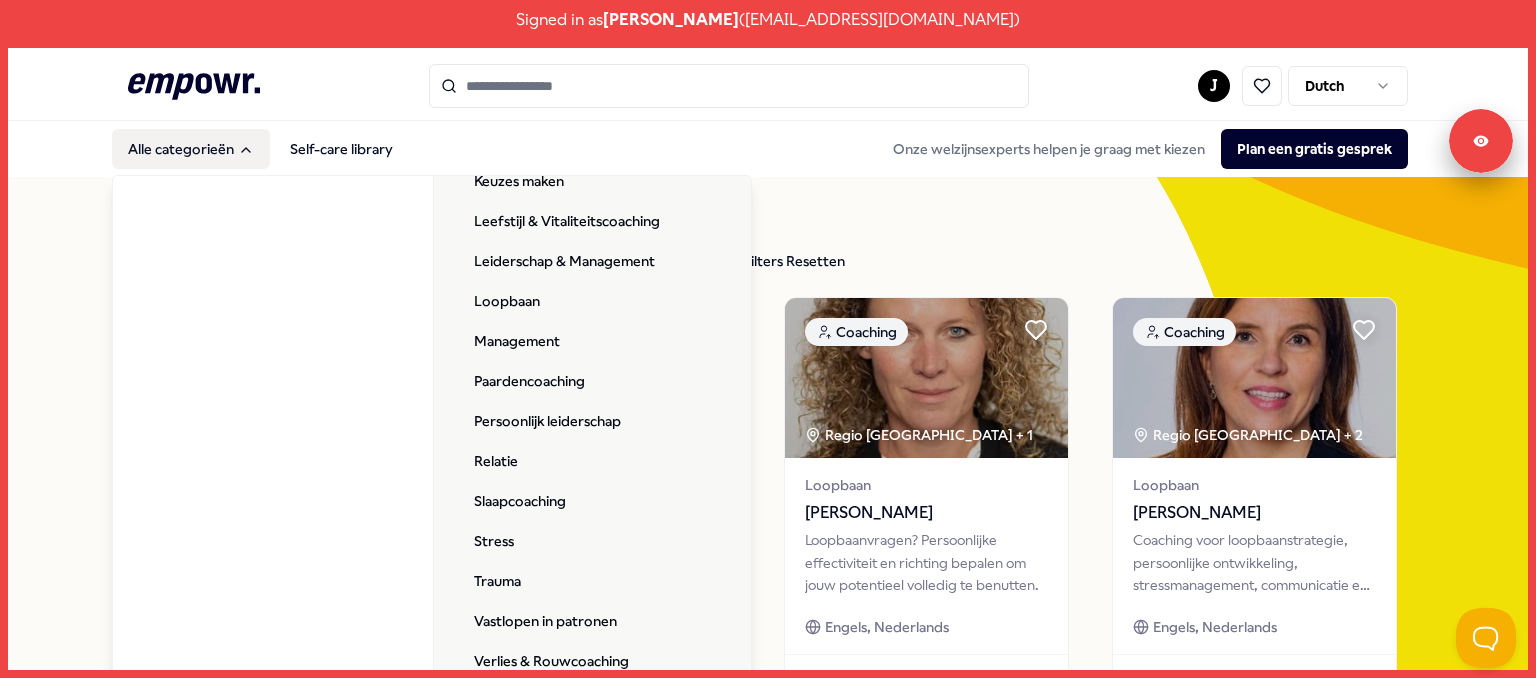scroll, scrollTop: 564, scrollLeft: 0, axis: vertical 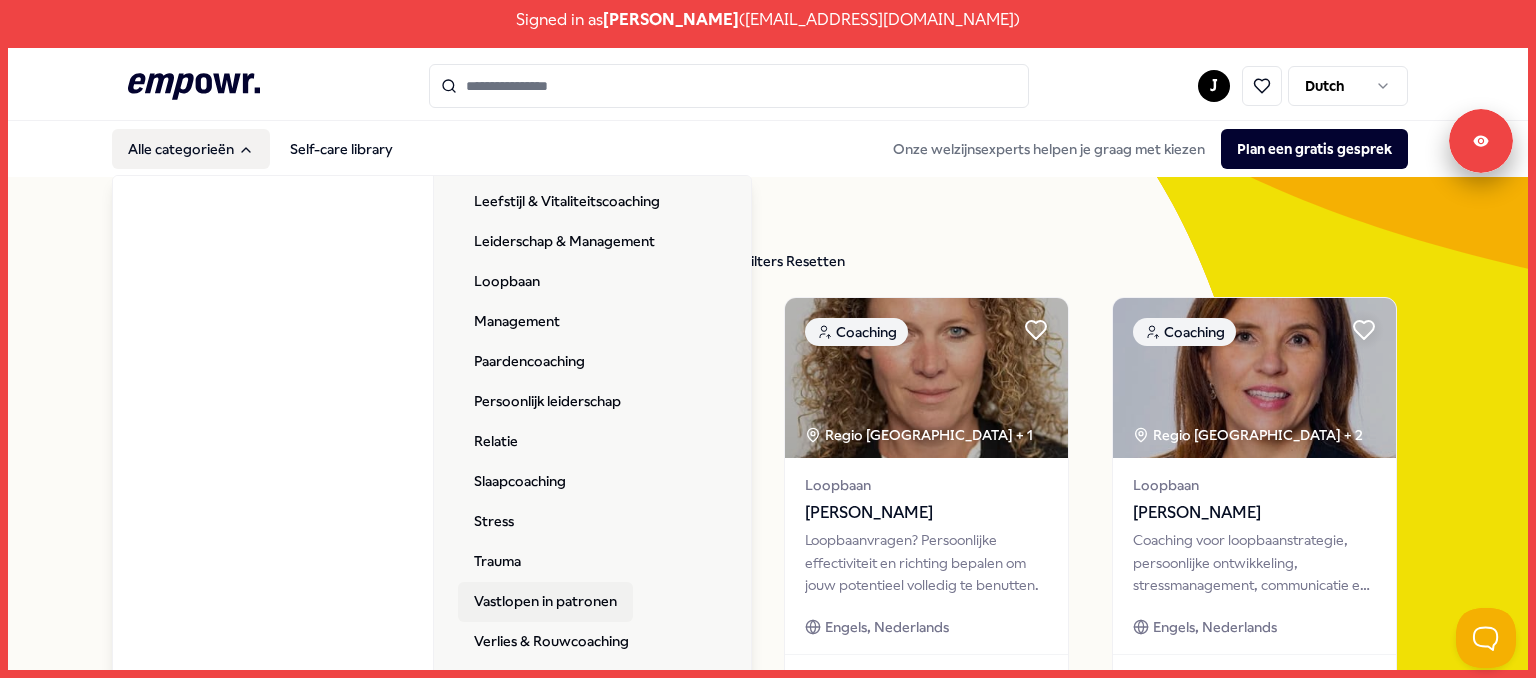 click on "Vastlopen in patronen" at bounding box center [545, 602] 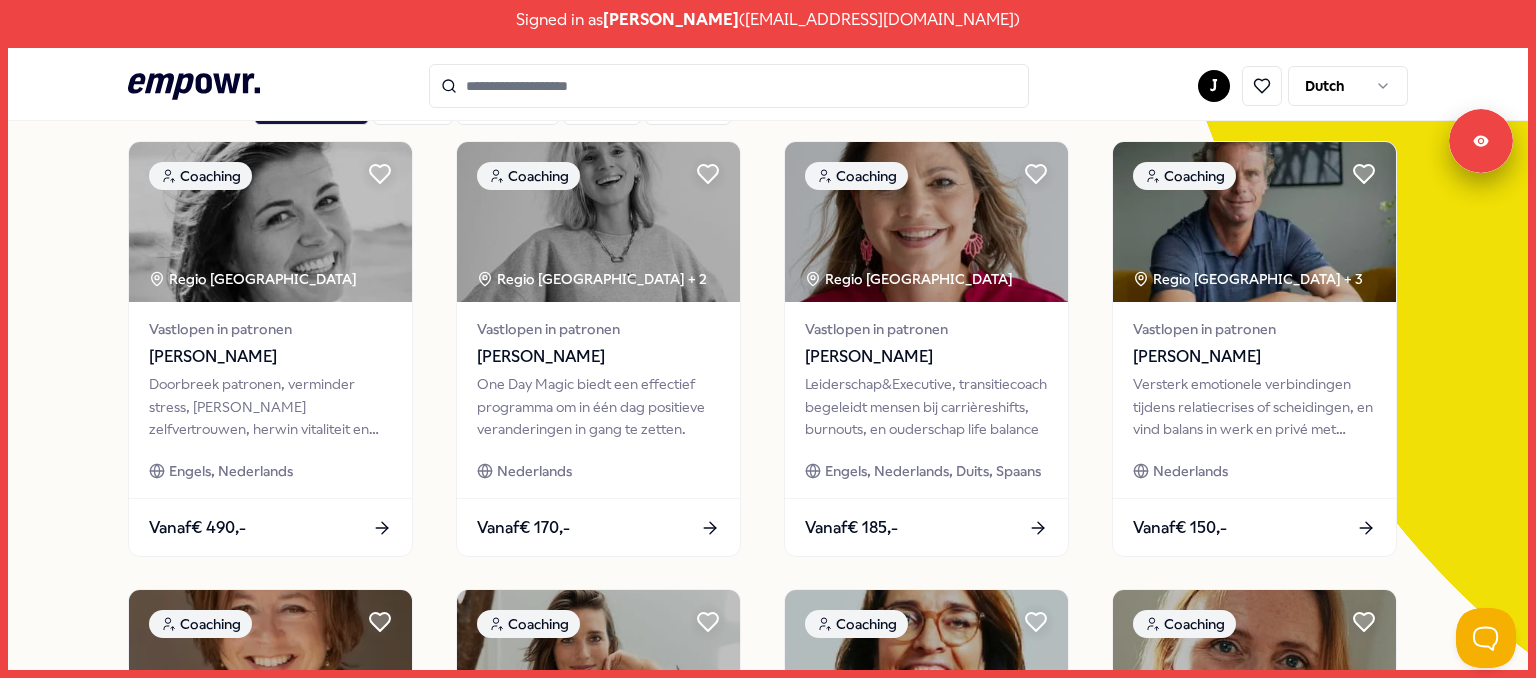 scroll, scrollTop: 178, scrollLeft: 0, axis: vertical 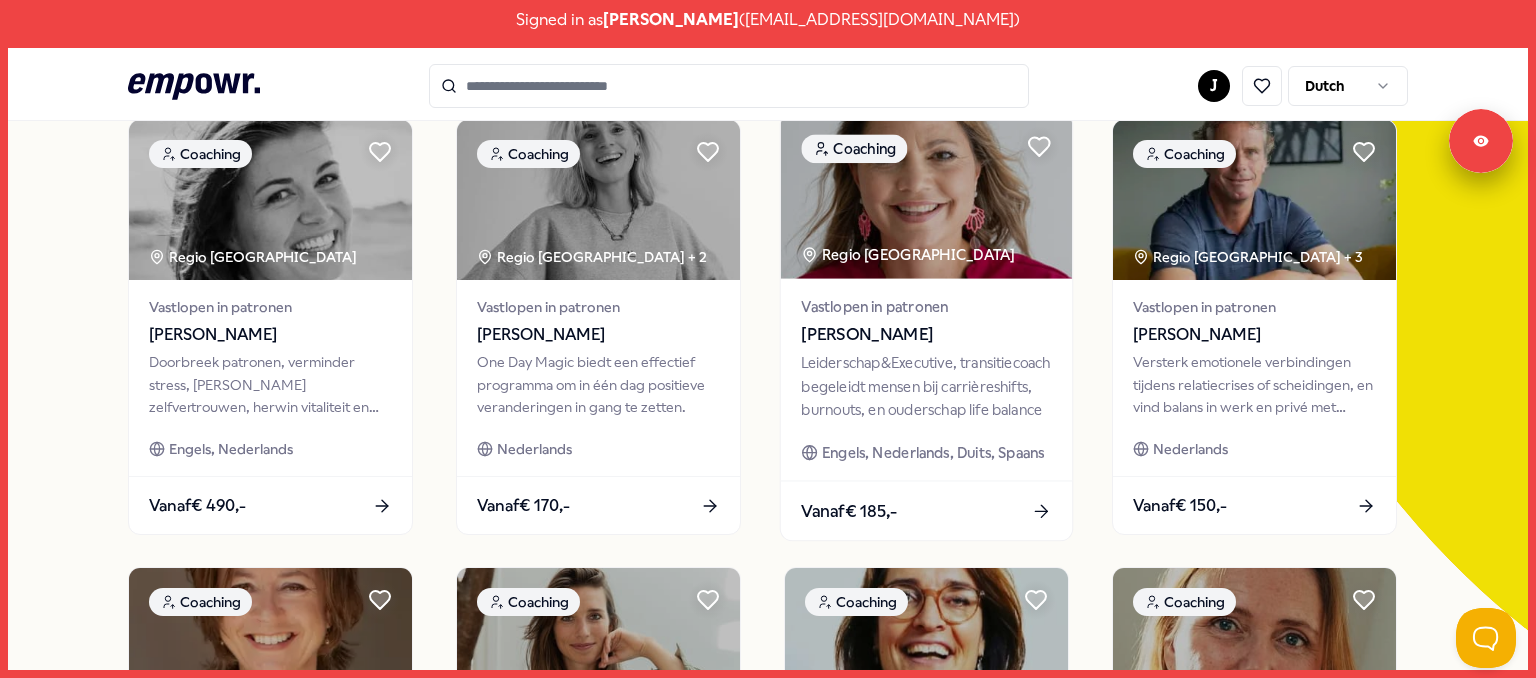 click at bounding box center [926, 196] 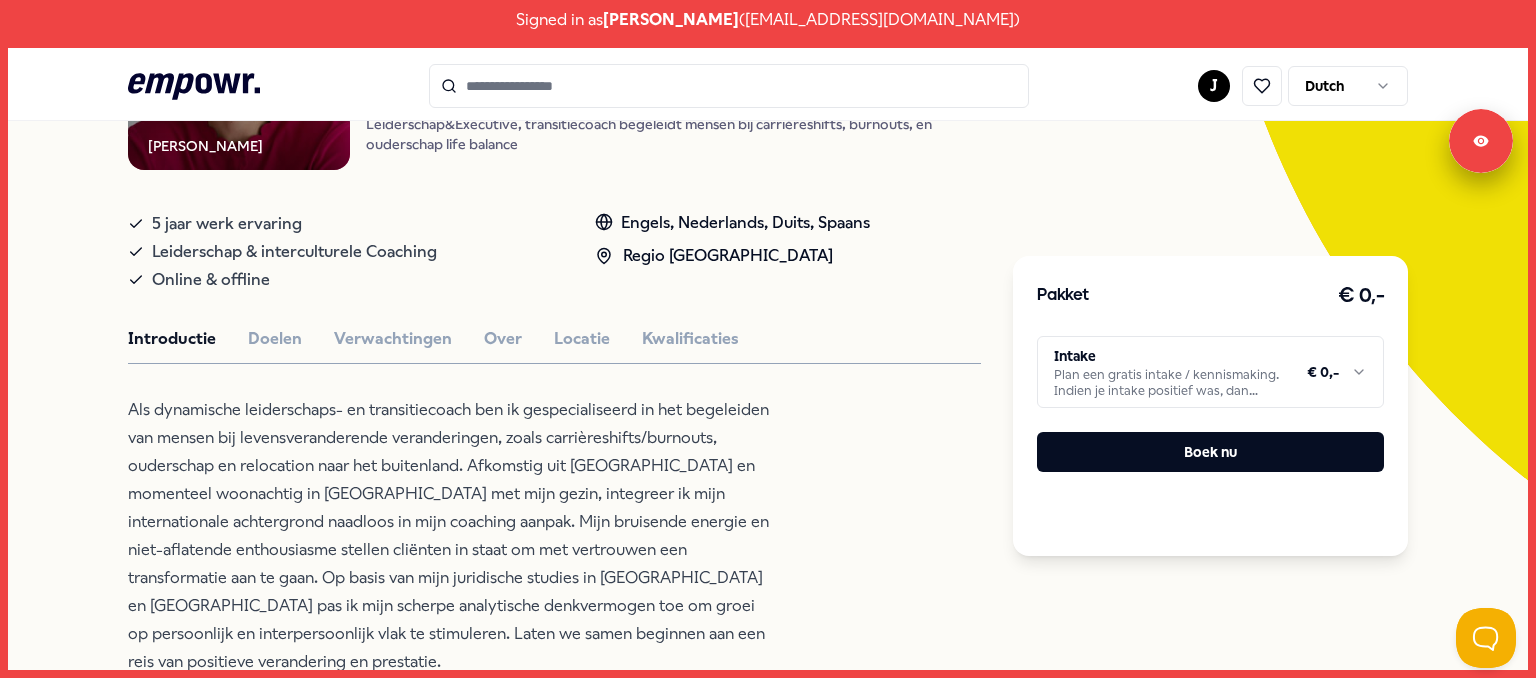 scroll, scrollTop: 347, scrollLeft: 0, axis: vertical 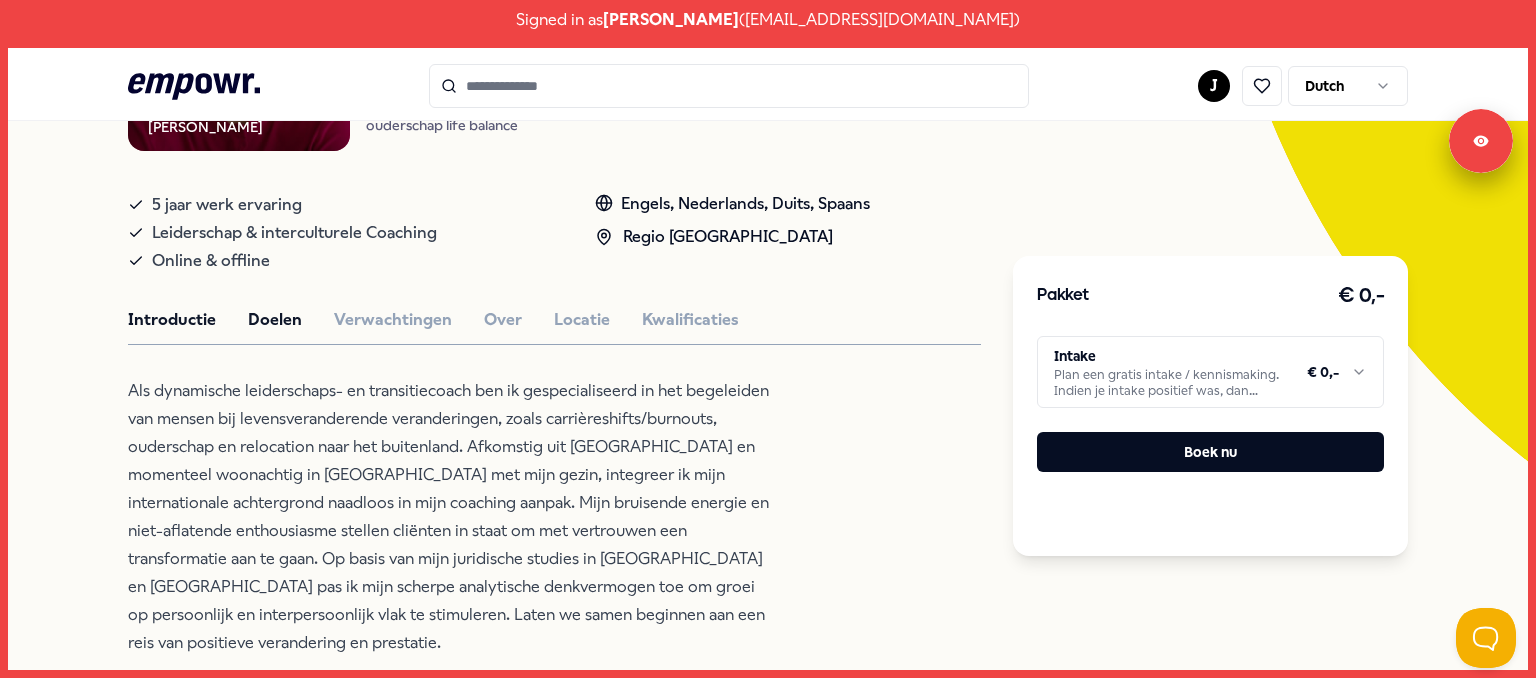 click on "Doelen" at bounding box center [275, 320] 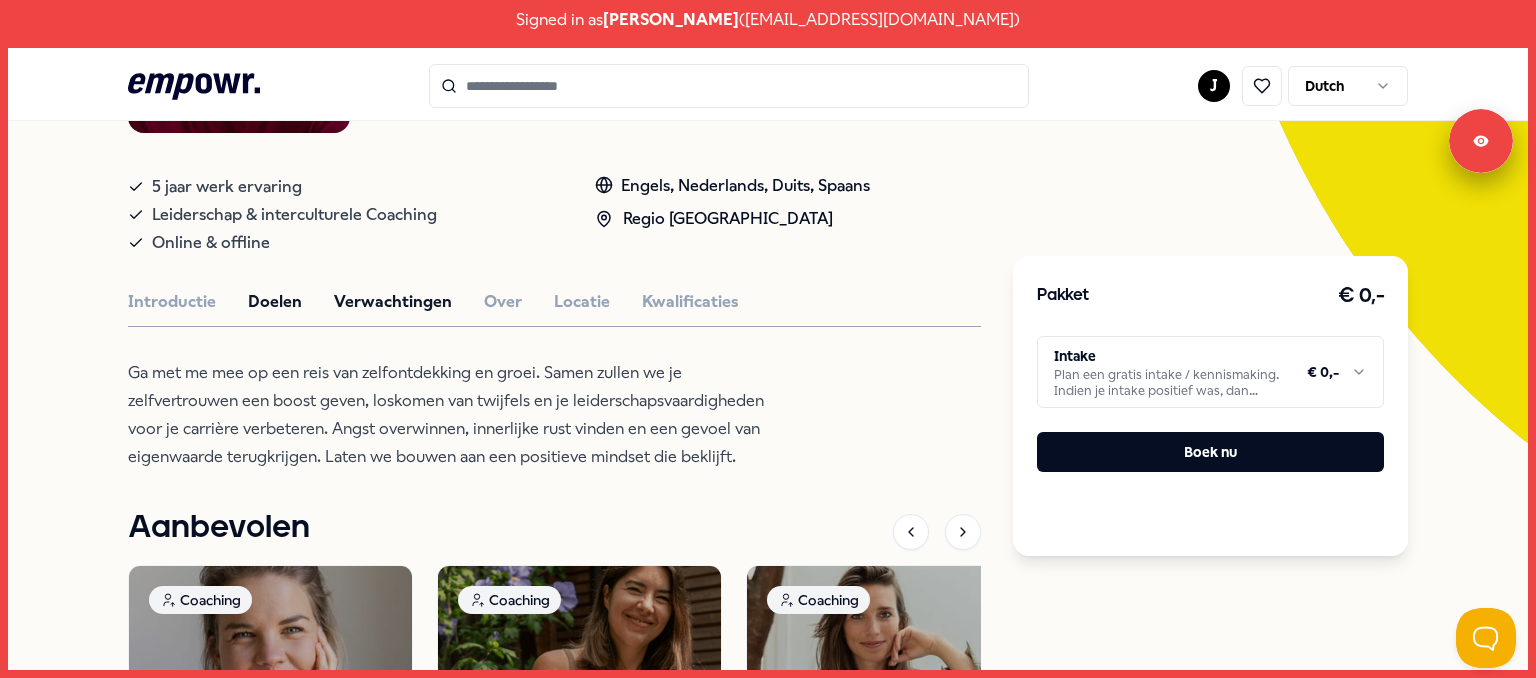 scroll, scrollTop: 382, scrollLeft: 0, axis: vertical 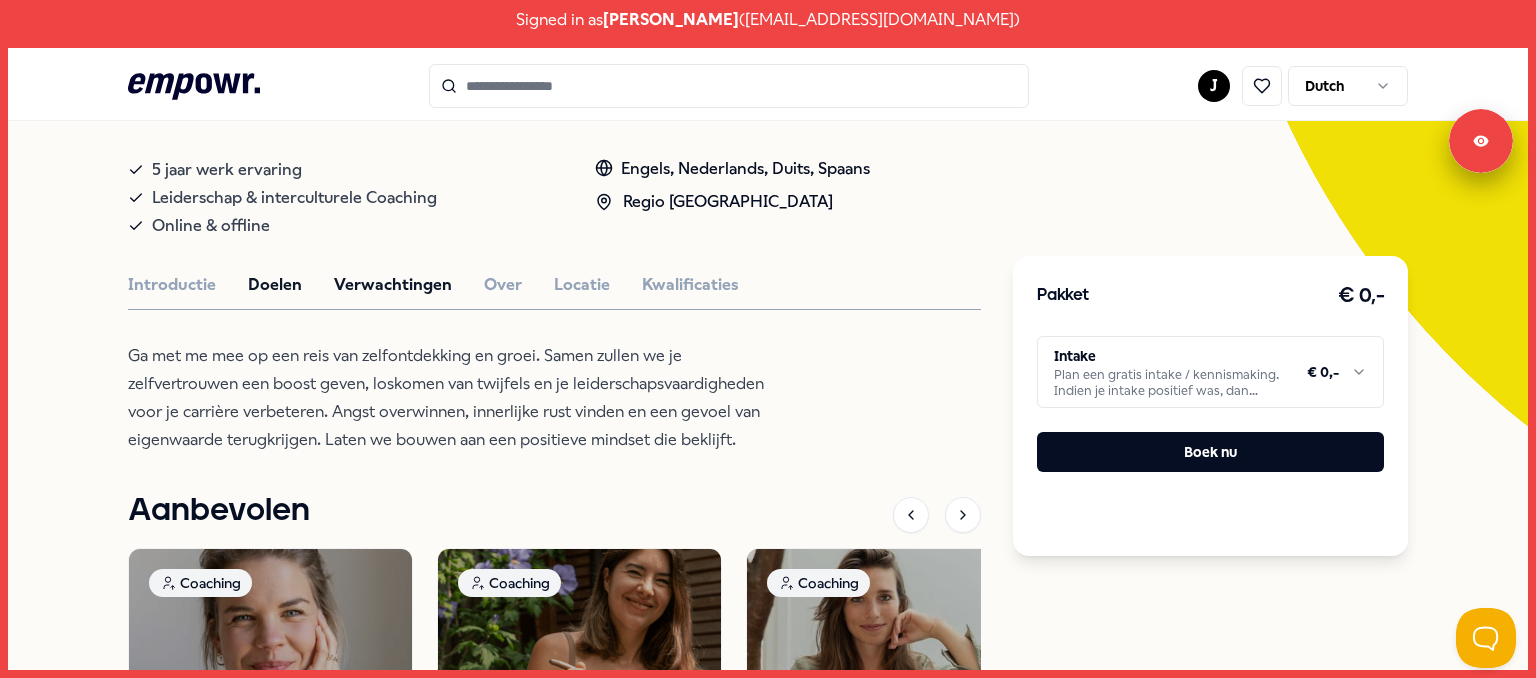 click on "Verwachtingen" at bounding box center [393, 285] 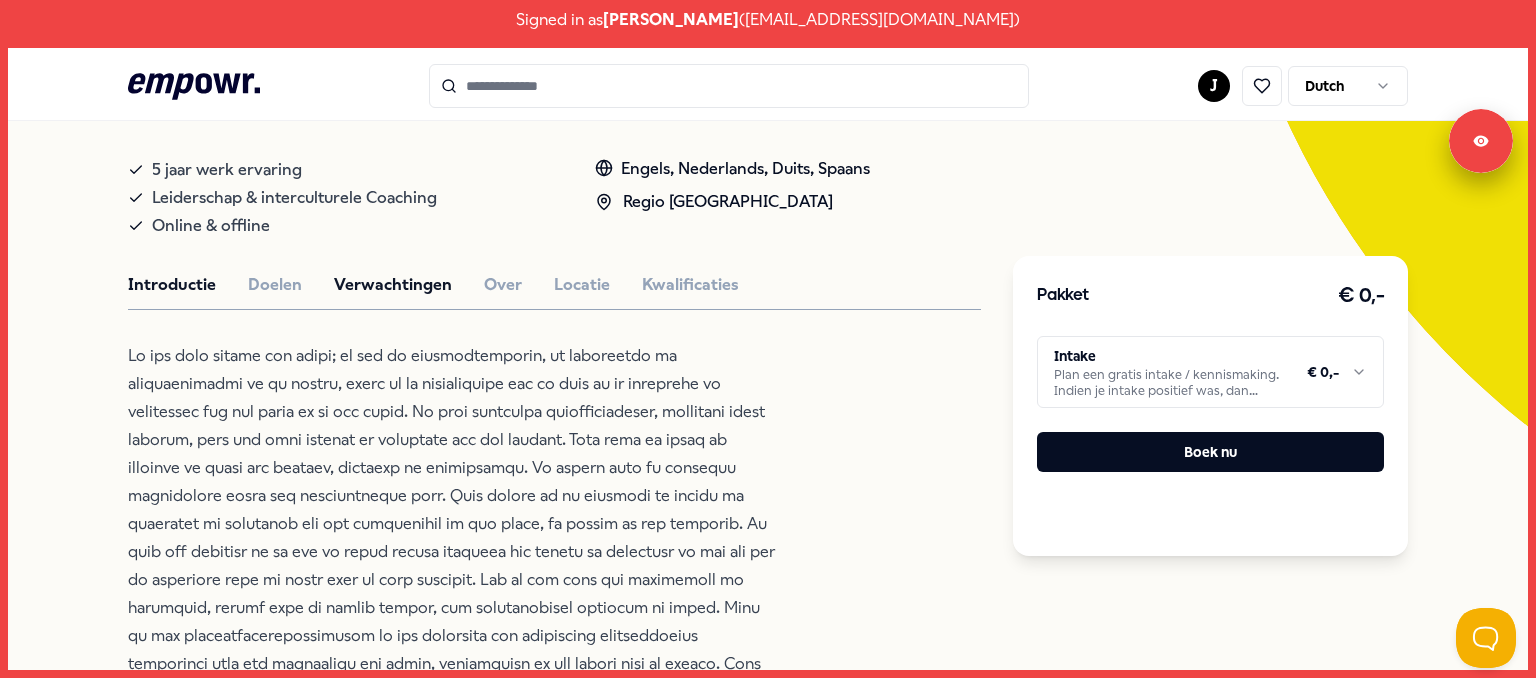 click on "Introductie" at bounding box center (172, 285) 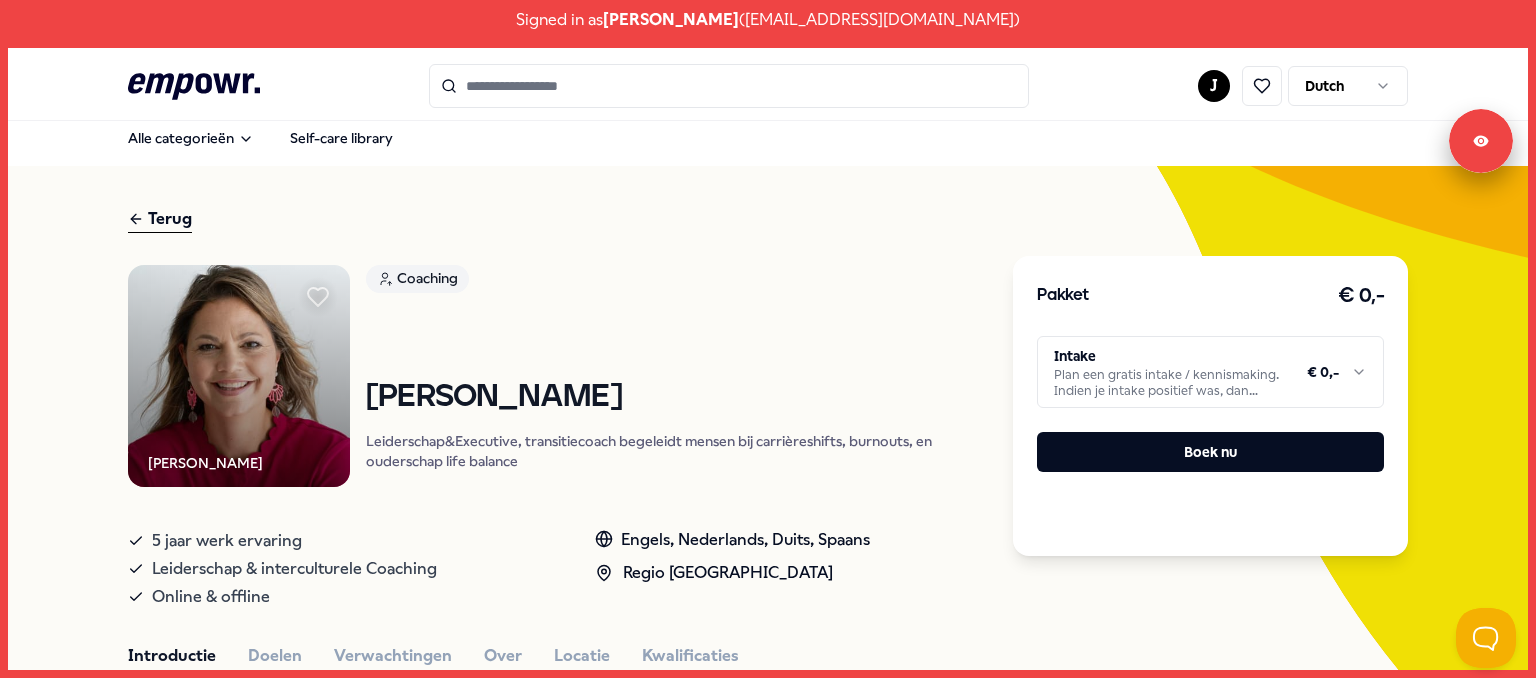 scroll, scrollTop: 0, scrollLeft: 0, axis: both 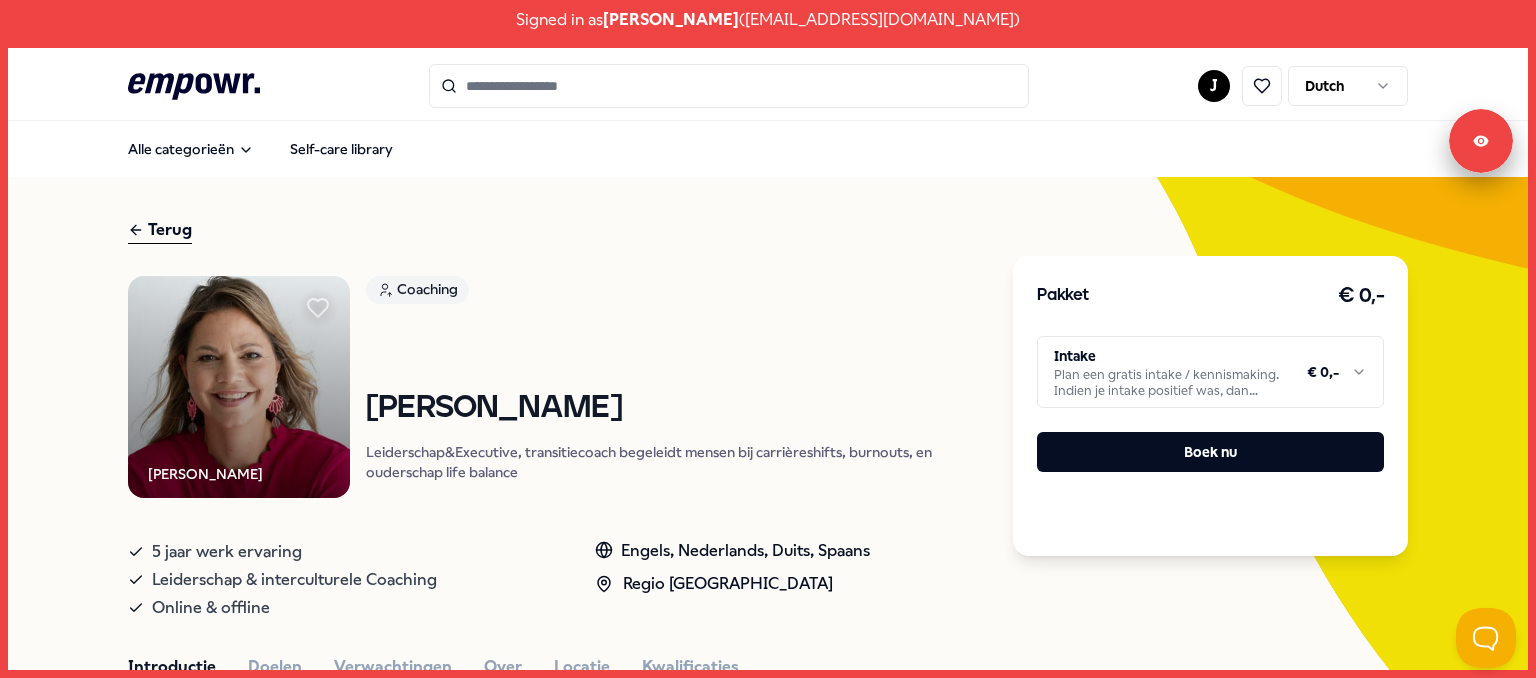 click on "Terug" at bounding box center [160, 230] 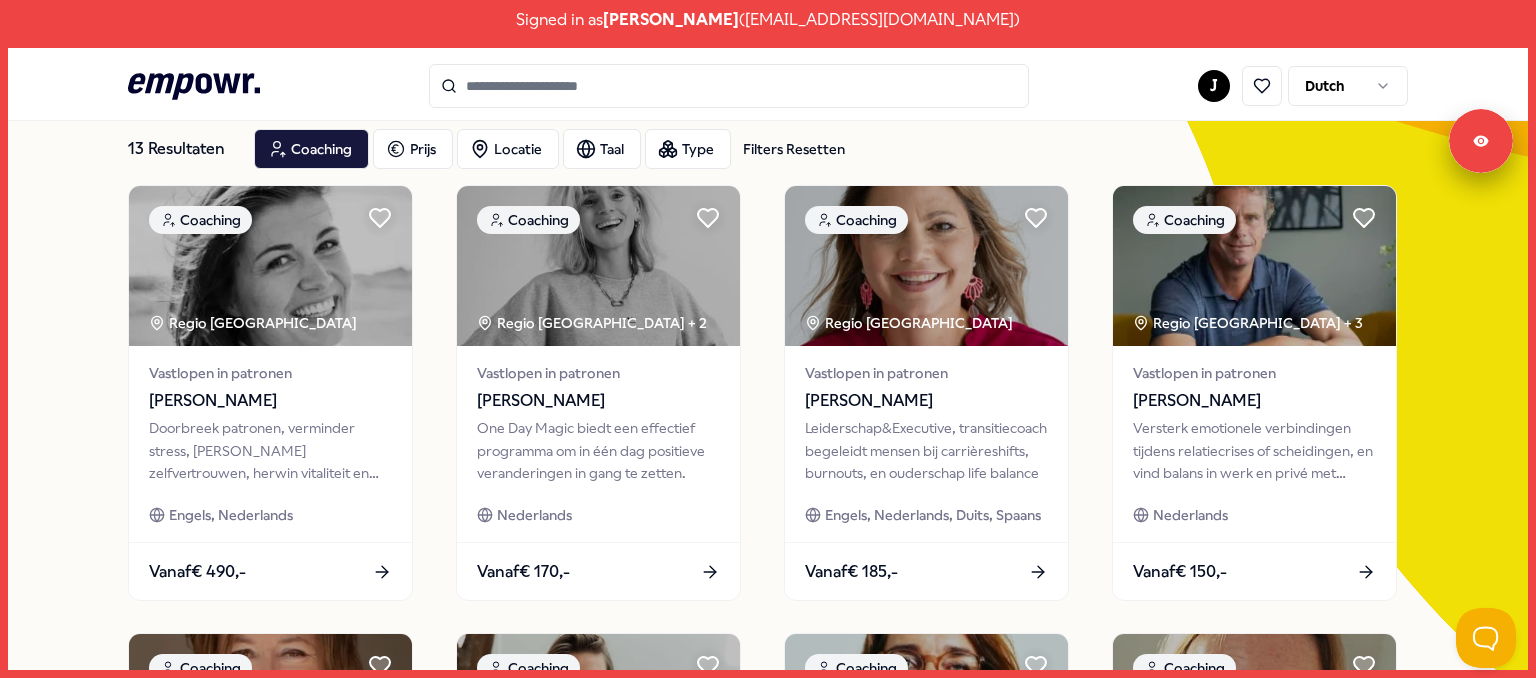 scroll, scrollTop: 192, scrollLeft: 0, axis: vertical 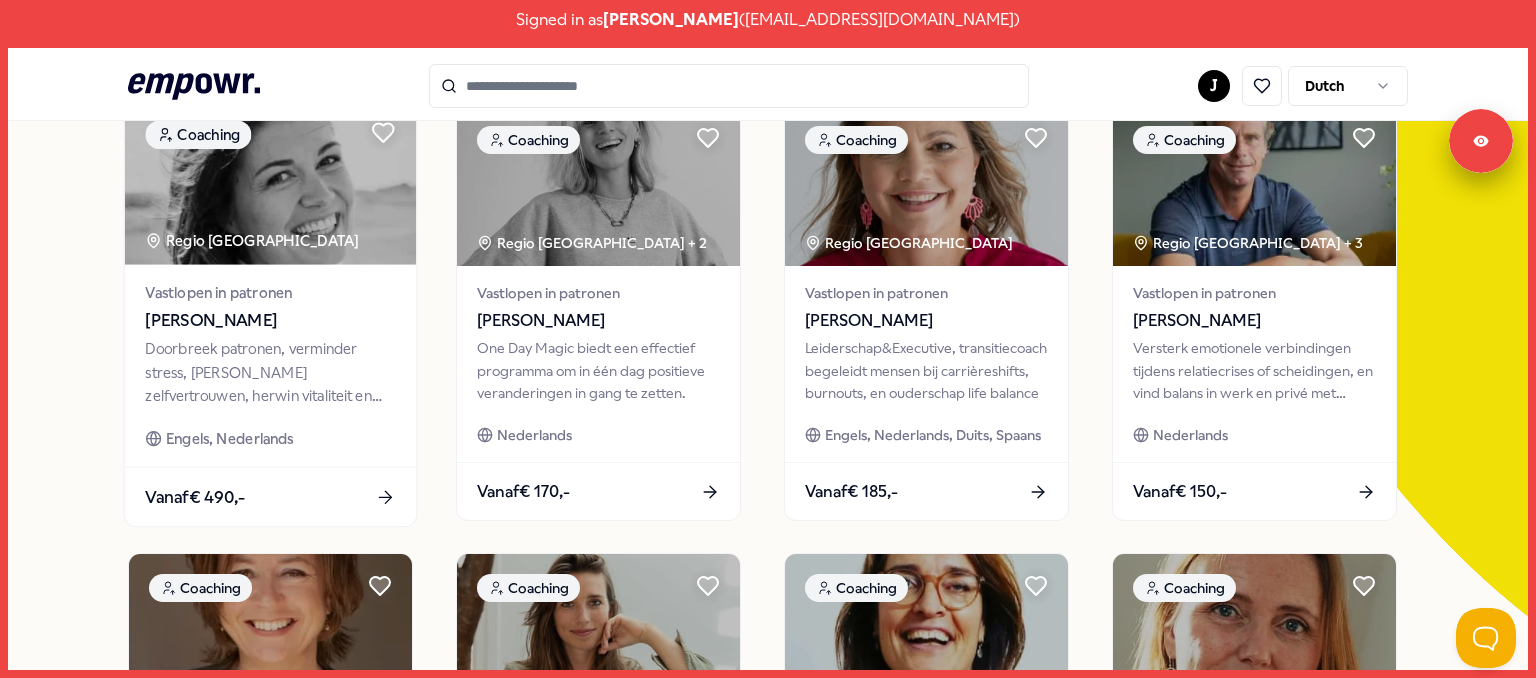 click at bounding box center [270, 182] 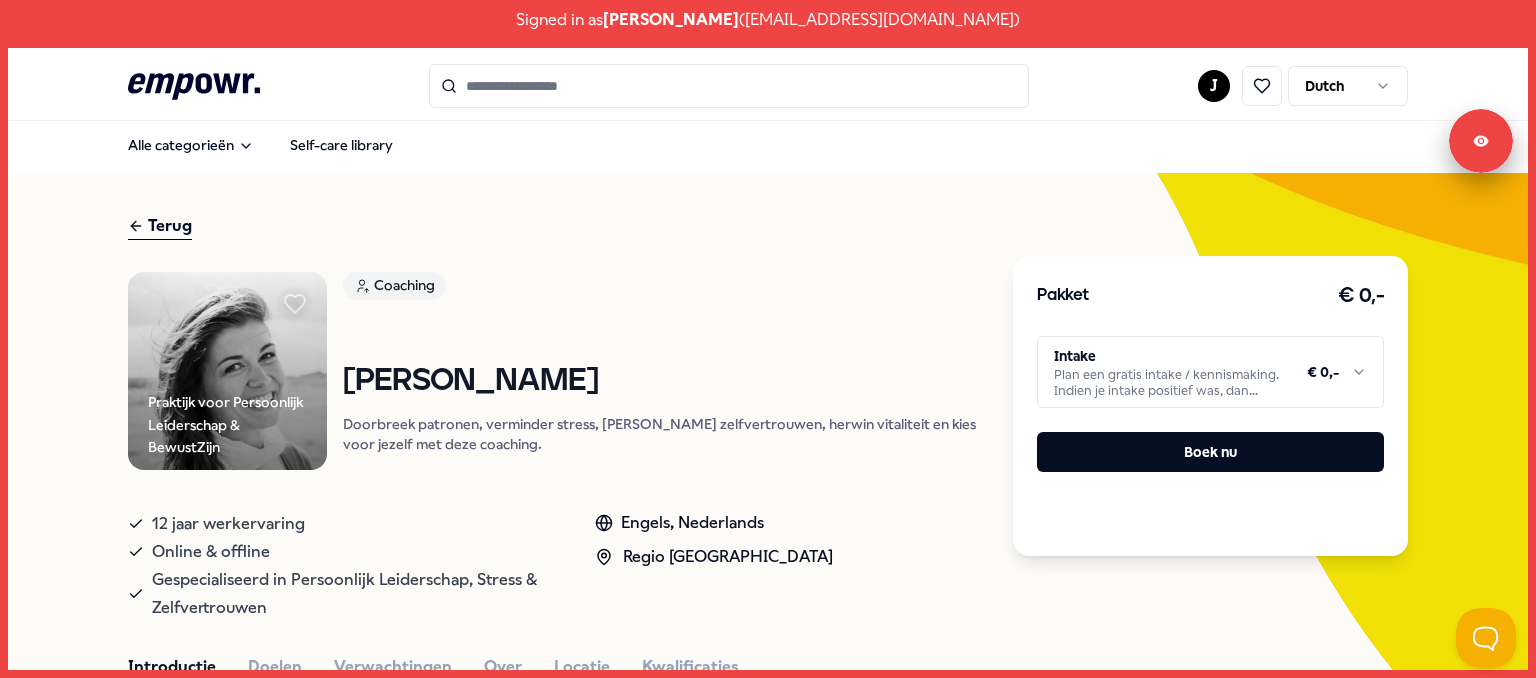 scroll, scrollTop: 0, scrollLeft: 0, axis: both 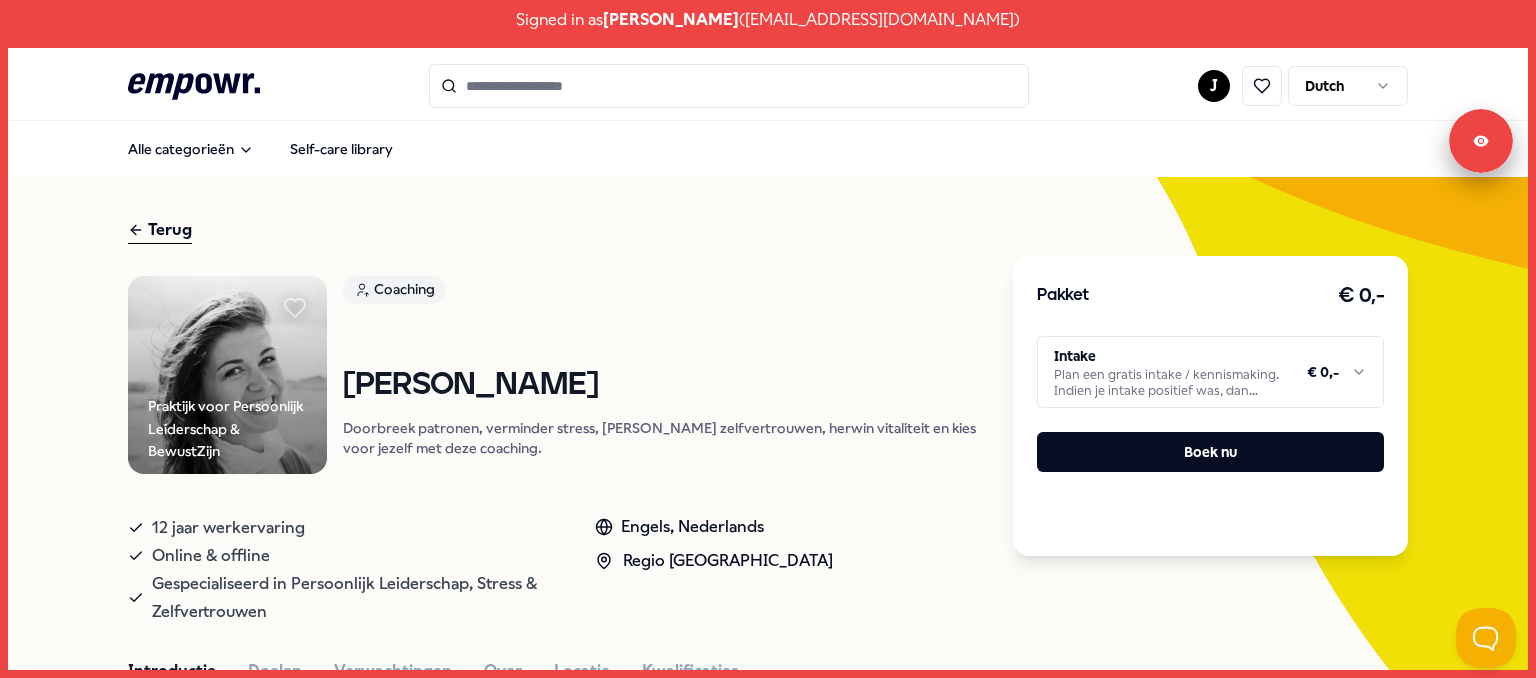 click on "Terug" at bounding box center [160, 230] 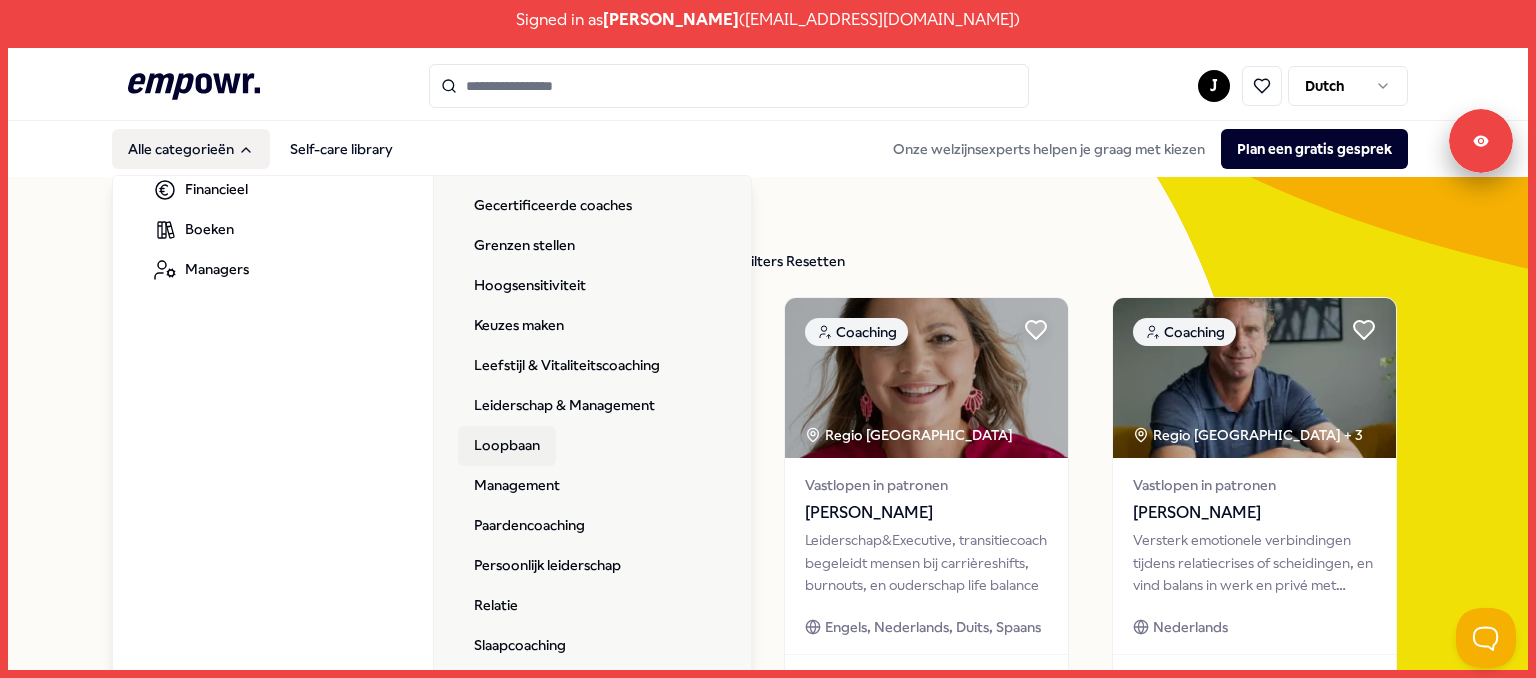 scroll, scrollTop: 398, scrollLeft: 0, axis: vertical 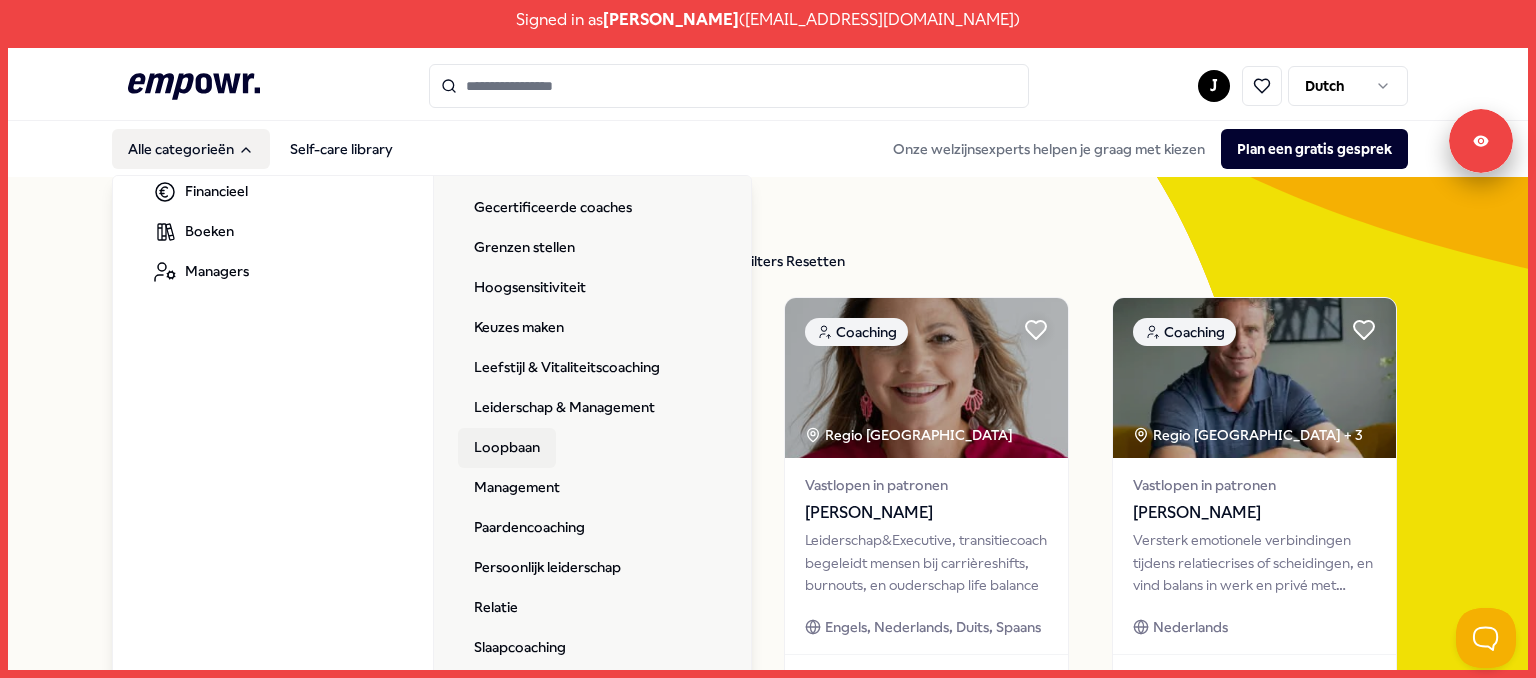 click on "Loopbaan" at bounding box center [507, 448] 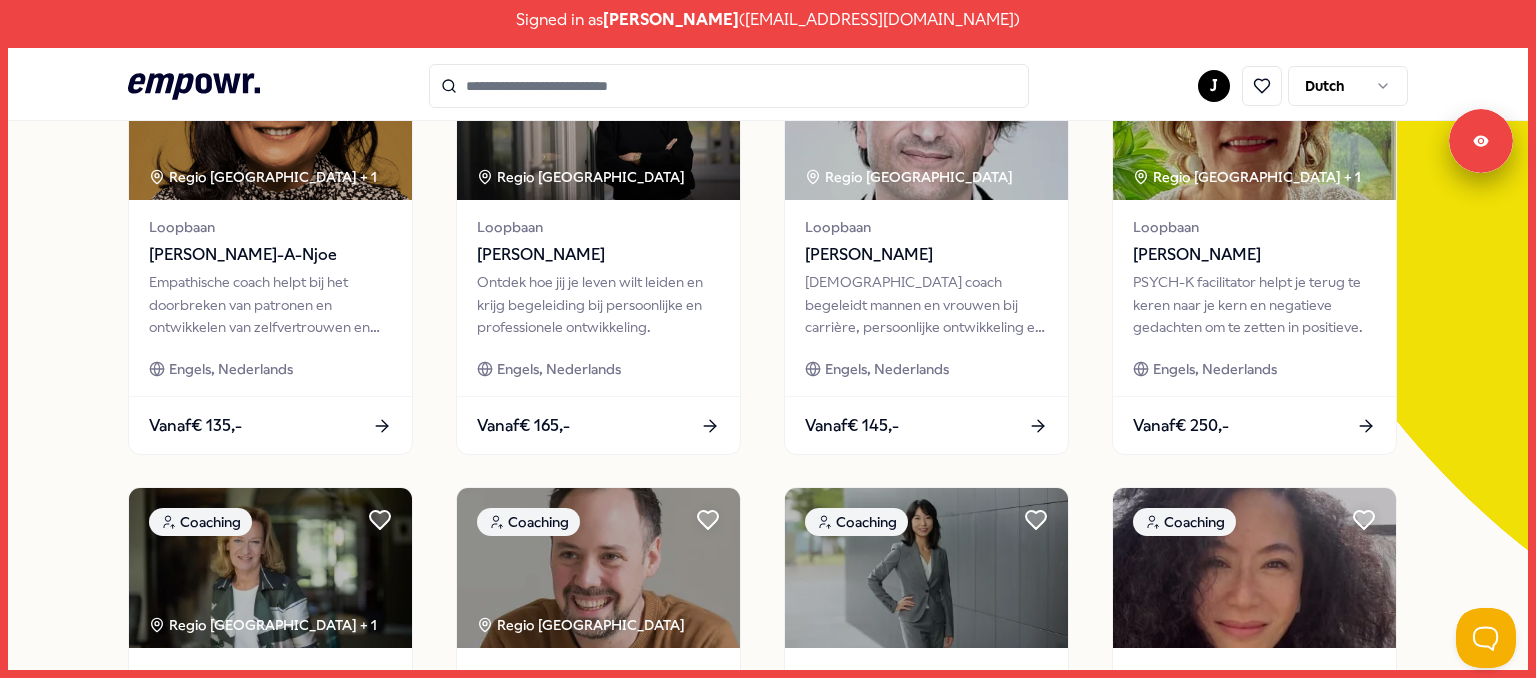 scroll, scrollTop: 283, scrollLeft: 0, axis: vertical 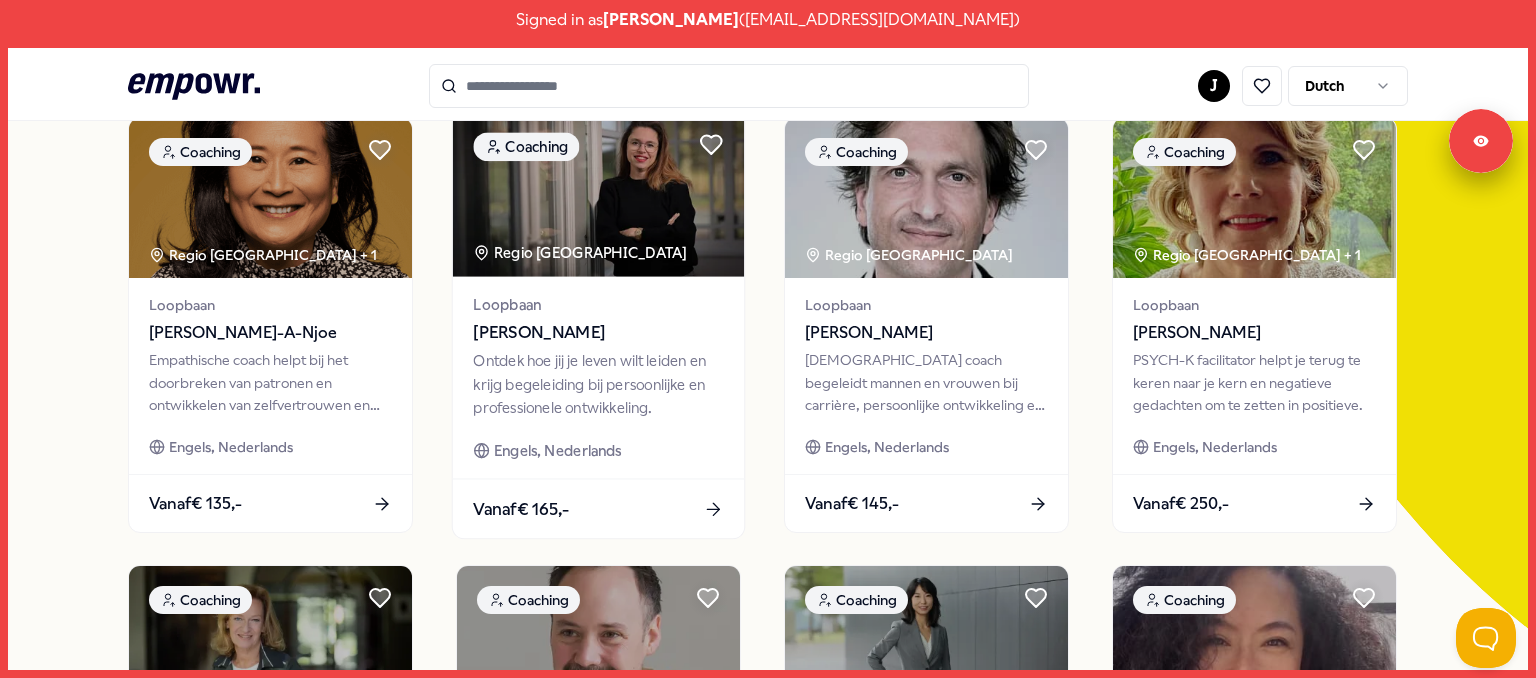 click at bounding box center [598, 194] 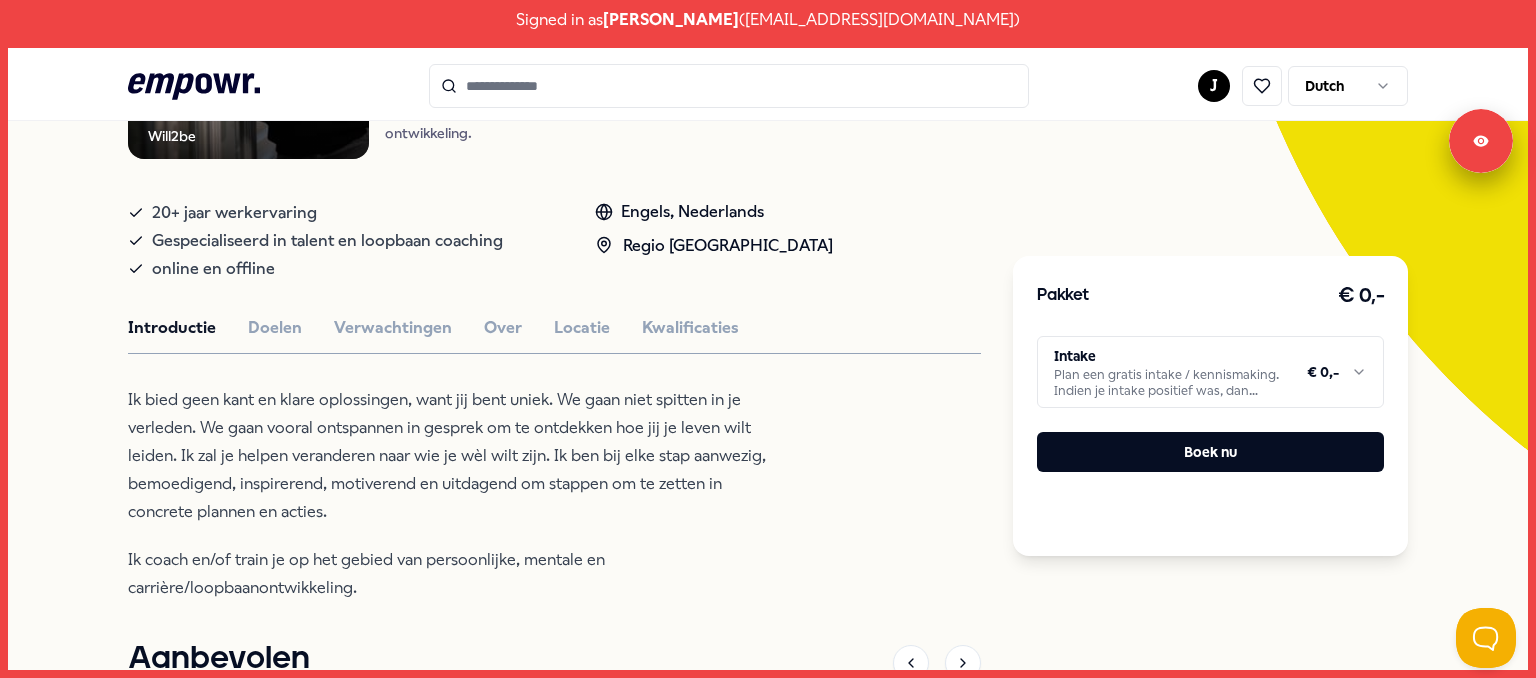 scroll, scrollTop: 359, scrollLeft: 0, axis: vertical 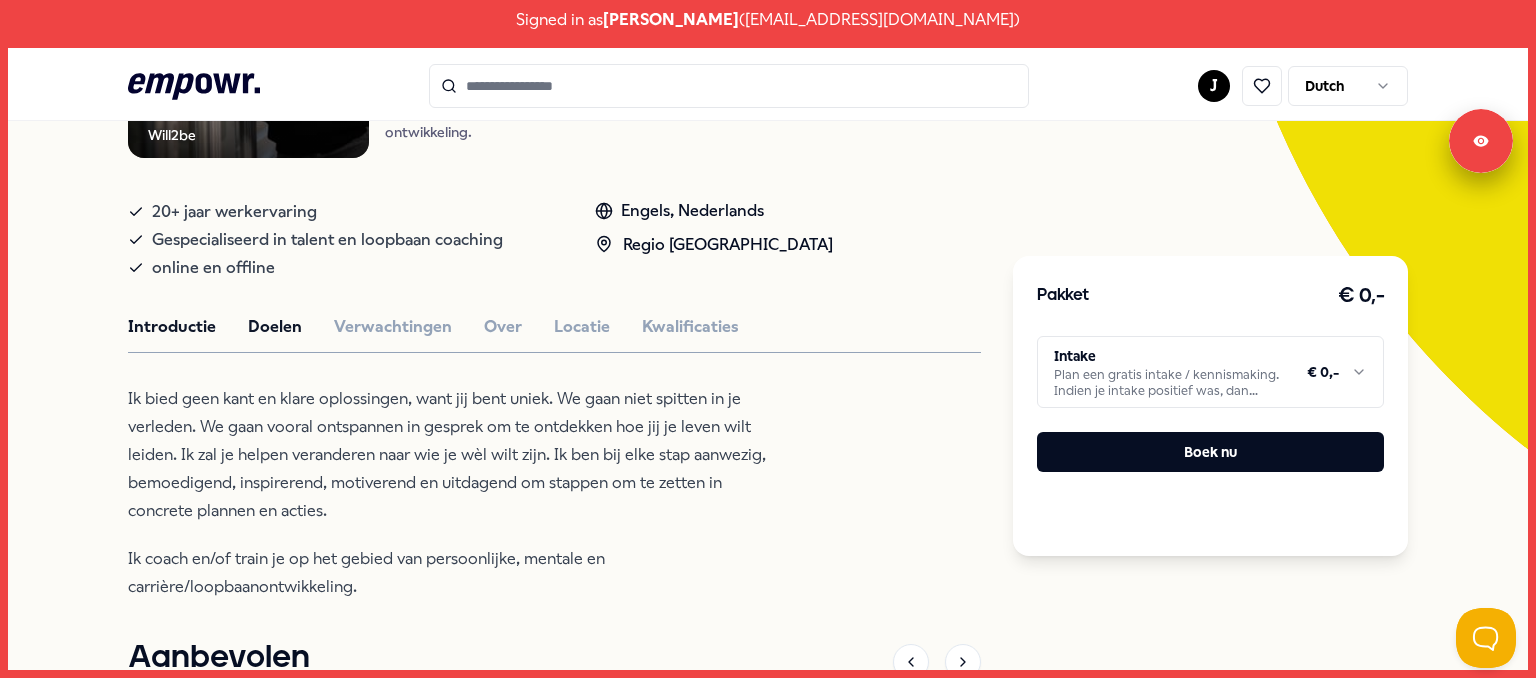 click on "Doelen" at bounding box center [275, 327] 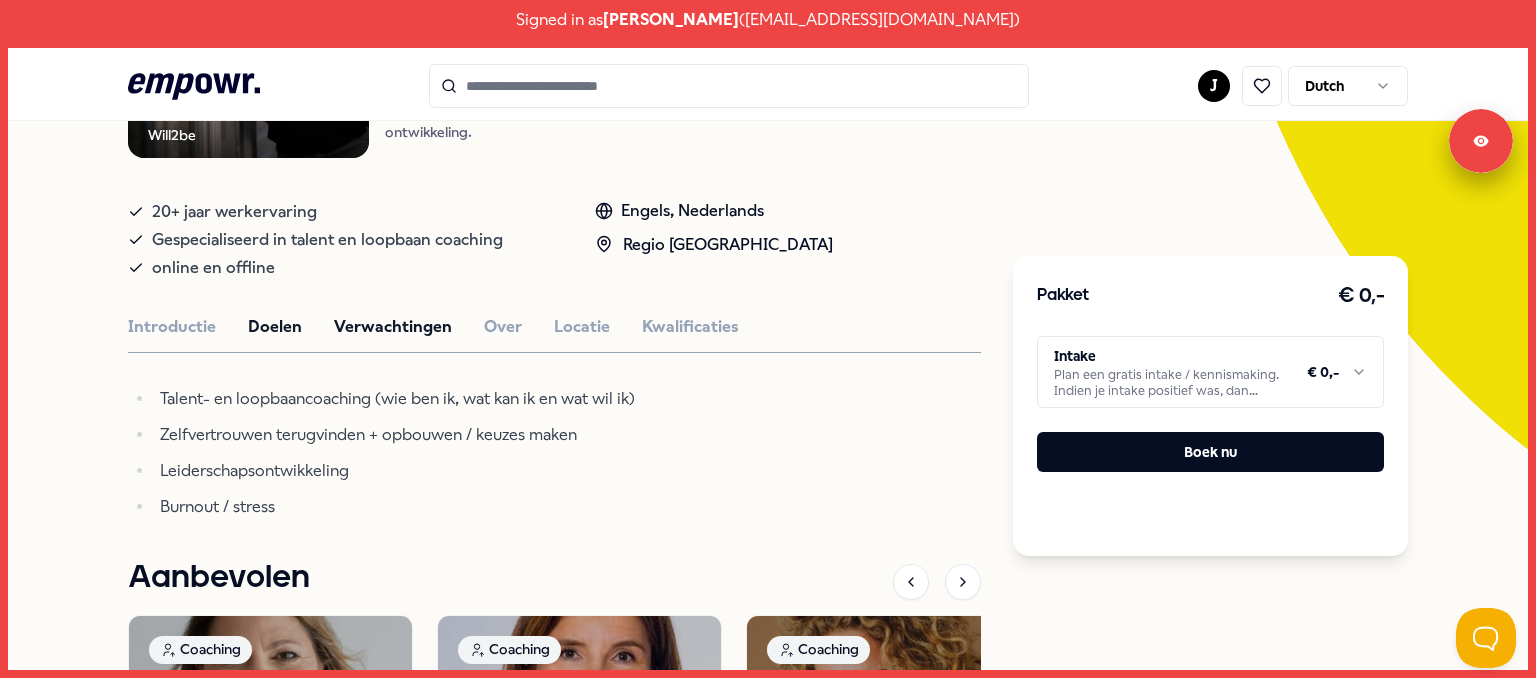 click on "Verwachtingen" at bounding box center [393, 327] 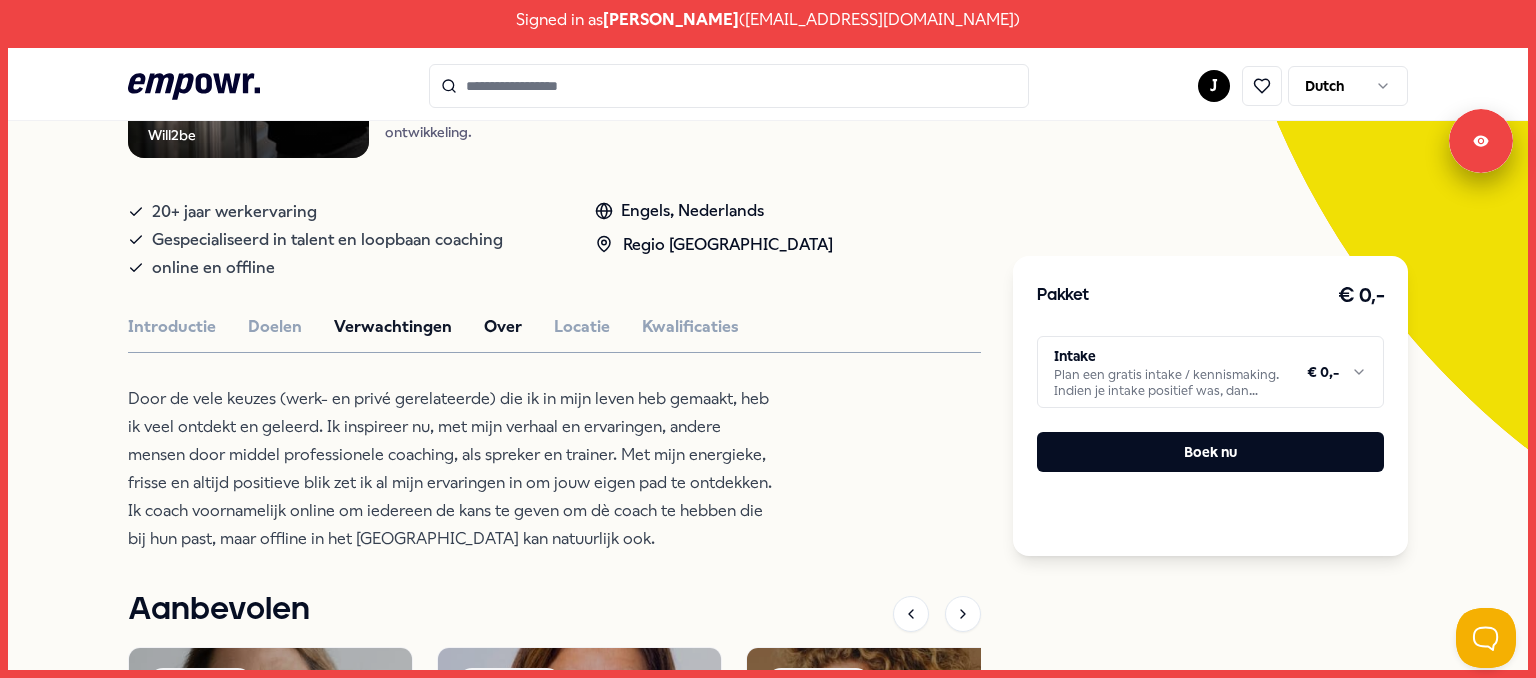 click on "Over" at bounding box center (503, 327) 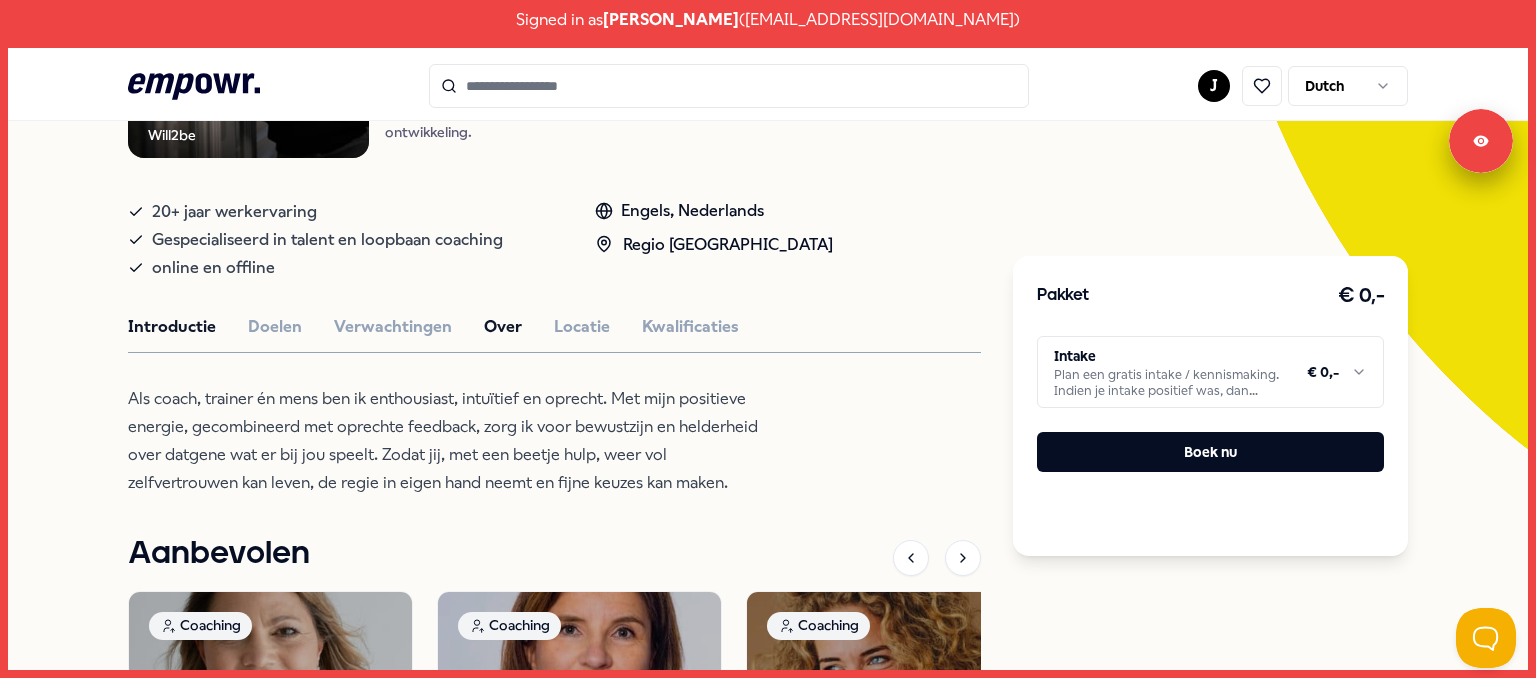 click on "Introductie" at bounding box center (172, 327) 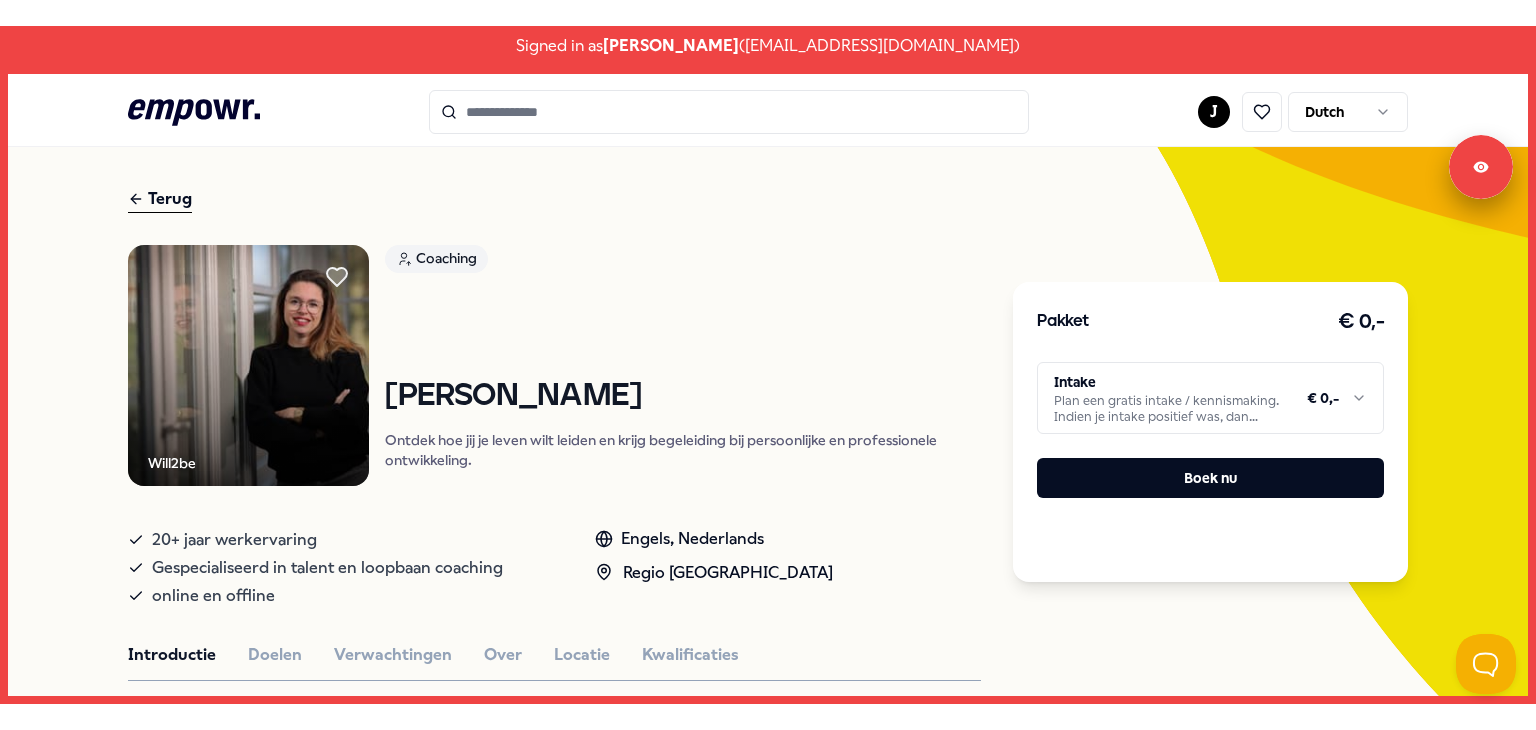 scroll, scrollTop: 63, scrollLeft: 0, axis: vertical 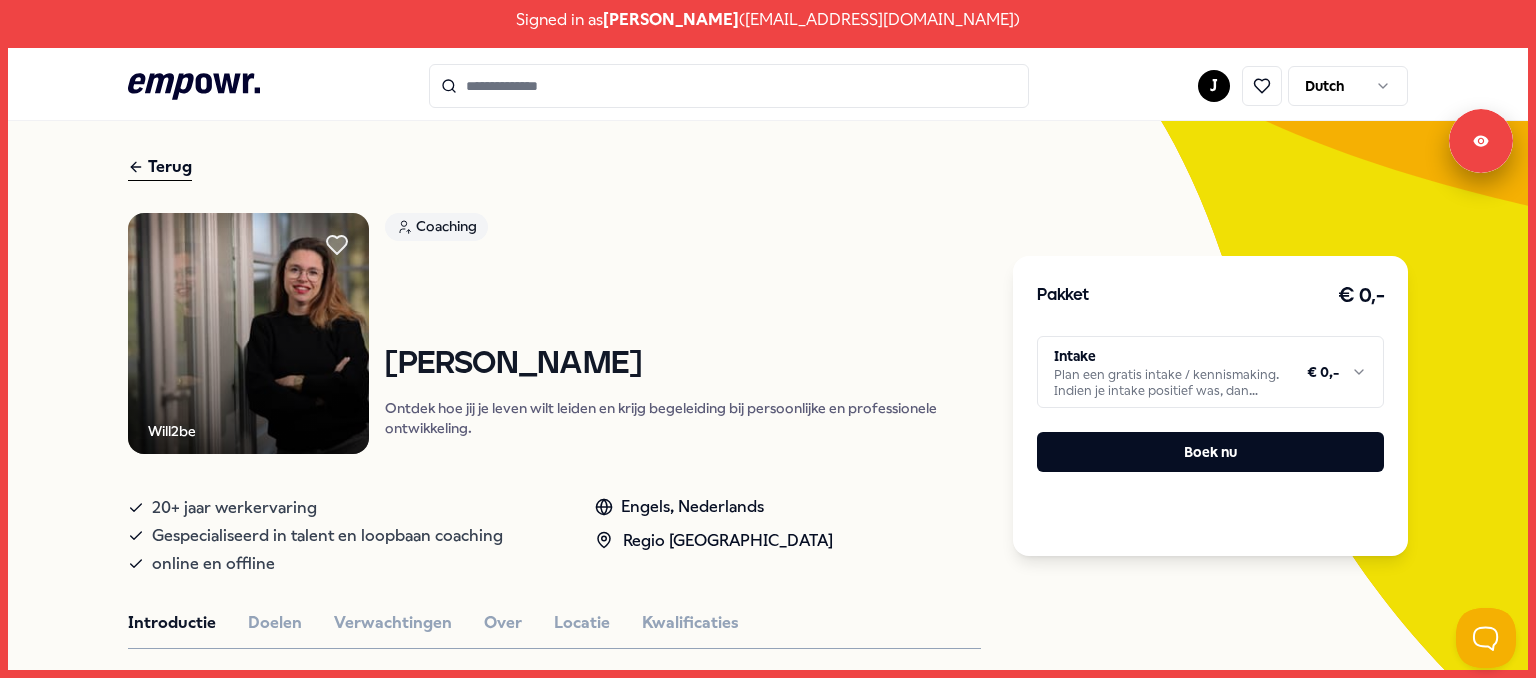 click on "Signed in as   [PERSON_NAME]  ( [EMAIL_ADDRESS][DOMAIN_NAME] ) .empowr-logo_svg__cls-1{fill:#03032f} J Dutch Alle categorieën   Self-care library Terug Will2be Coaching [PERSON_NAME] hoe jij je leven wilt leiden en krijg begeleiding bij persoonlijke en professionele ontwikkeling. 20+ jaar werkervaring Gespecialiseerd in talent en loopbaan coaching online en offline Engels, Nederlands Regio Amsterdam  Introductie Doelen Verwachtingen Over Locatie Kwalificaties Ik bied geen kant en klare oplossingen, want jij bent uniek. We gaan niet spitten in je verleden. We gaan vooral ontspannen in gesprek om te ontdekken hoe jij je leven wilt leiden. Ik zal je helpen veranderen naar wie je wèl wilt zijn. Ik ben bij elke stap aanwezig, bemoedigend, inspirerend, motiverend en uitdagend om stappen om te zetten in concrete plannen en acties. Ik coach en/of train je op het gebied van persoonlijke, mentale en carrière/loopbaanontwikkeling. Aanbevolen Coaching Regio Utrecht    Persoonlijk leiderschap [PERSON_NAME] Vanaf  Coaching" at bounding box center (768, 339) 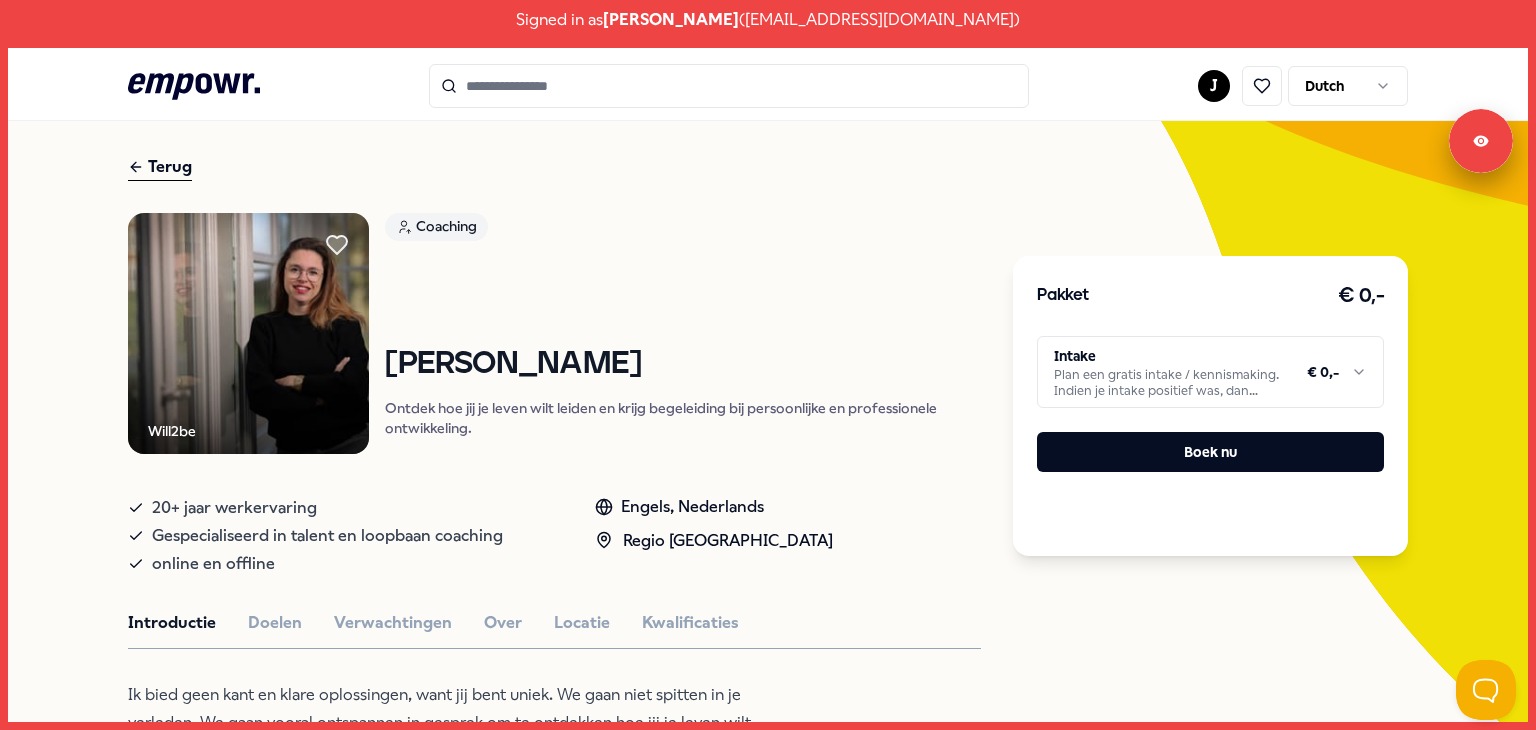 click at bounding box center (729, 86) 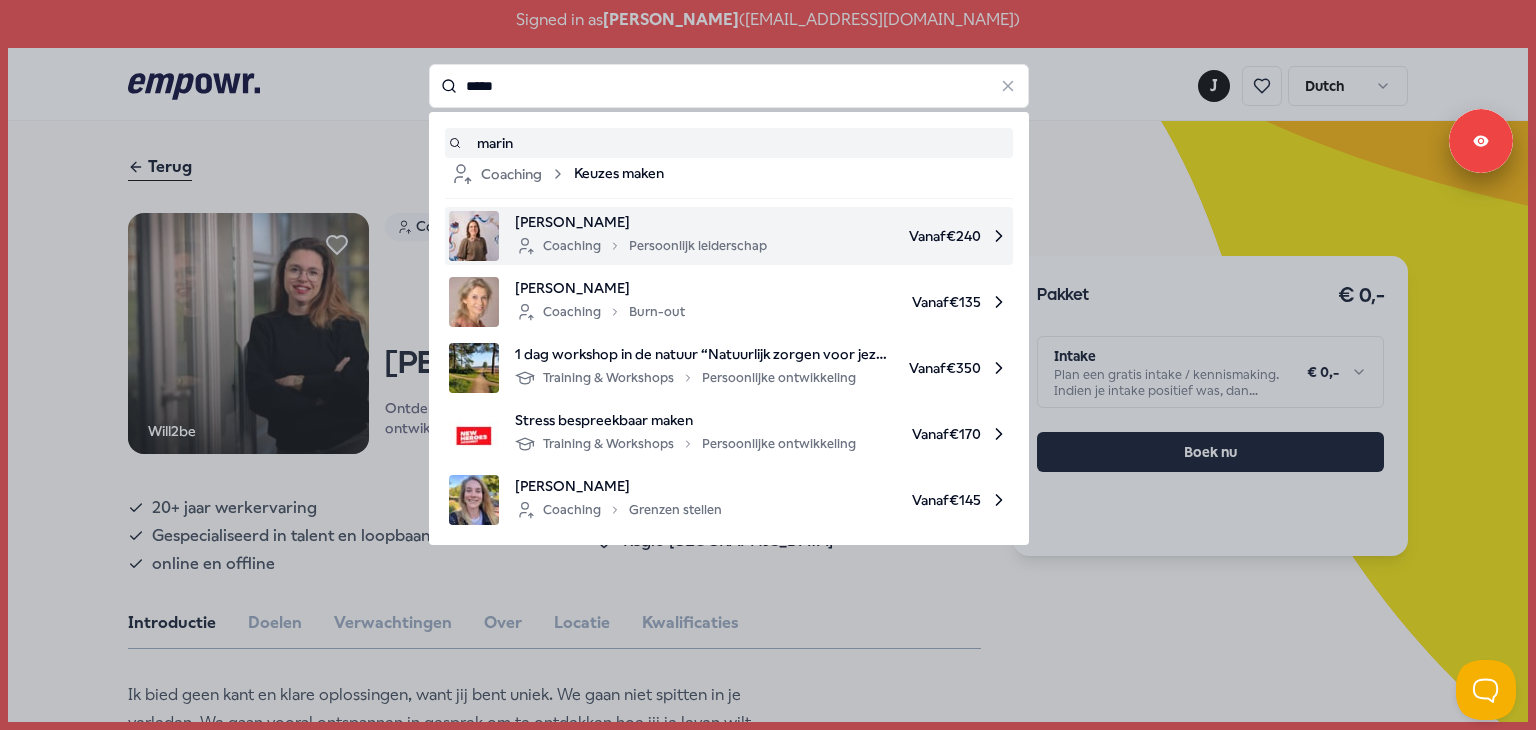 click on "[PERSON_NAME]" at bounding box center [641, 222] 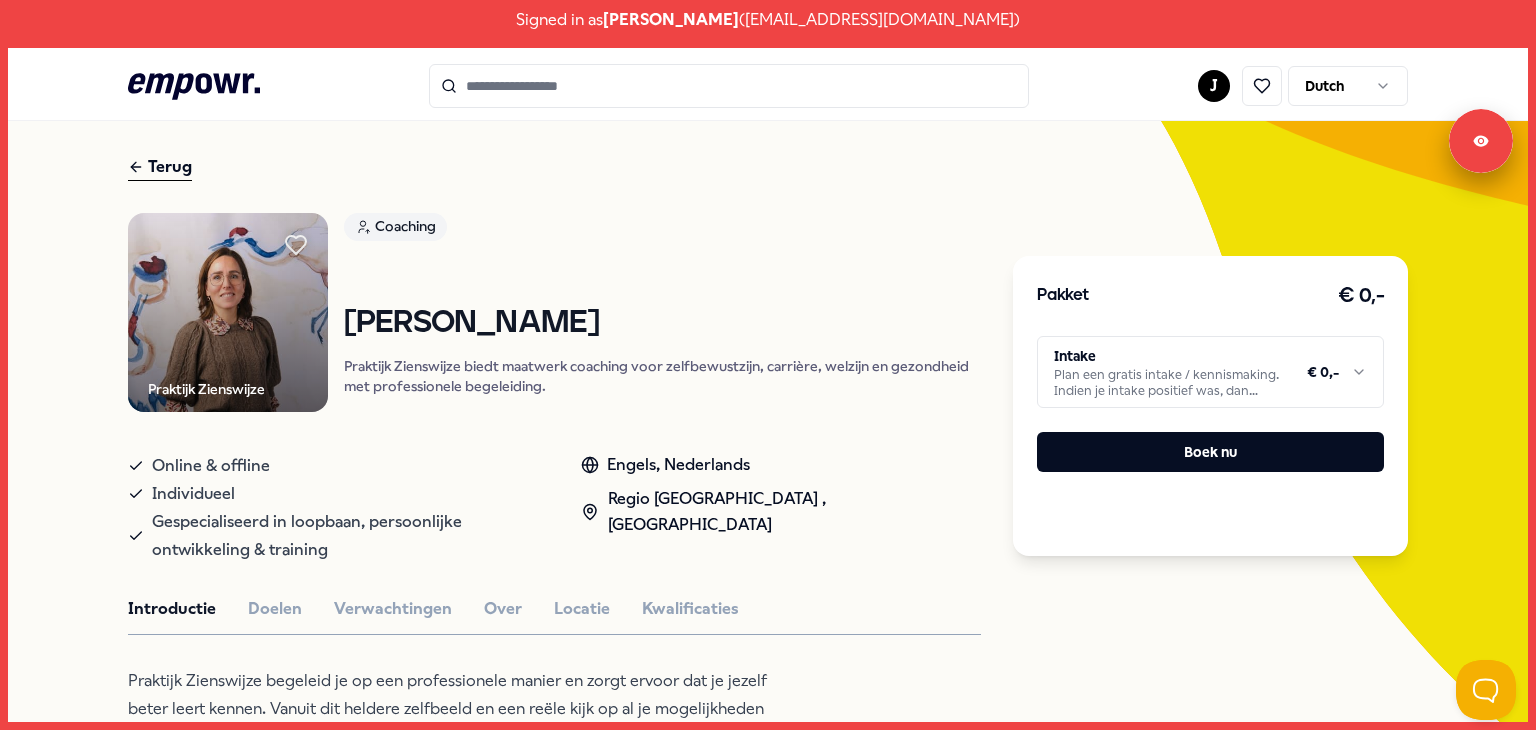 click at bounding box center (729, 86) 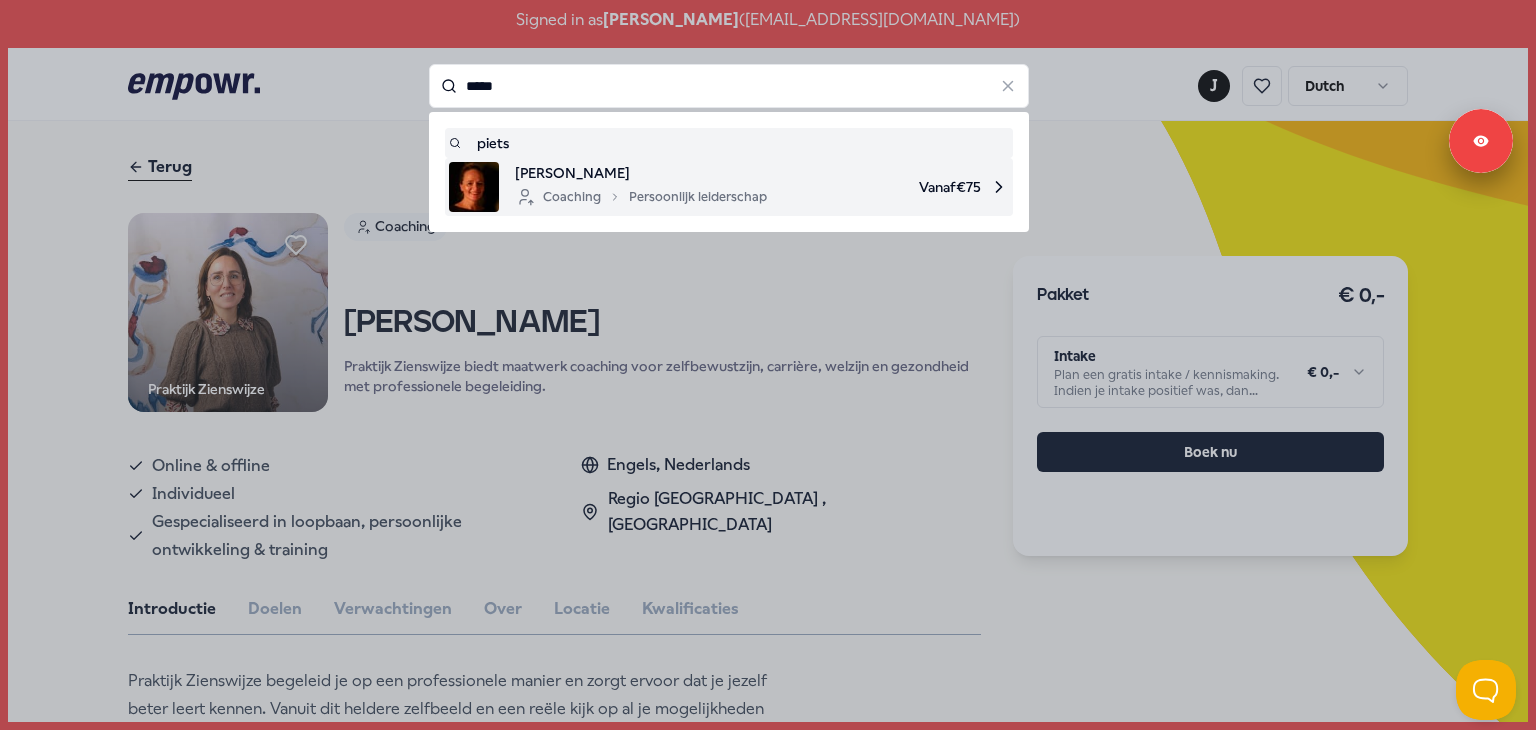 click on "Coaching Persoonlijk leiderschap" at bounding box center (641, 197) 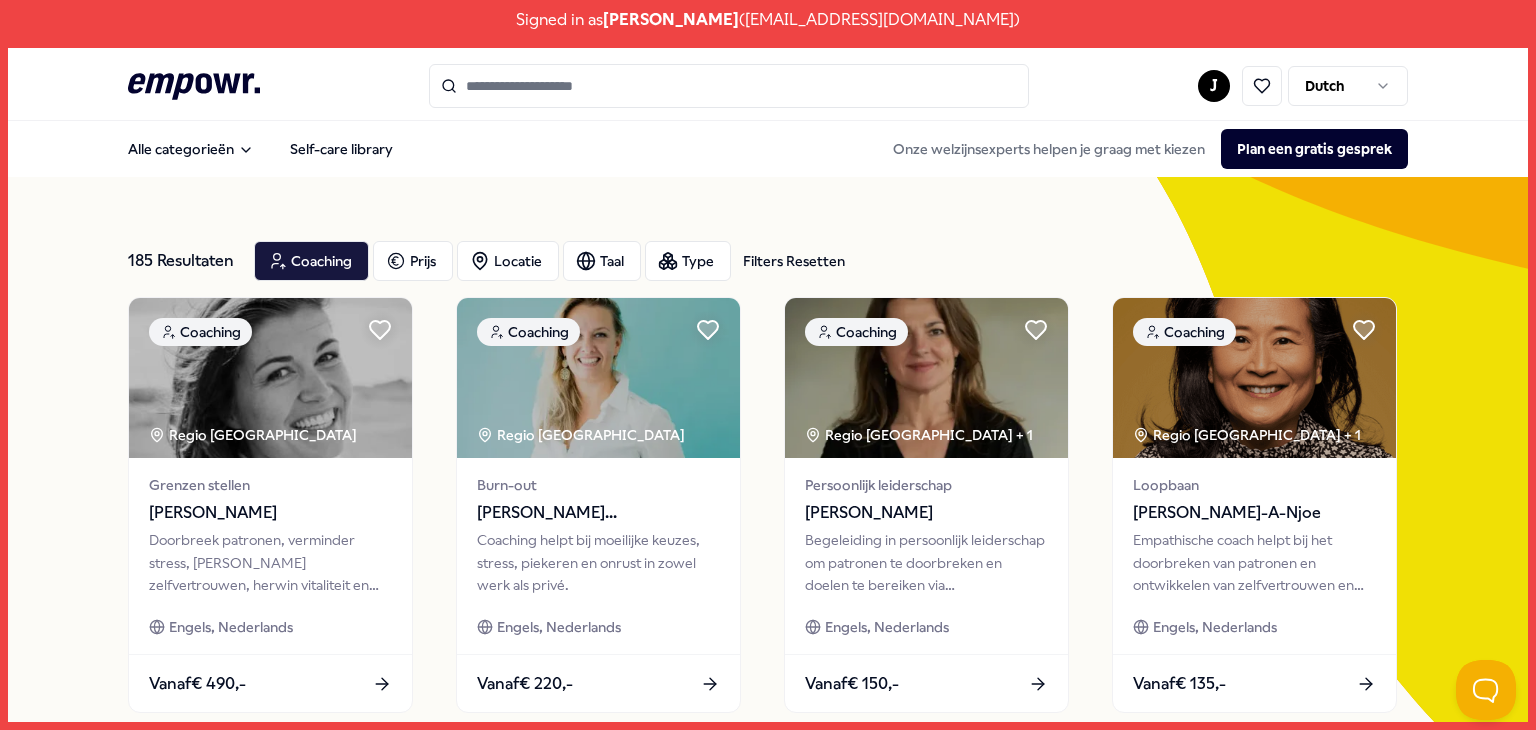 scroll, scrollTop: 0, scrollLeft: 0, axis: both 